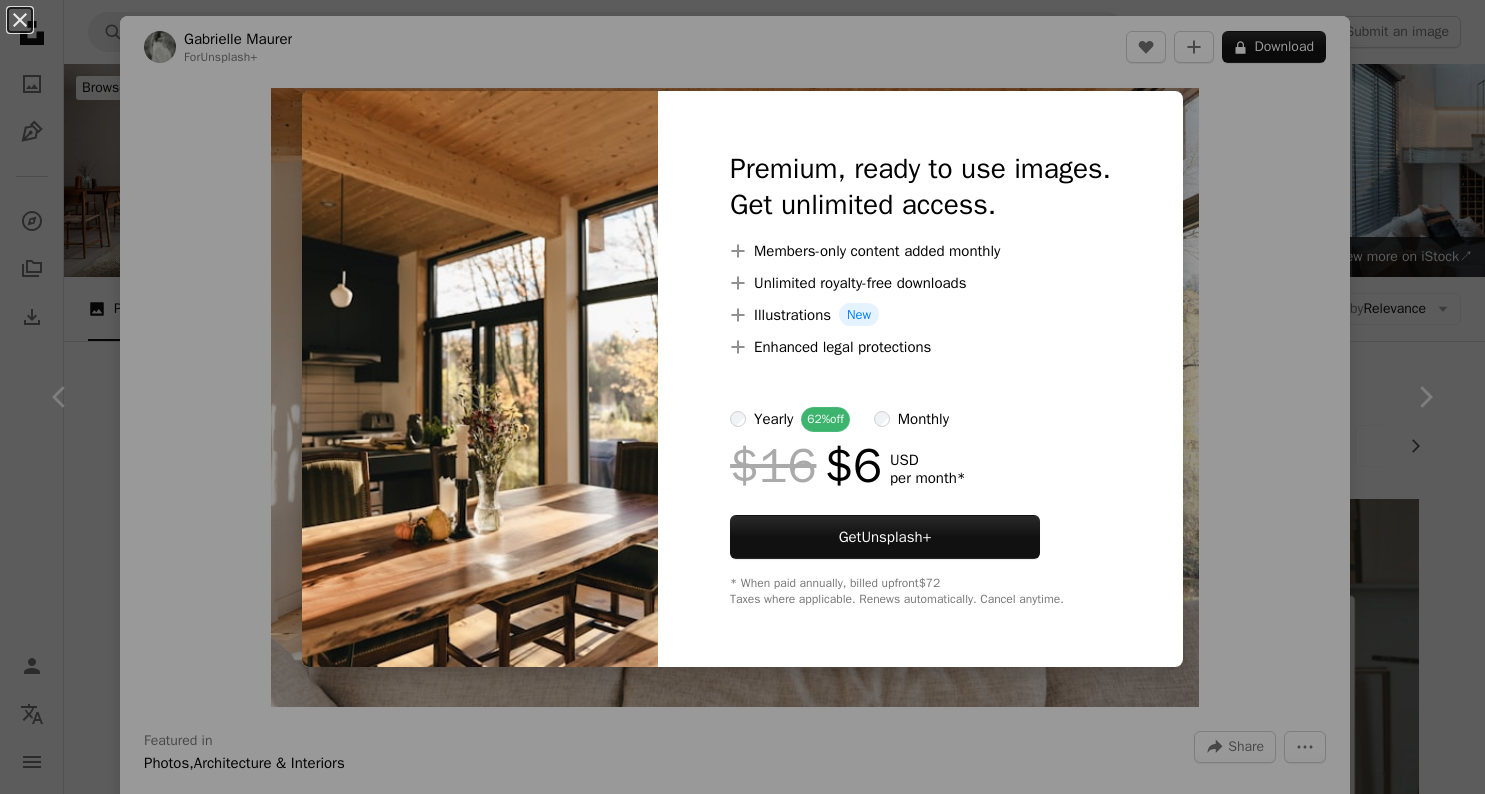 scroll, scrollTop: 2192, scrollLeft: 0, axis: vertical 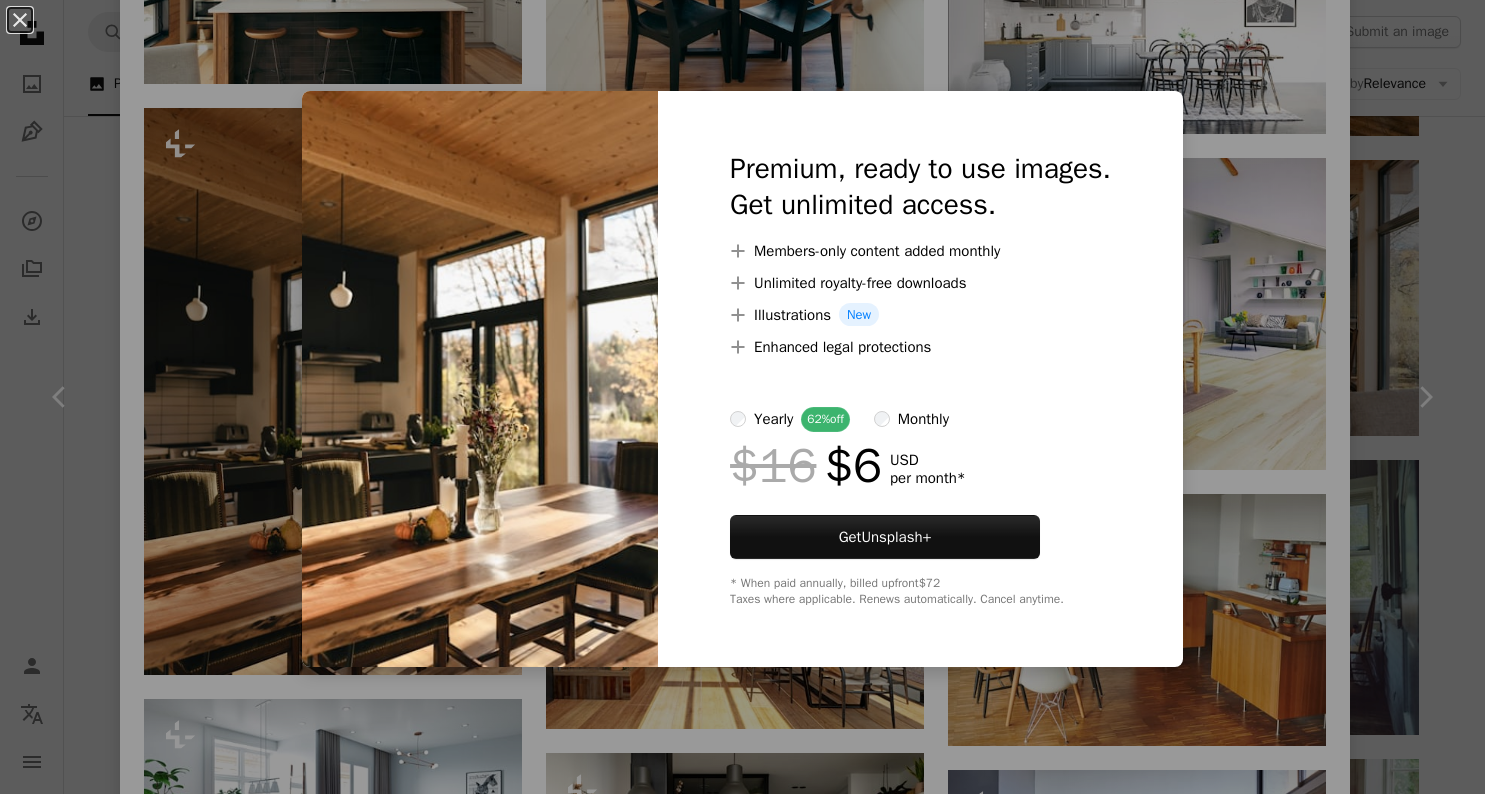 click on "An X shape Premium, ready to use images. Get unlimited access. A plus sign Members-only content added monthly A plus sign Unlimited royalty-free downloads A plus sign Illustrations  New A plus sign Enhanced legal protections yearly 62%  off monthly $16   $6 USD per month * Get  Unsplash+ * When paid annually, billed upfront  $72 Taxes where applicable. Renews automatically. Cancel anytime." at bounding box center [742, 397] 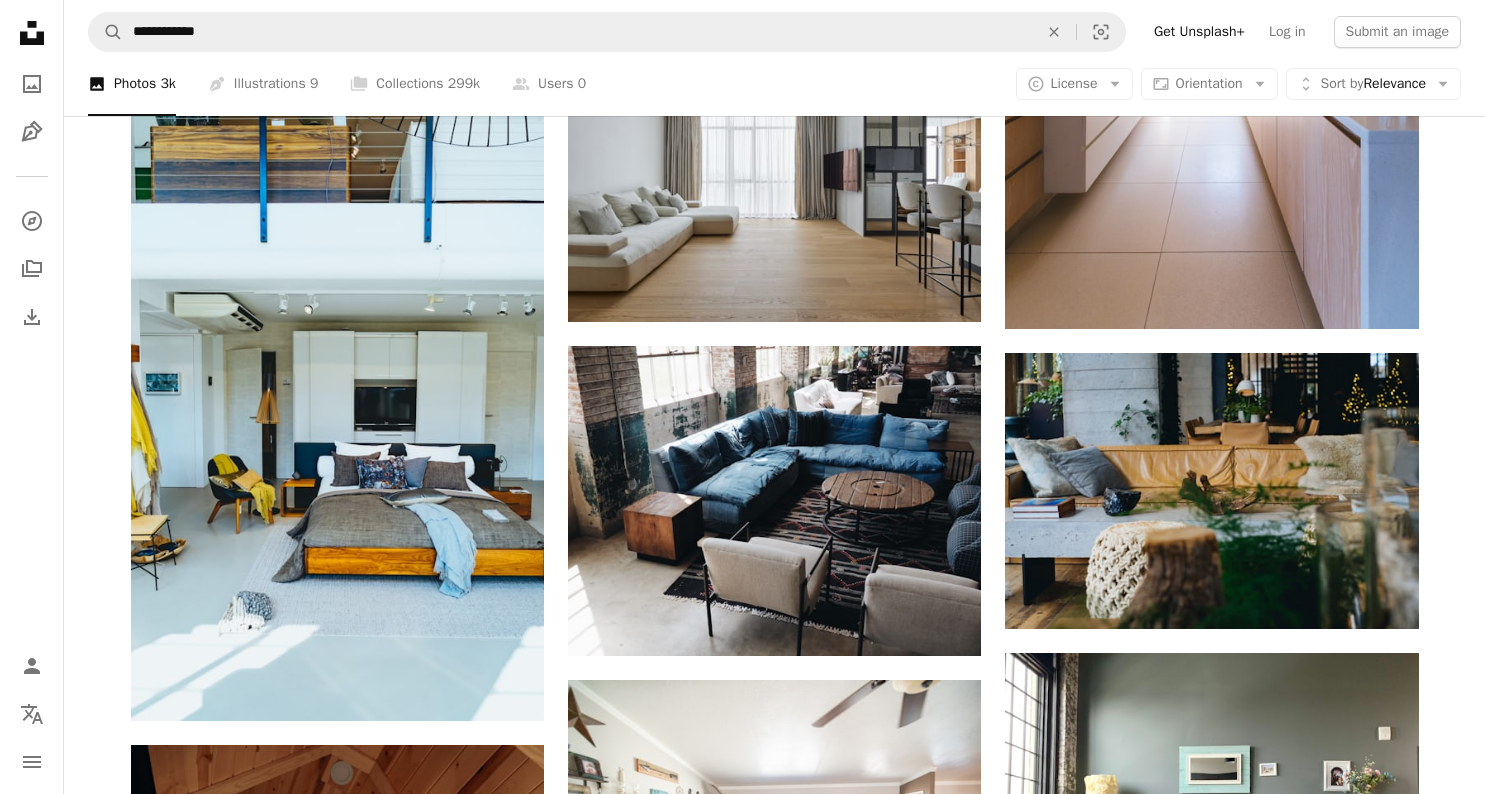scroll, scrollTop: 1332, scrollLeft: 0, axis: vertical 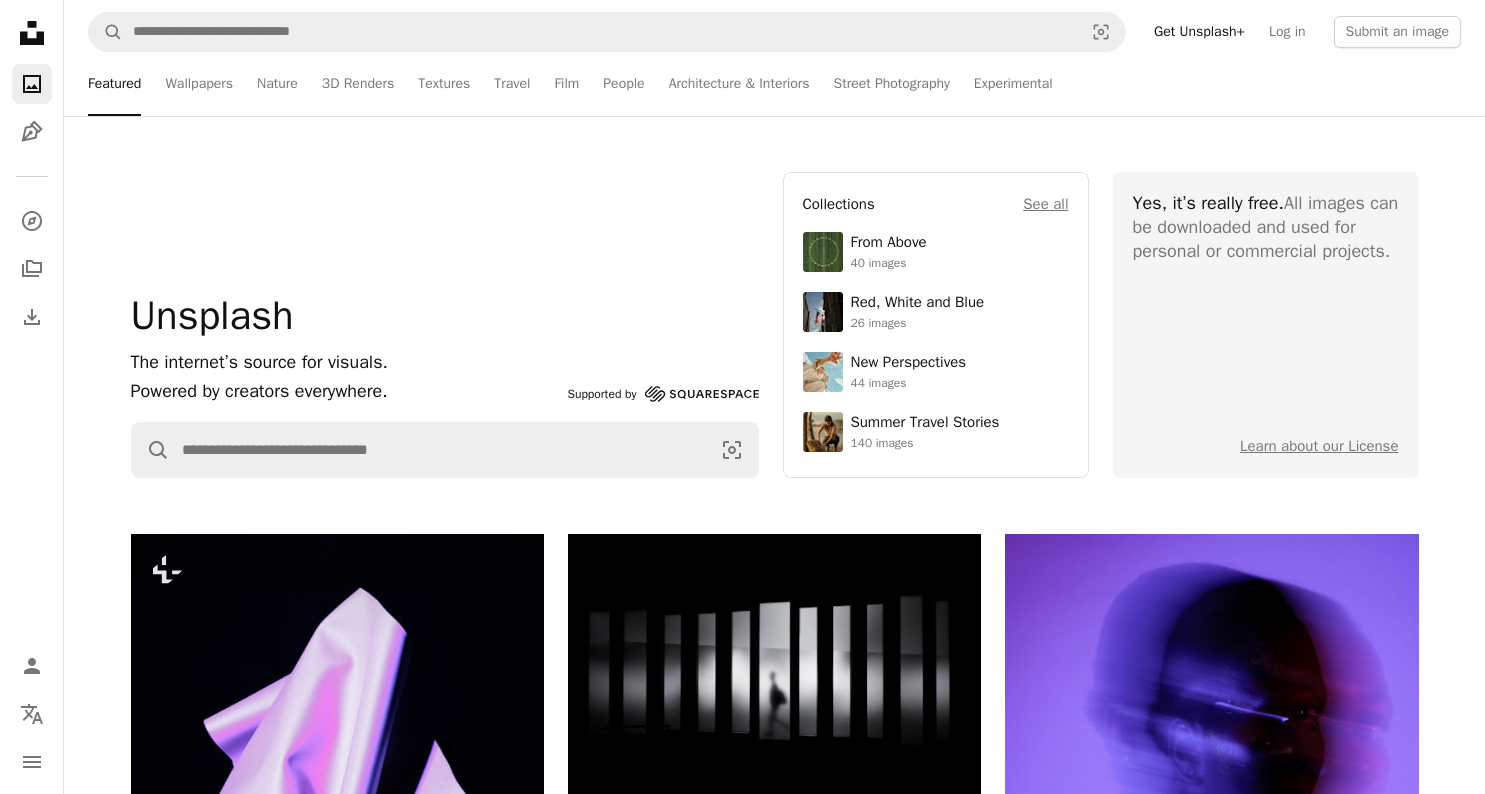 click on "Yes, it’s really free.  All images can be downloaded and used for personal or commercial projects." at bounding box center (1266, 228) 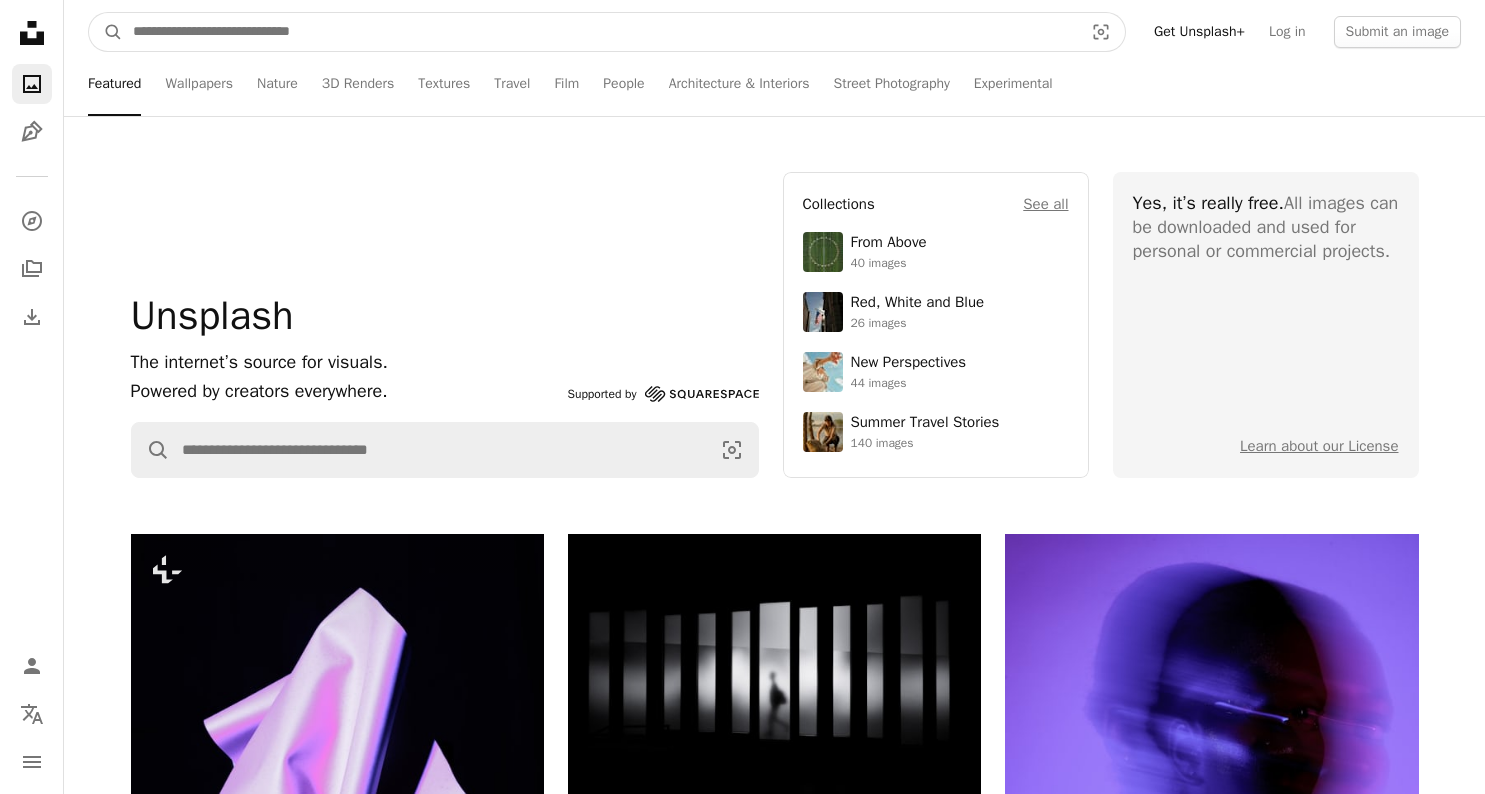 click at bounding box center (600, 32) 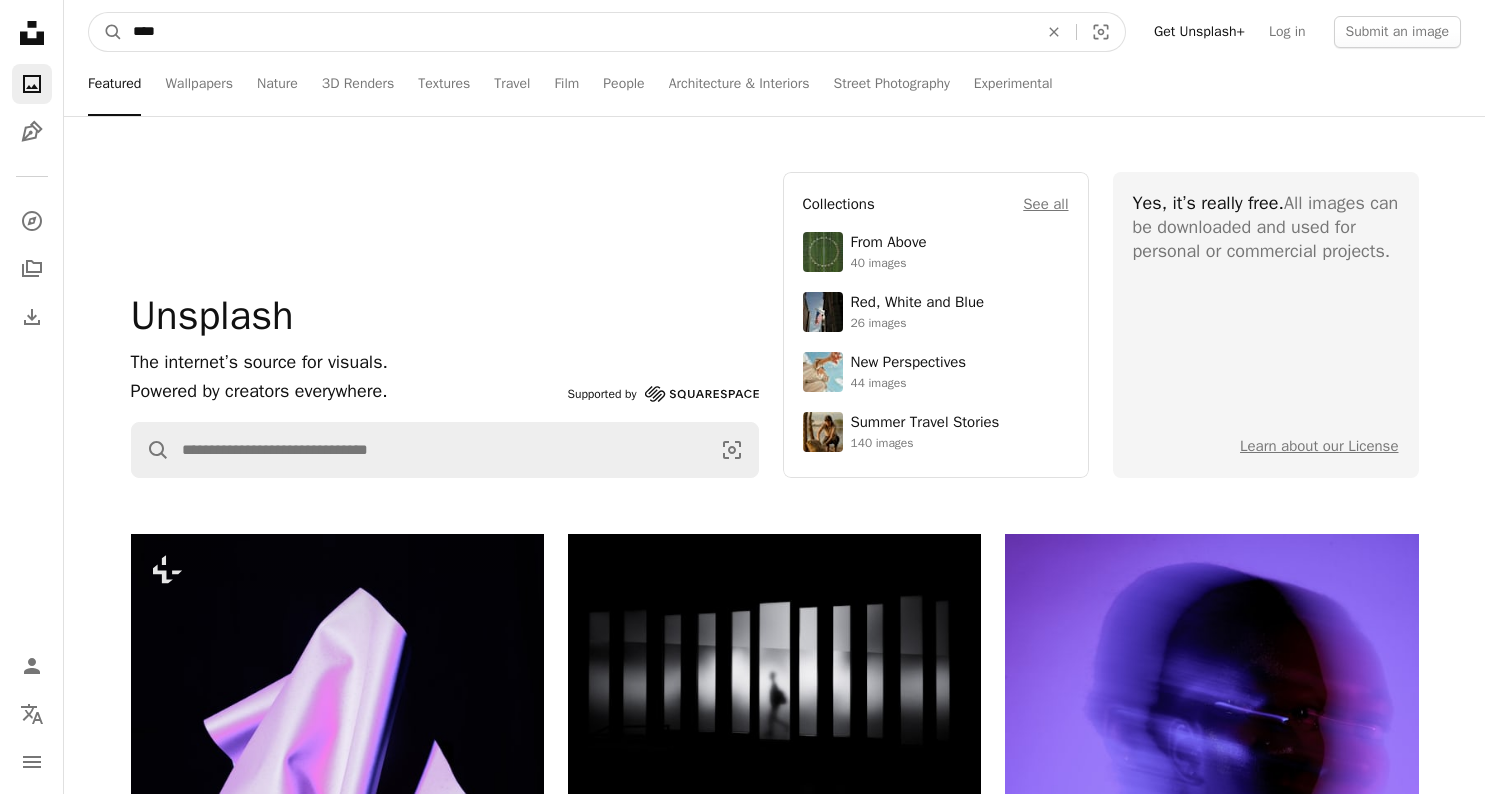 type on "*****" 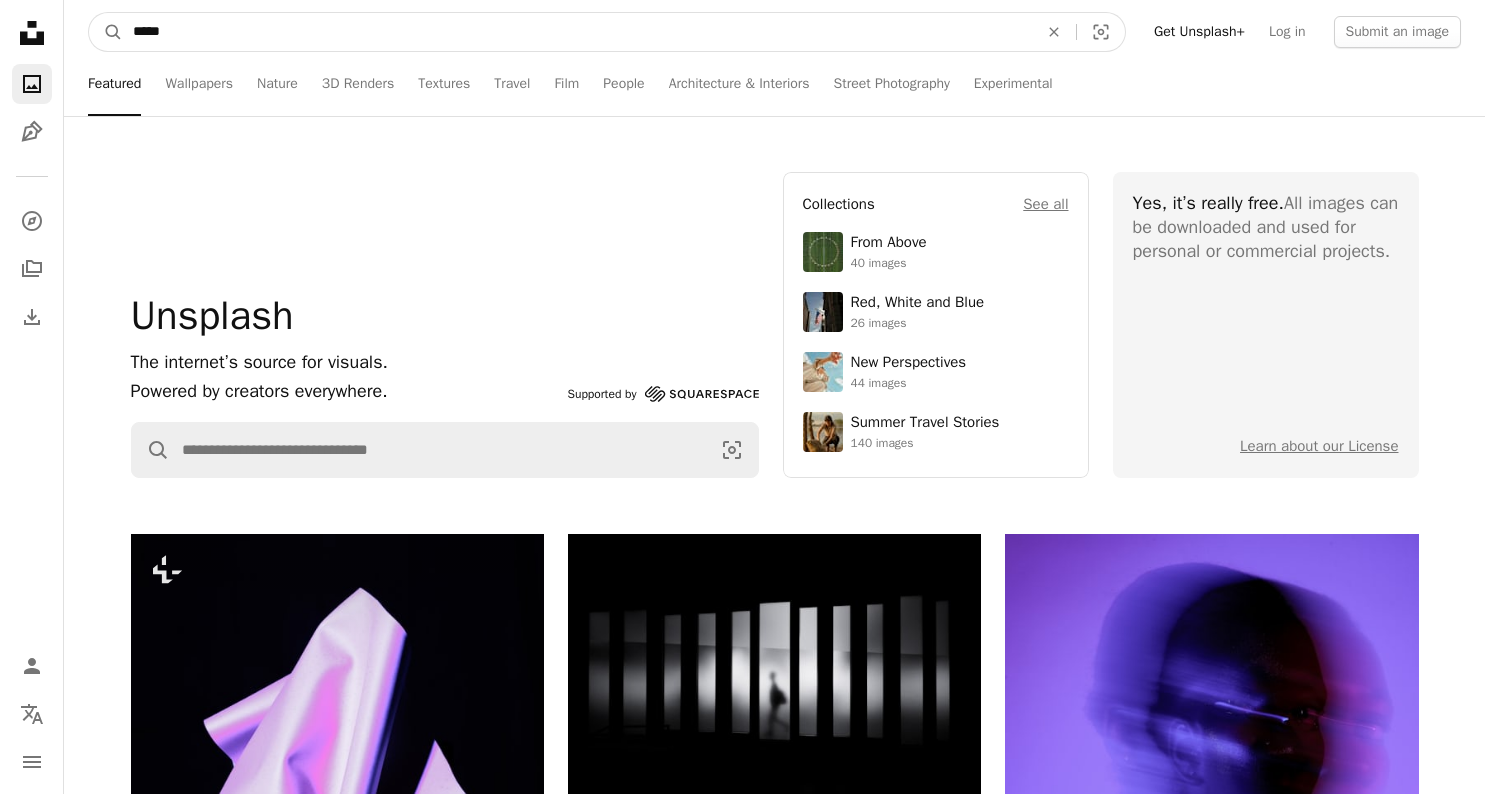 click on "A magnifying glass" at bounding box center [106, 32] 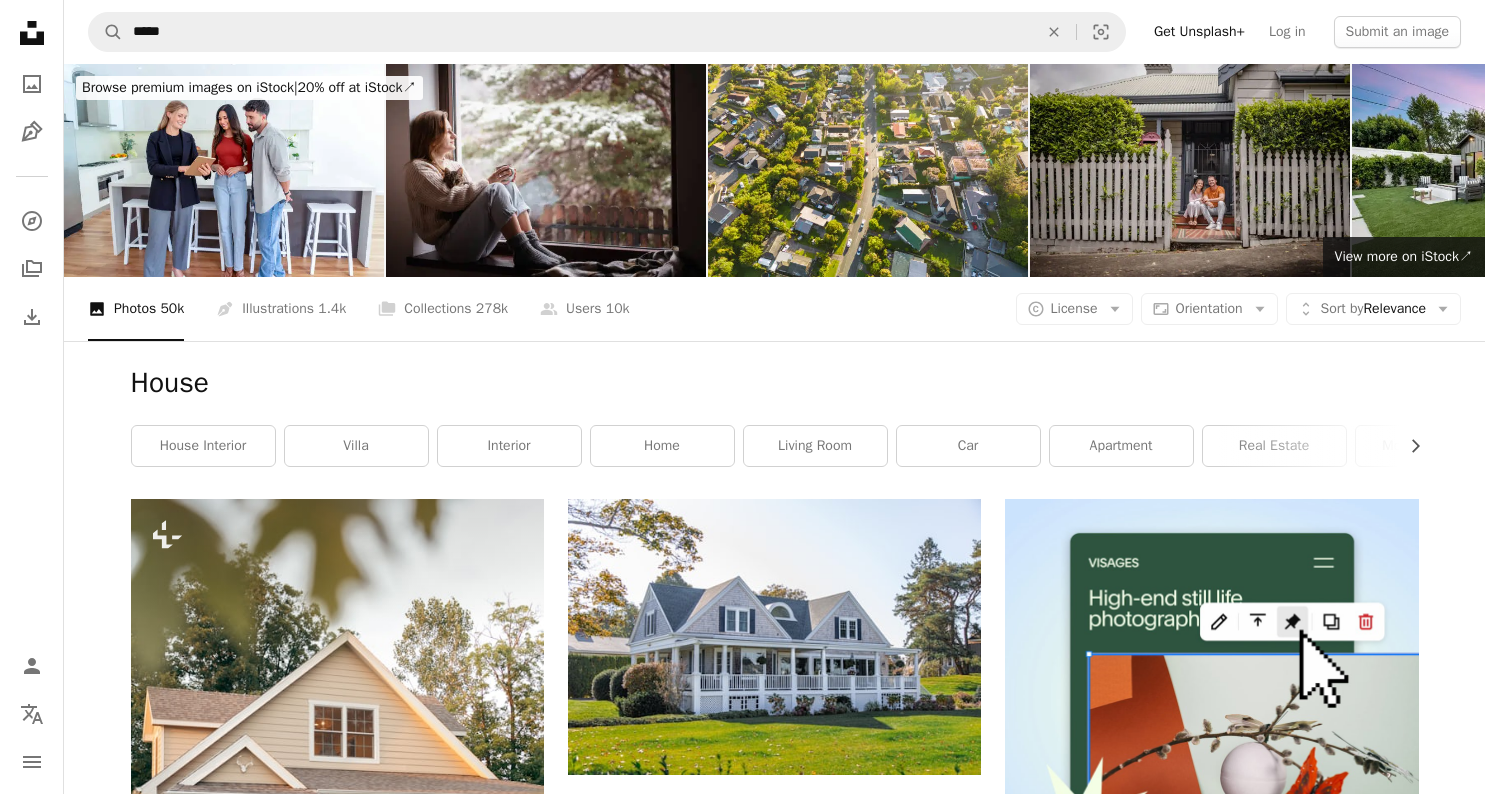 scroll, scrollTop: 0, scrollLeft: 0, axis: both 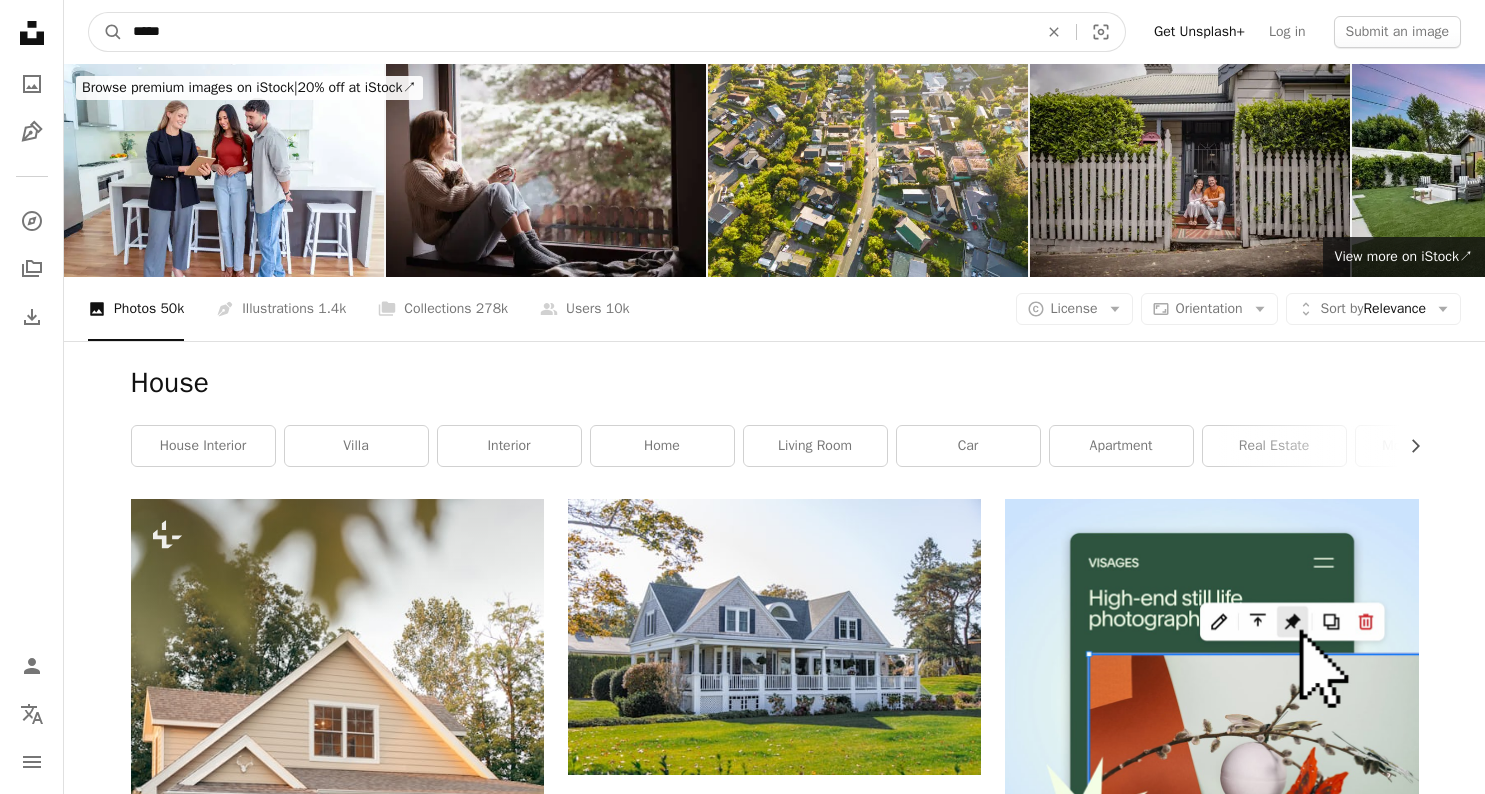 click on "*****" at bounding box center [577, 32] 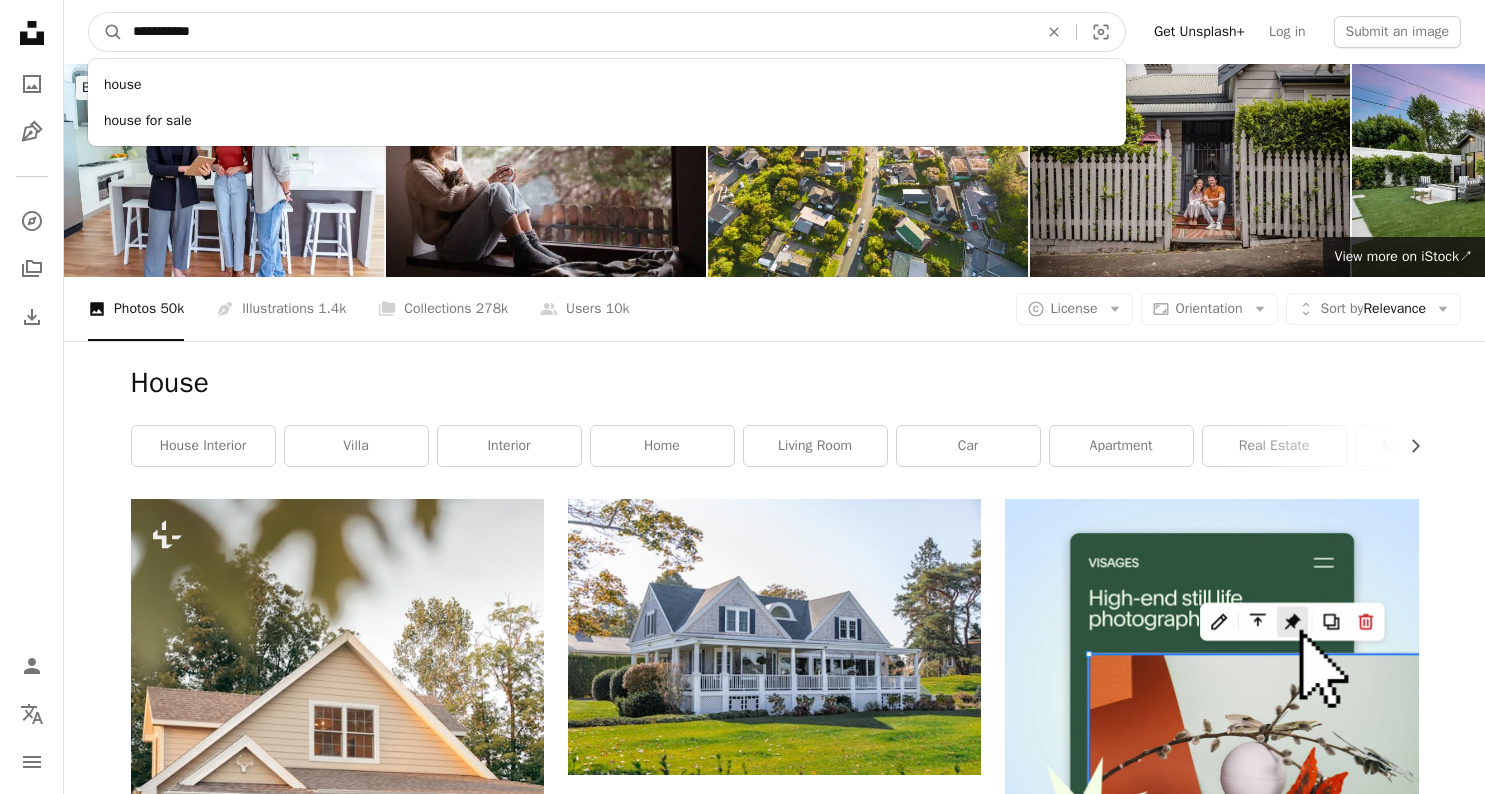 type on "**********" 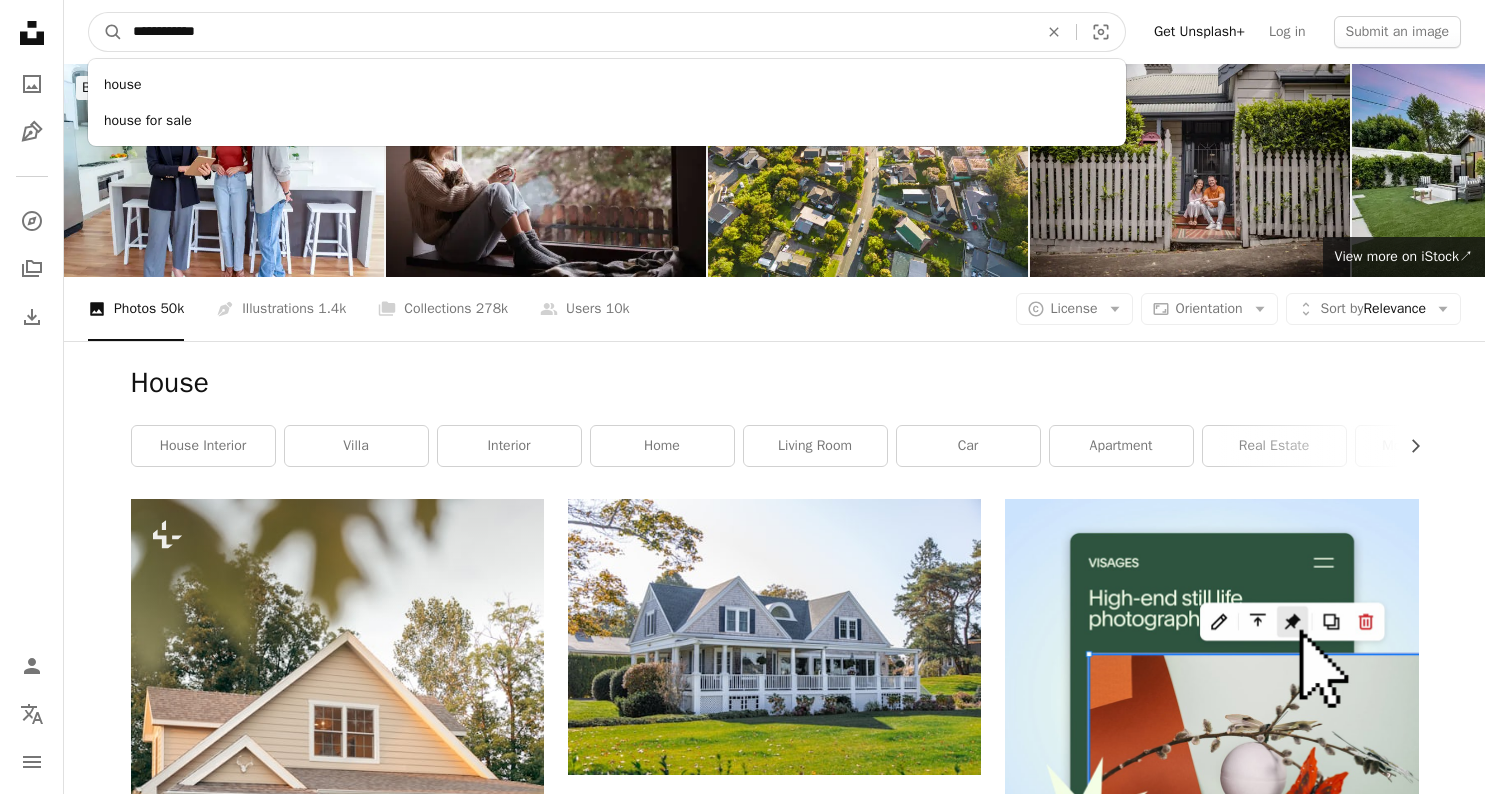 click on "A magnifying glass" at bounding box center [106, 32] 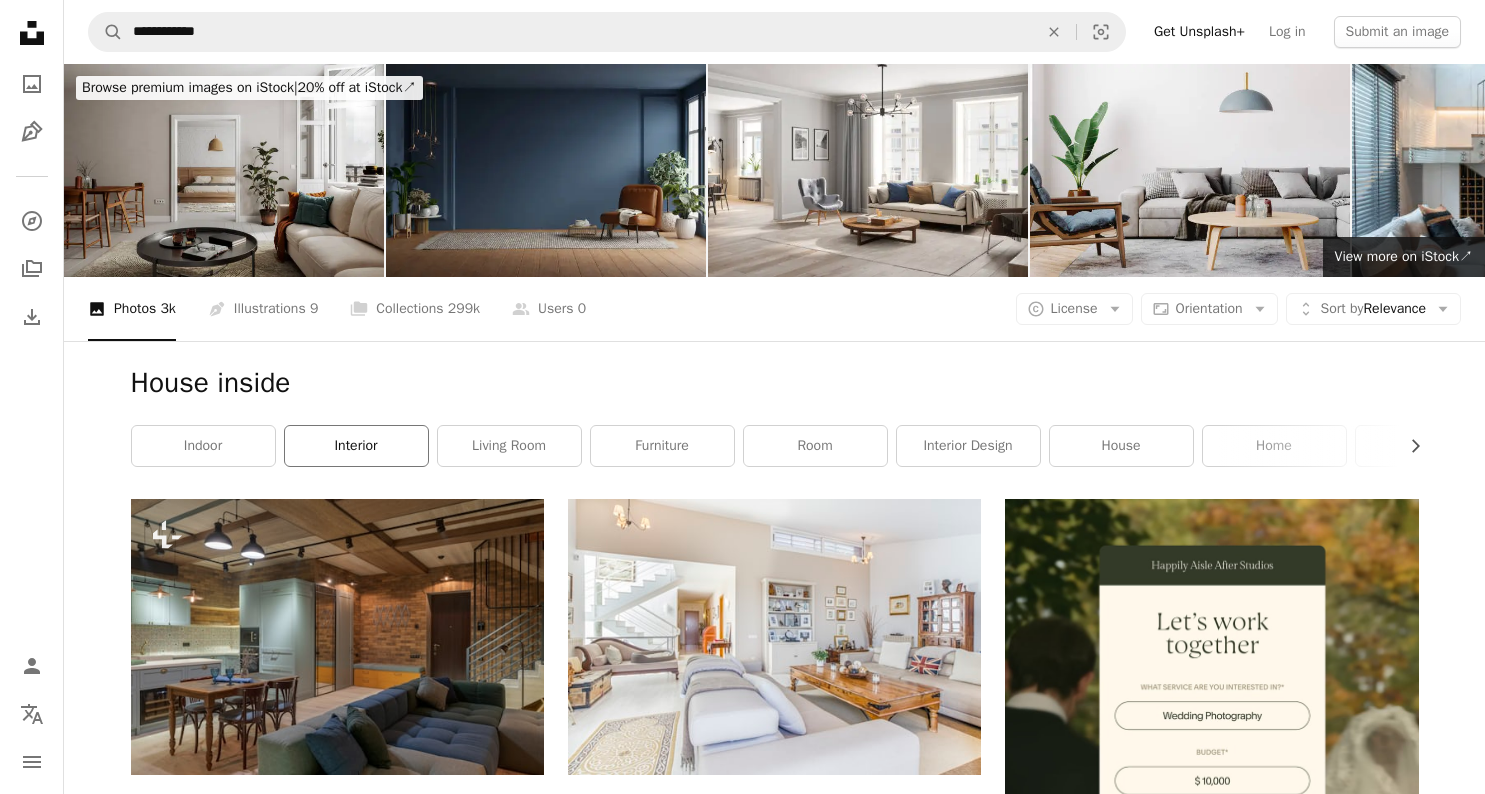 click on "interior" at bounding box center (356, 446) 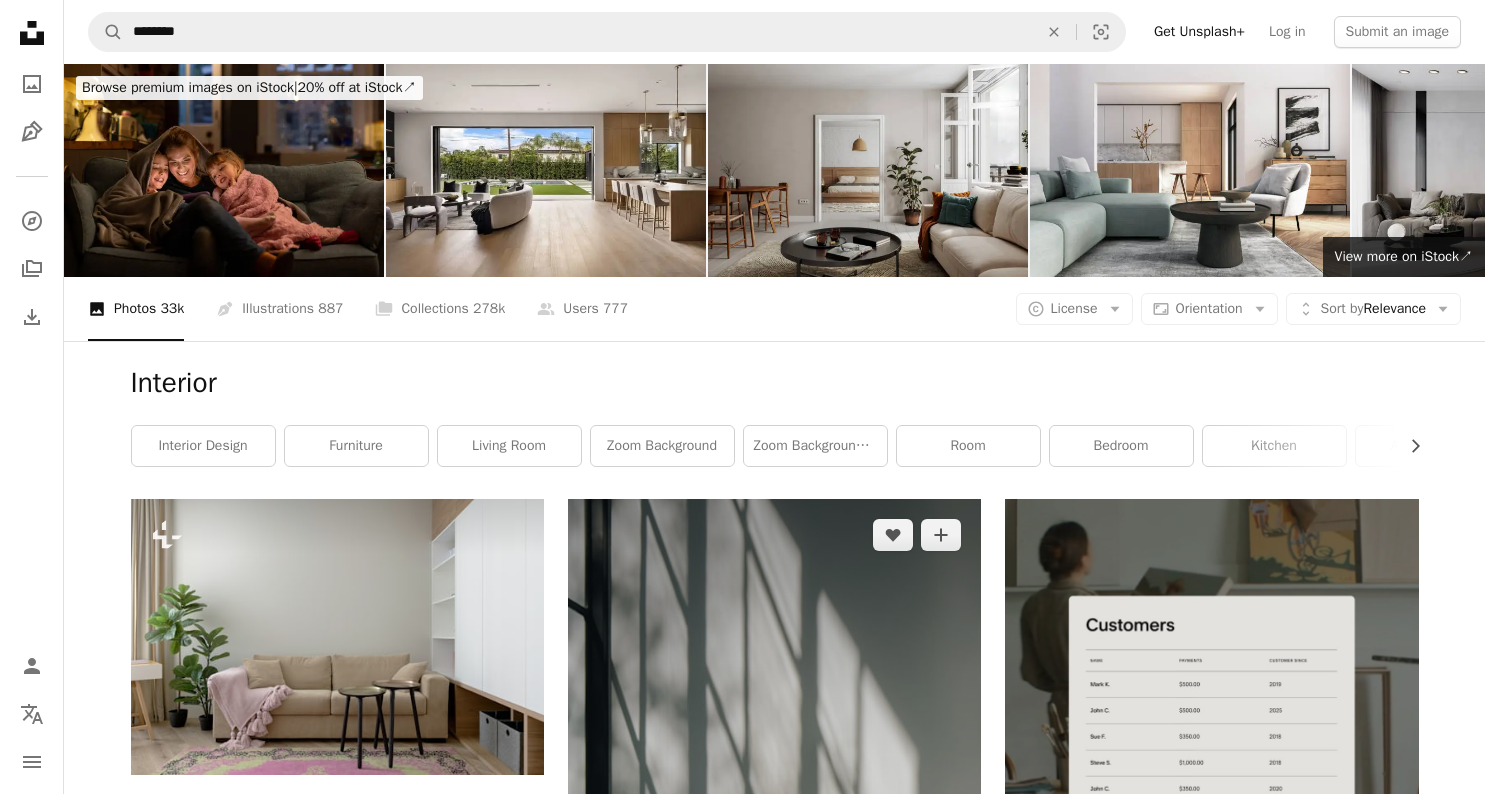 scroll, scrollTop: 0, scrollLeft: 0, axis: both 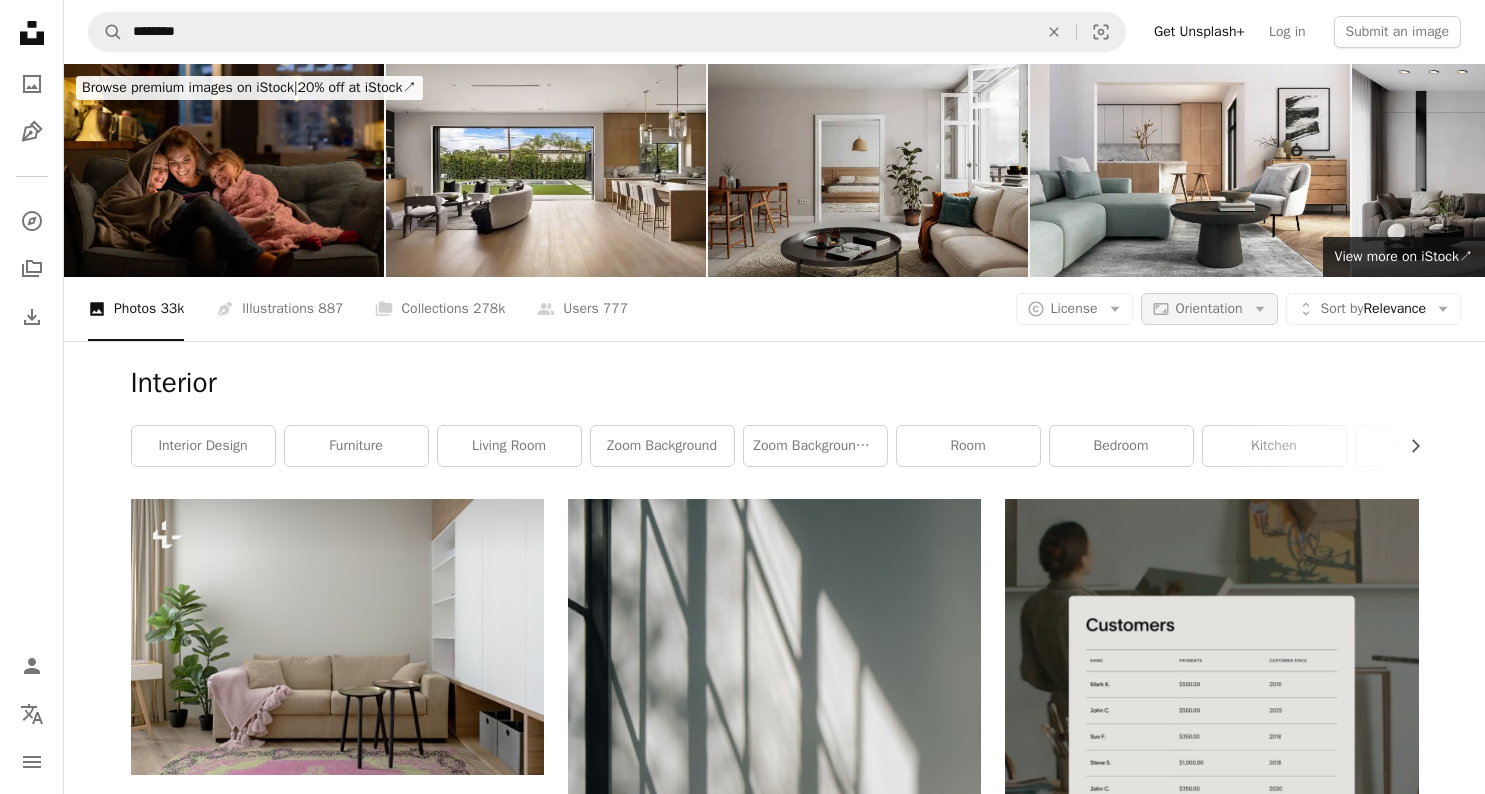 click on "Orientation" at bounding box center [1209, 308] 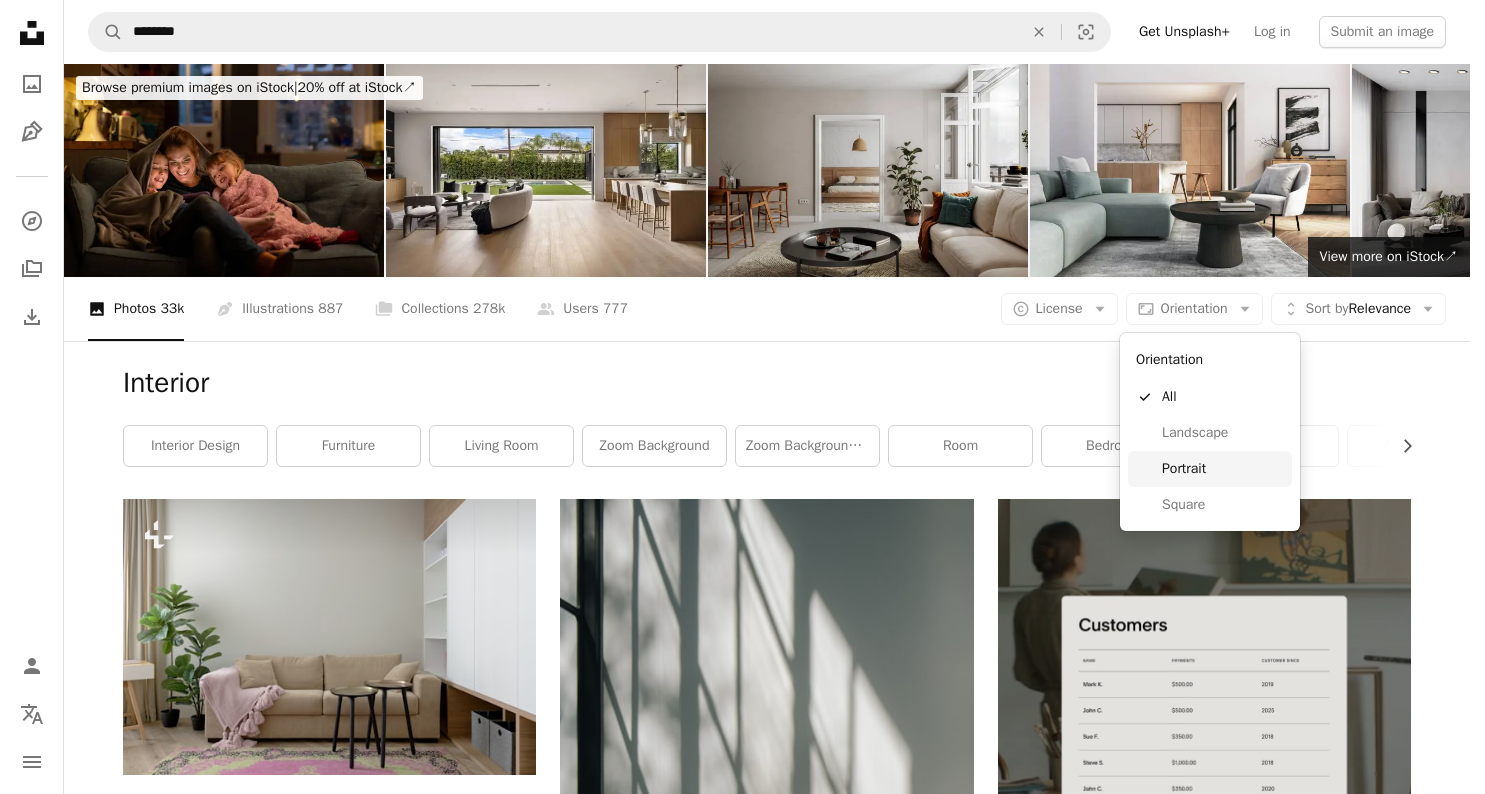 click on "Portrait" at bounding box center [1223, 469] 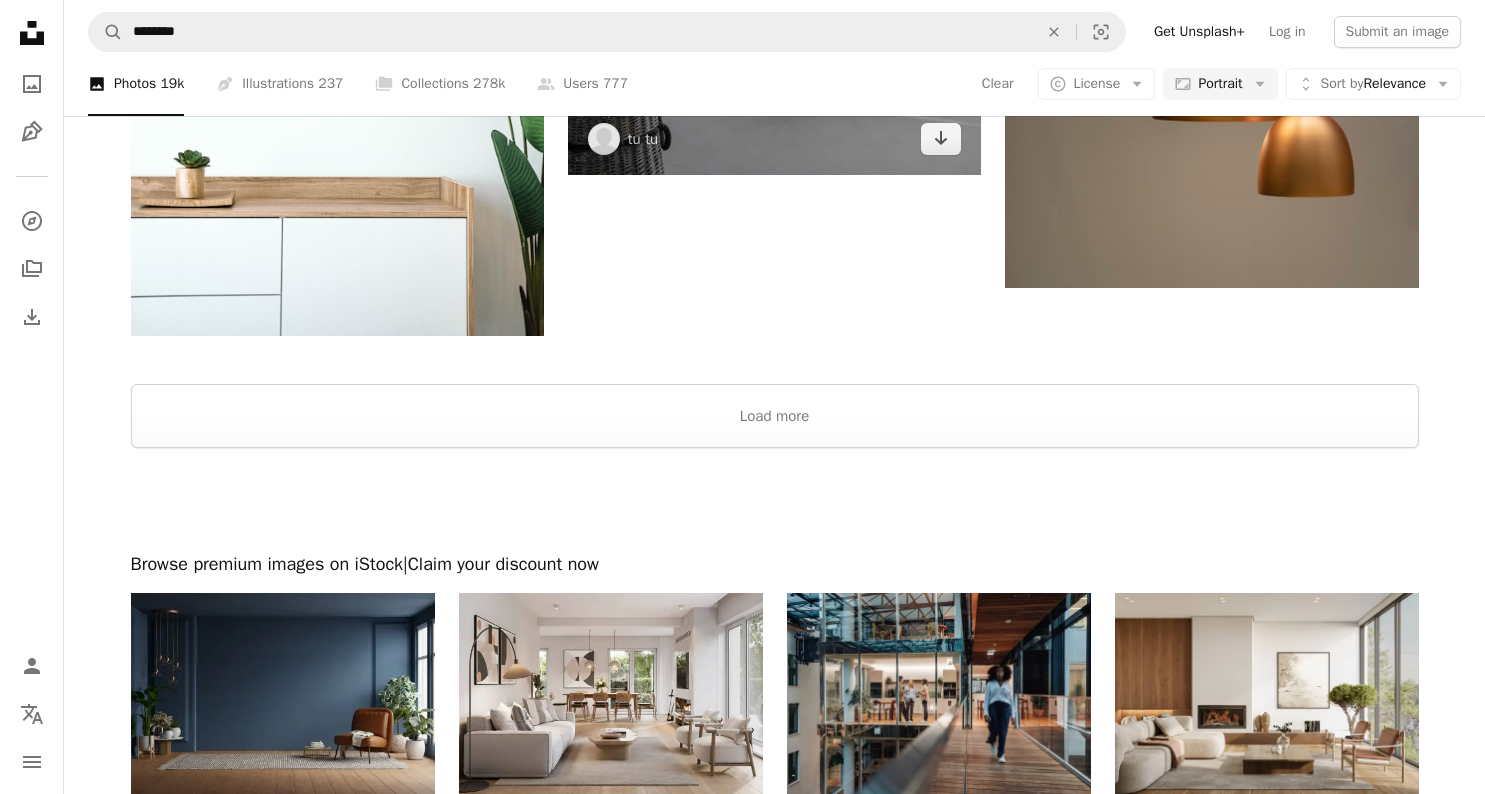 scroll, scrollTop: 4552, scrollLeft: 0, axis: vertical 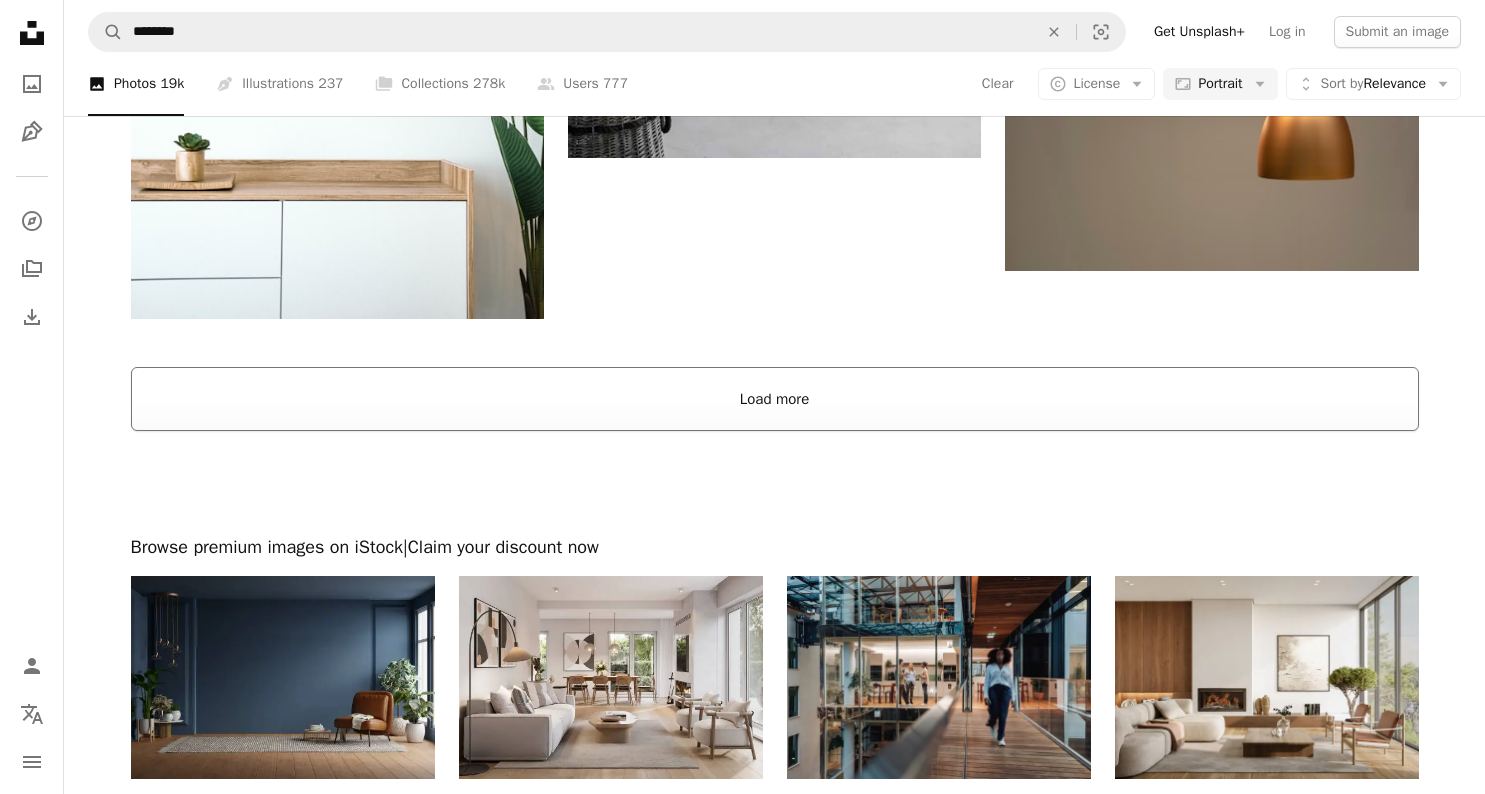 click on "Load more" at bounding box center (775, 399) 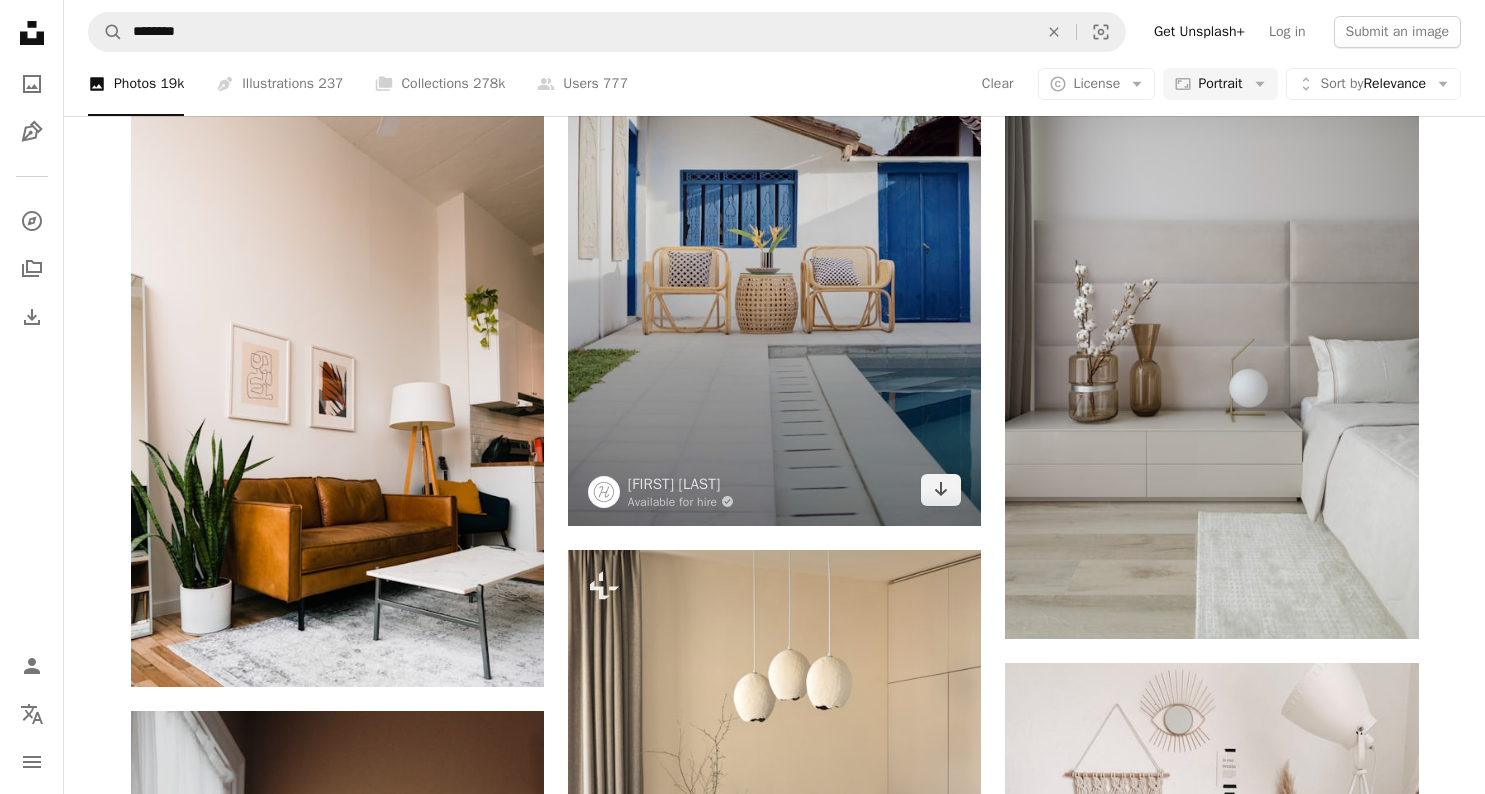scroll, scrollTop: 4836, scrollLeft: 0, axis: vertical 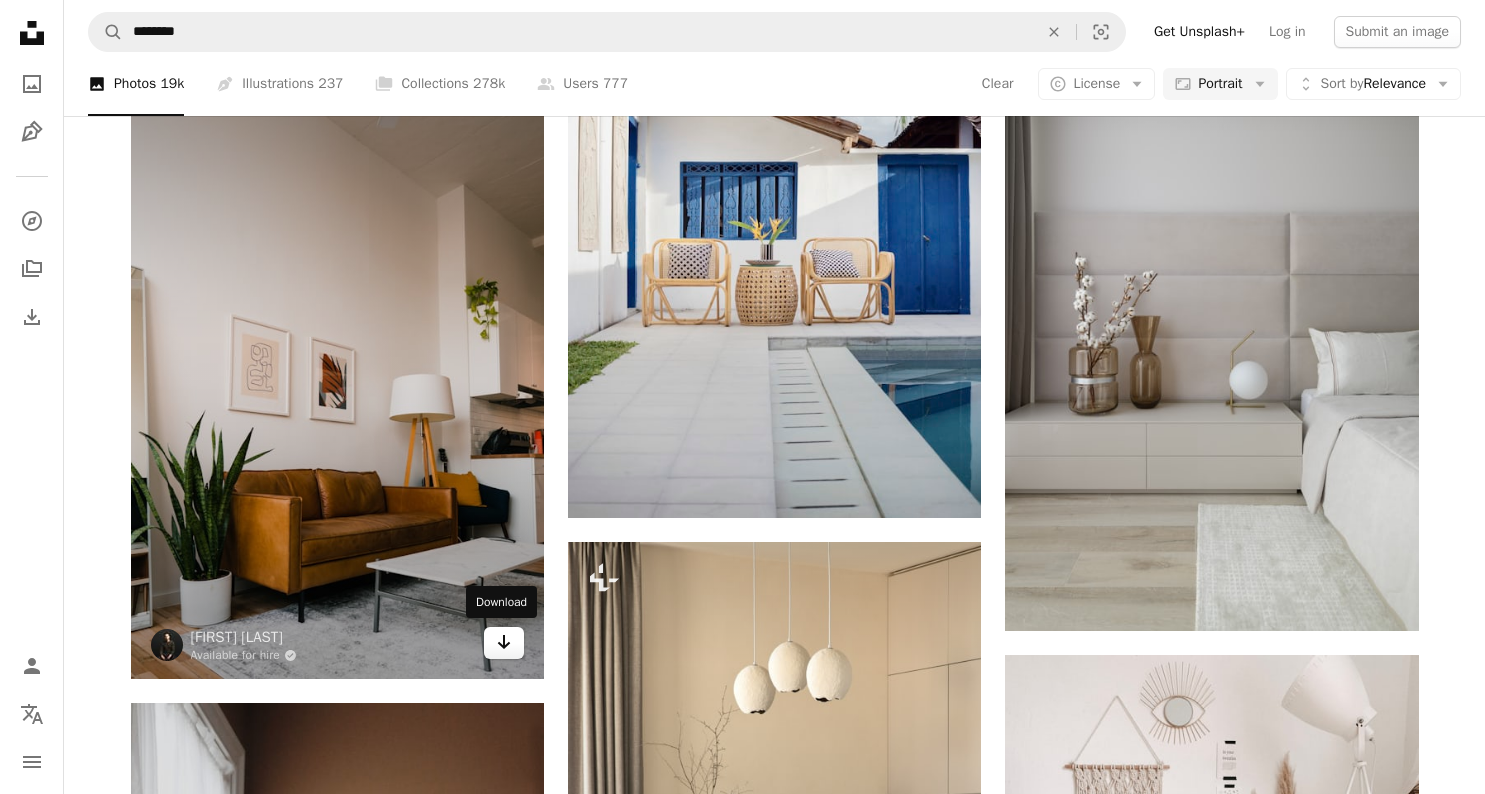 click 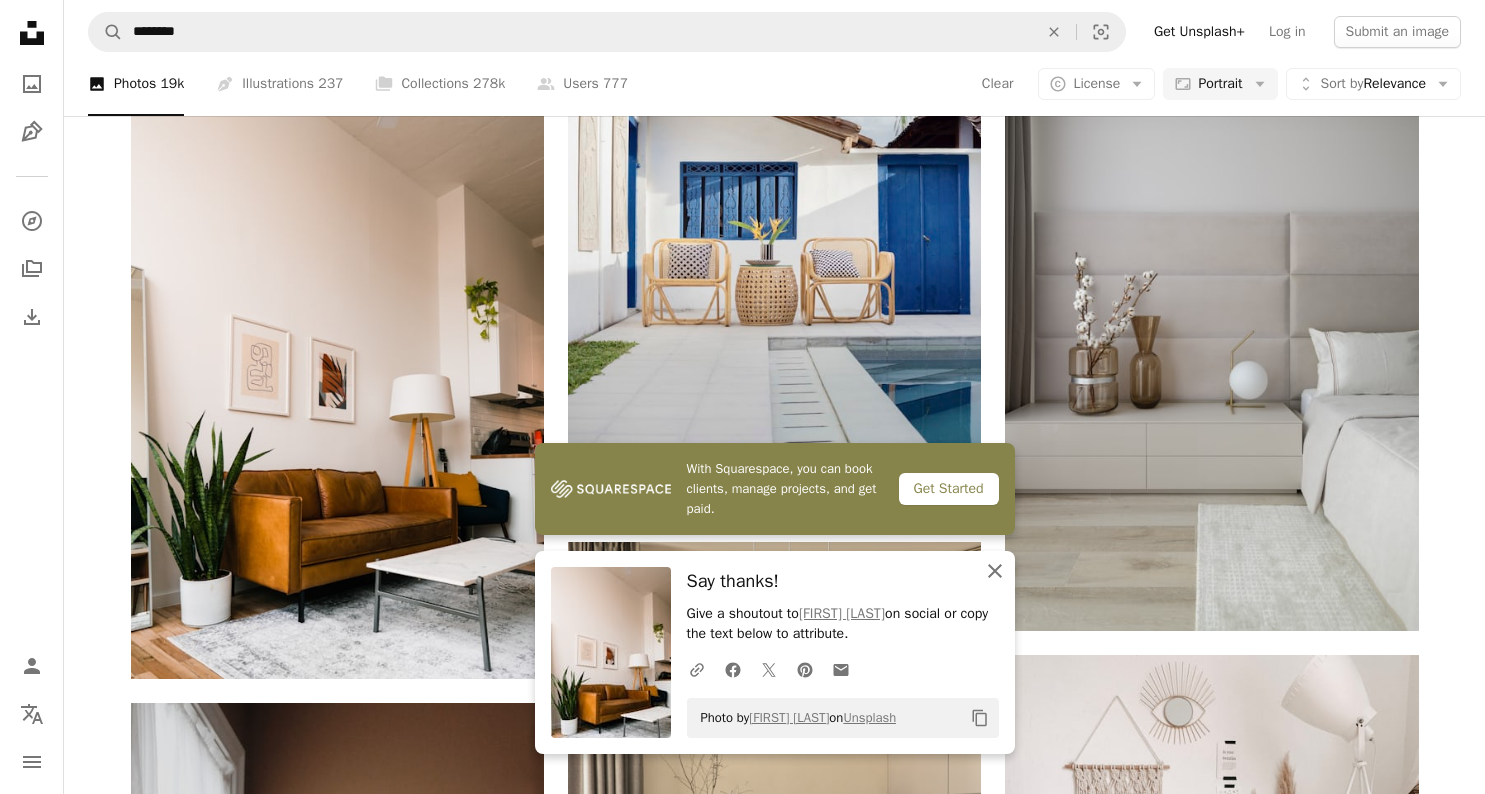 click on "An X shape" 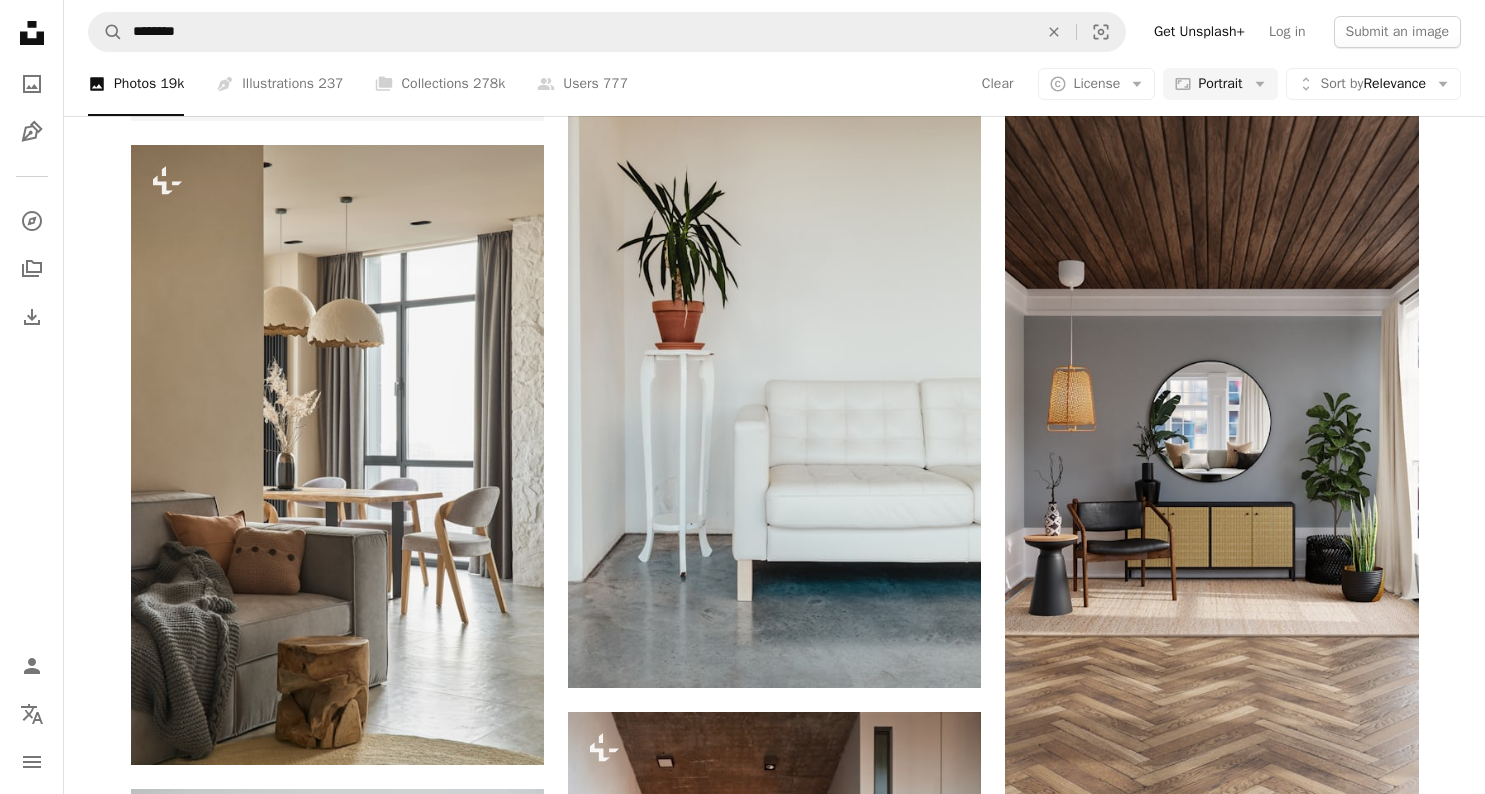 scroll, scrollTop: 7246, scrollLeft: 0, axis: vertical 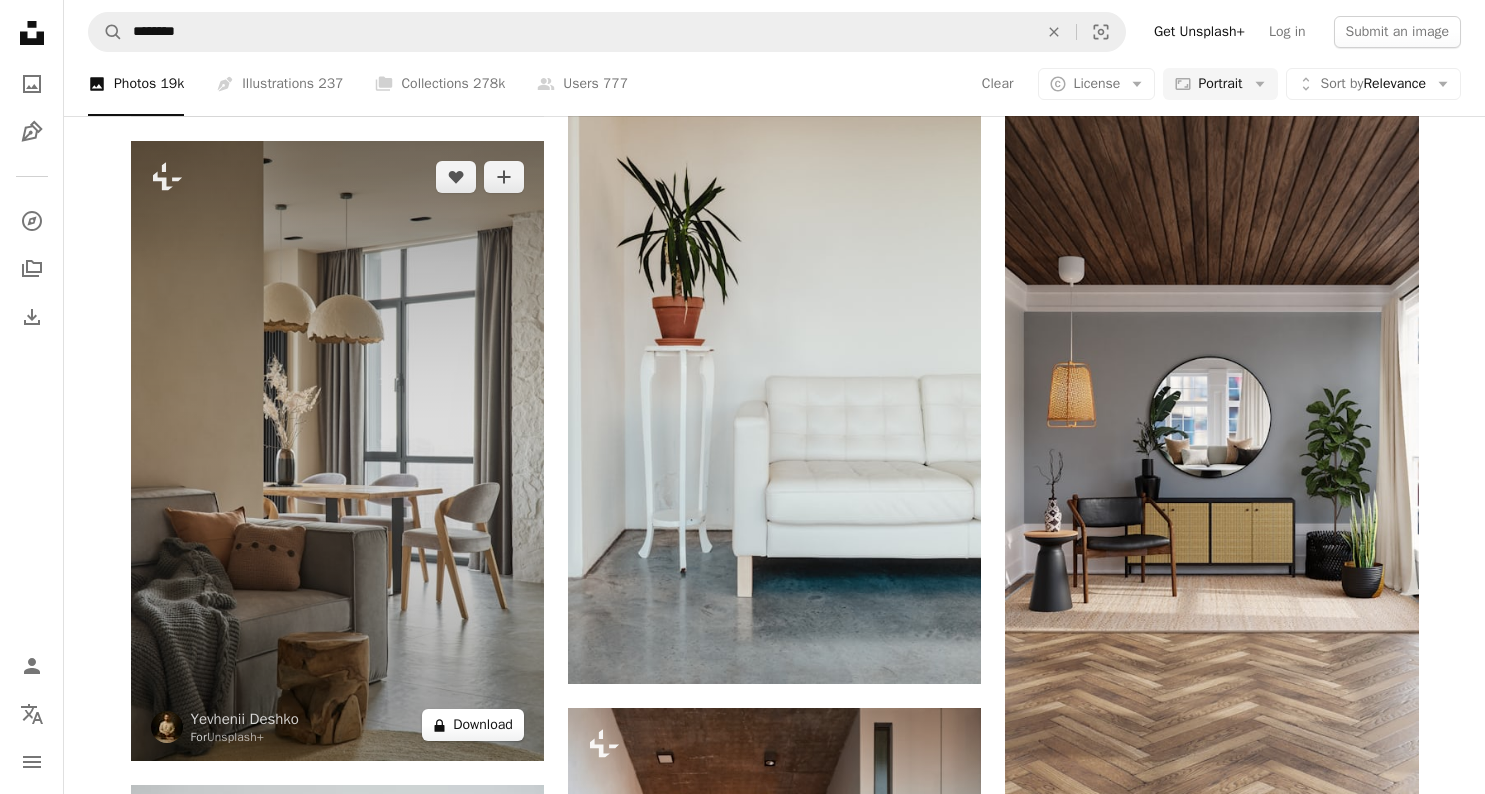 click on "A lock Download" at bounding box center (473, 725) 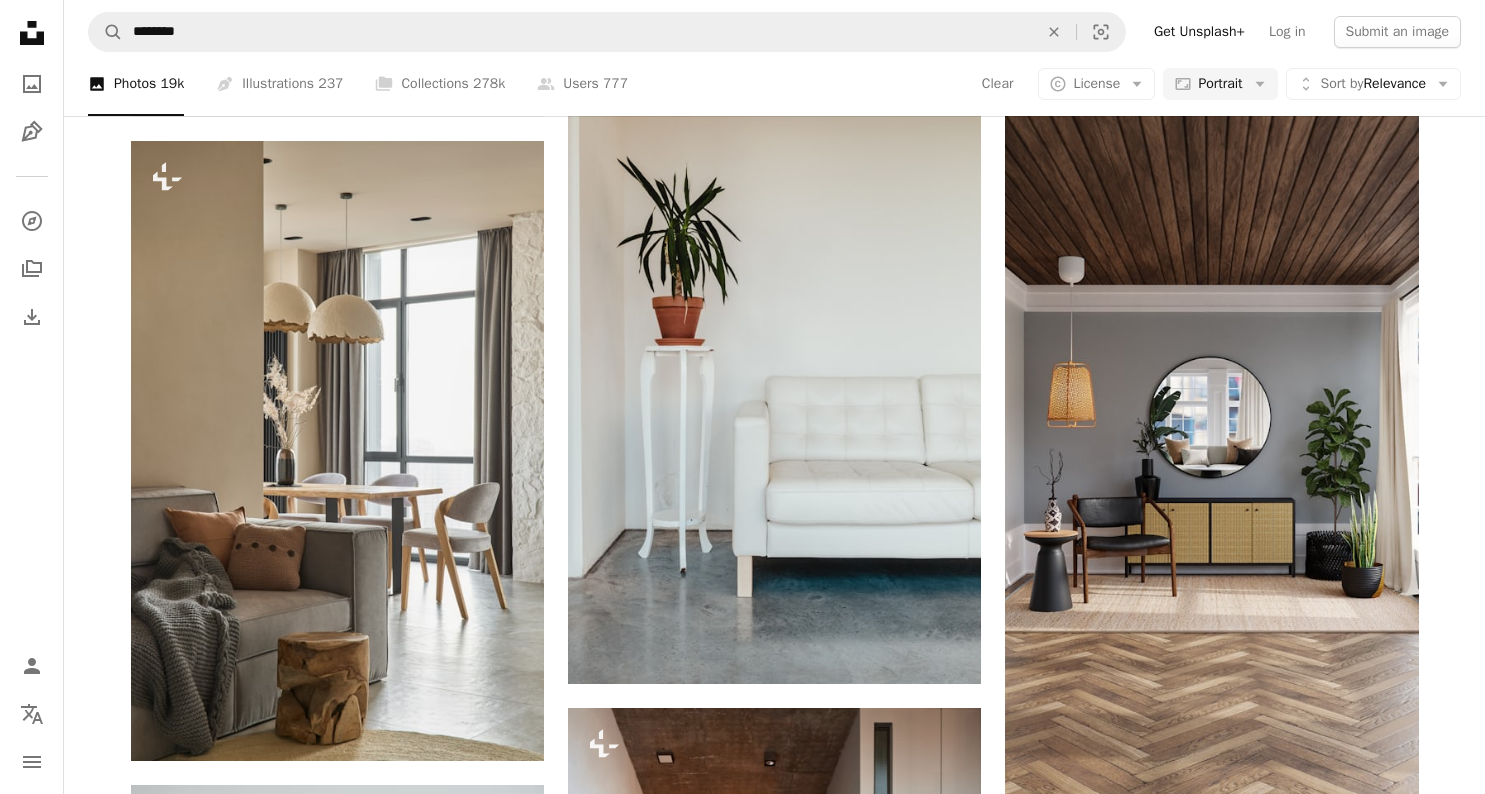 click on "An X shape Premium, ready to use images. Get unlimited access. A plus sign Members-only content added monthly A plus sign Unlimited royalty-free downloads A plus sign Illustrations  New A plus sign Enhanced legal protections yearly 62%  off monthly $16   $6 USD per month * Get  Unsplash+ * When paid annually, billed upfront  $72 Taxes where applicable. Renews automatically. Cancel anytime." at bounding box center [742, 7620] 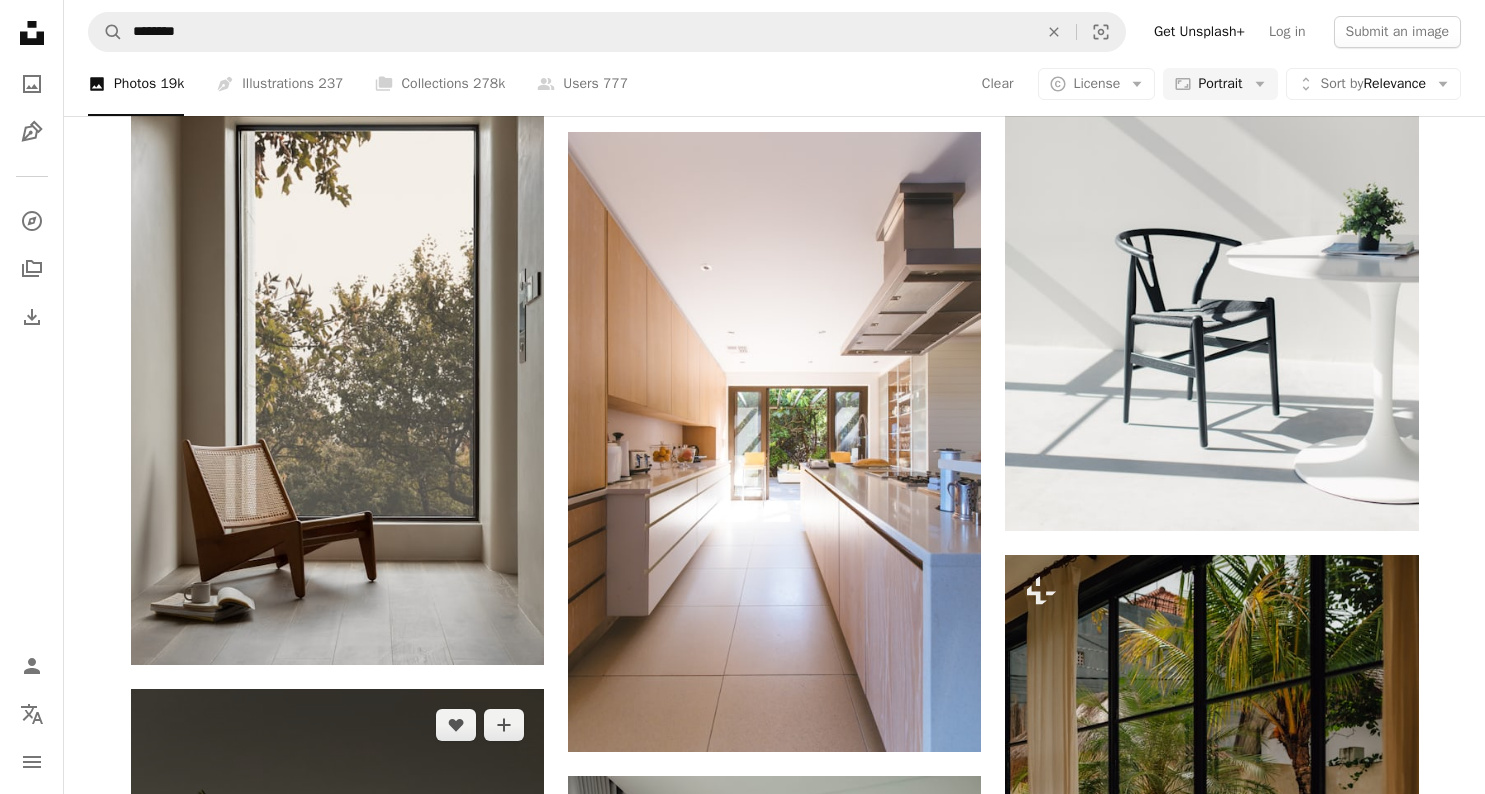scroll, scrollTop: 9693, scrollLeft: 0, axis: vertical 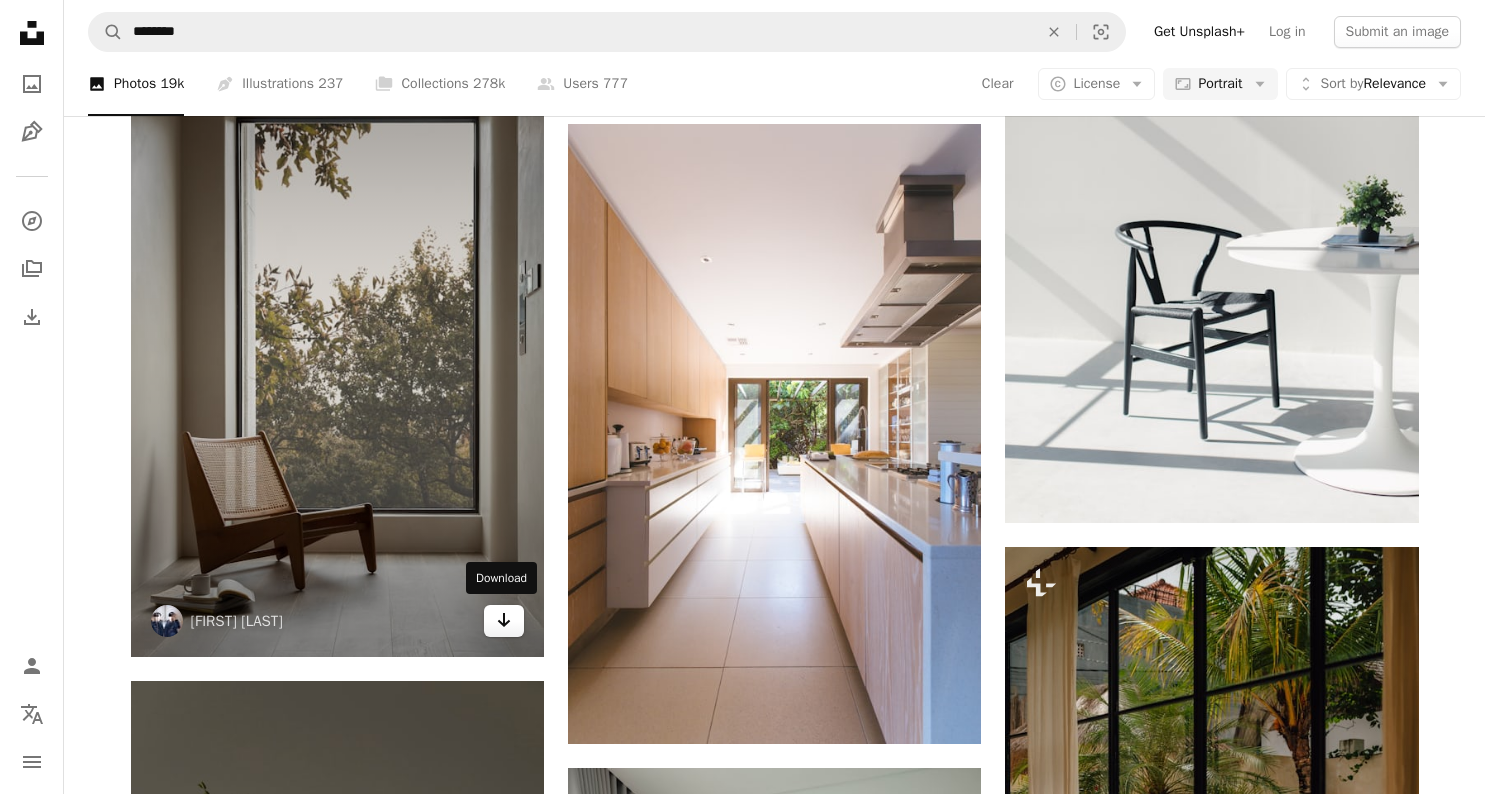 click 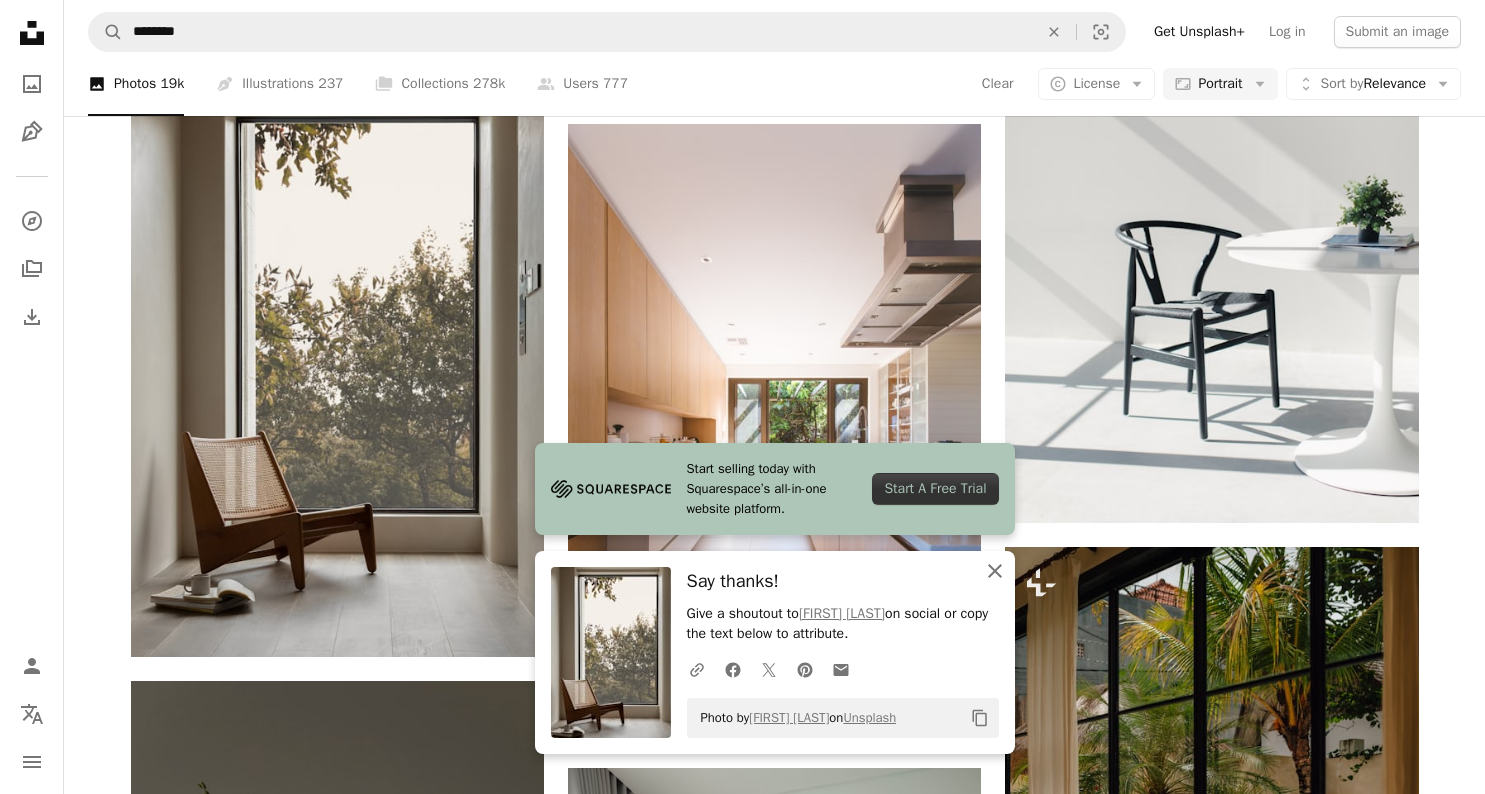 click on "An X shape" 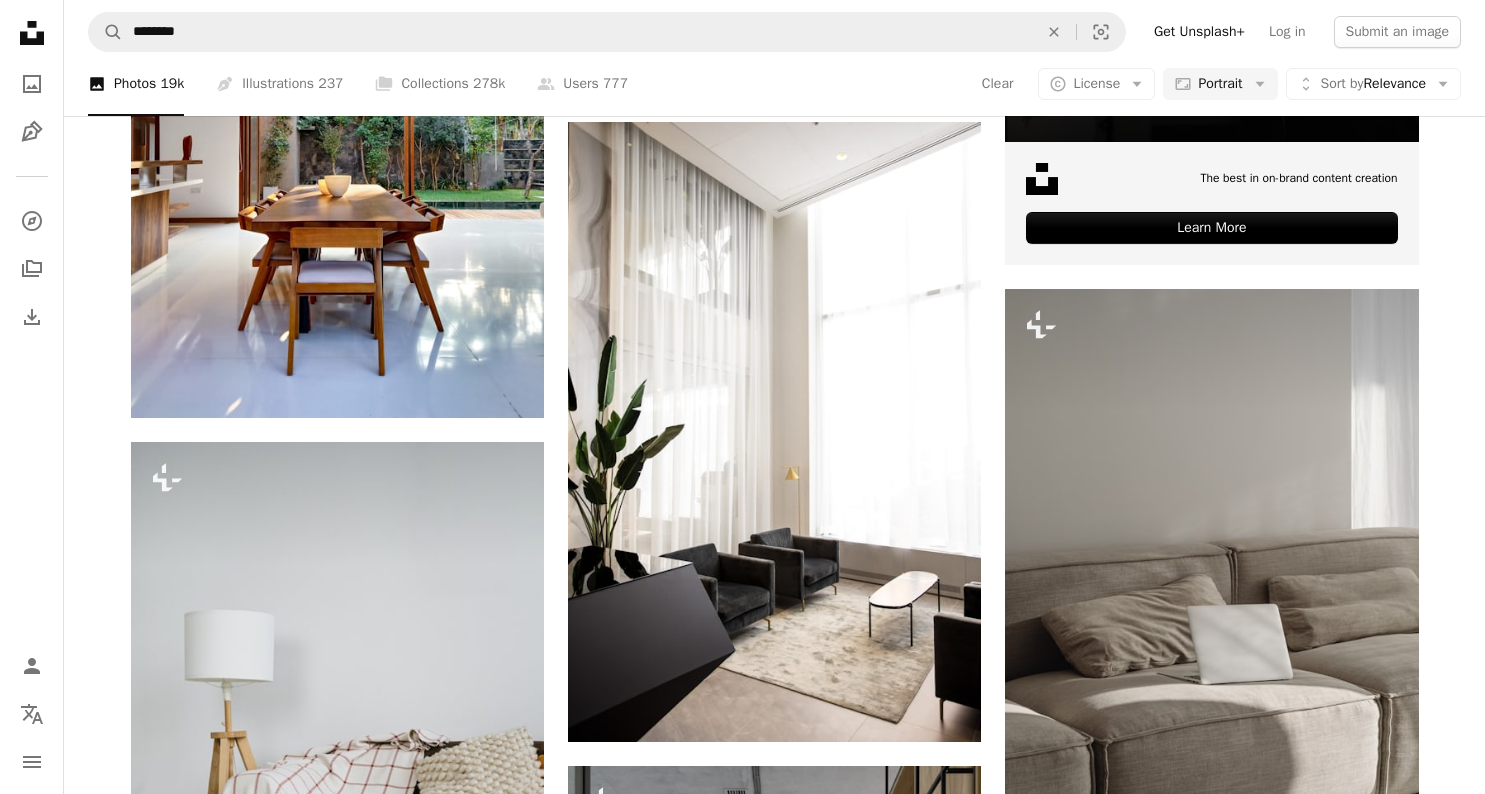 scroll, scrollTop: 12938, scrollLeft: 0, axis: vertical 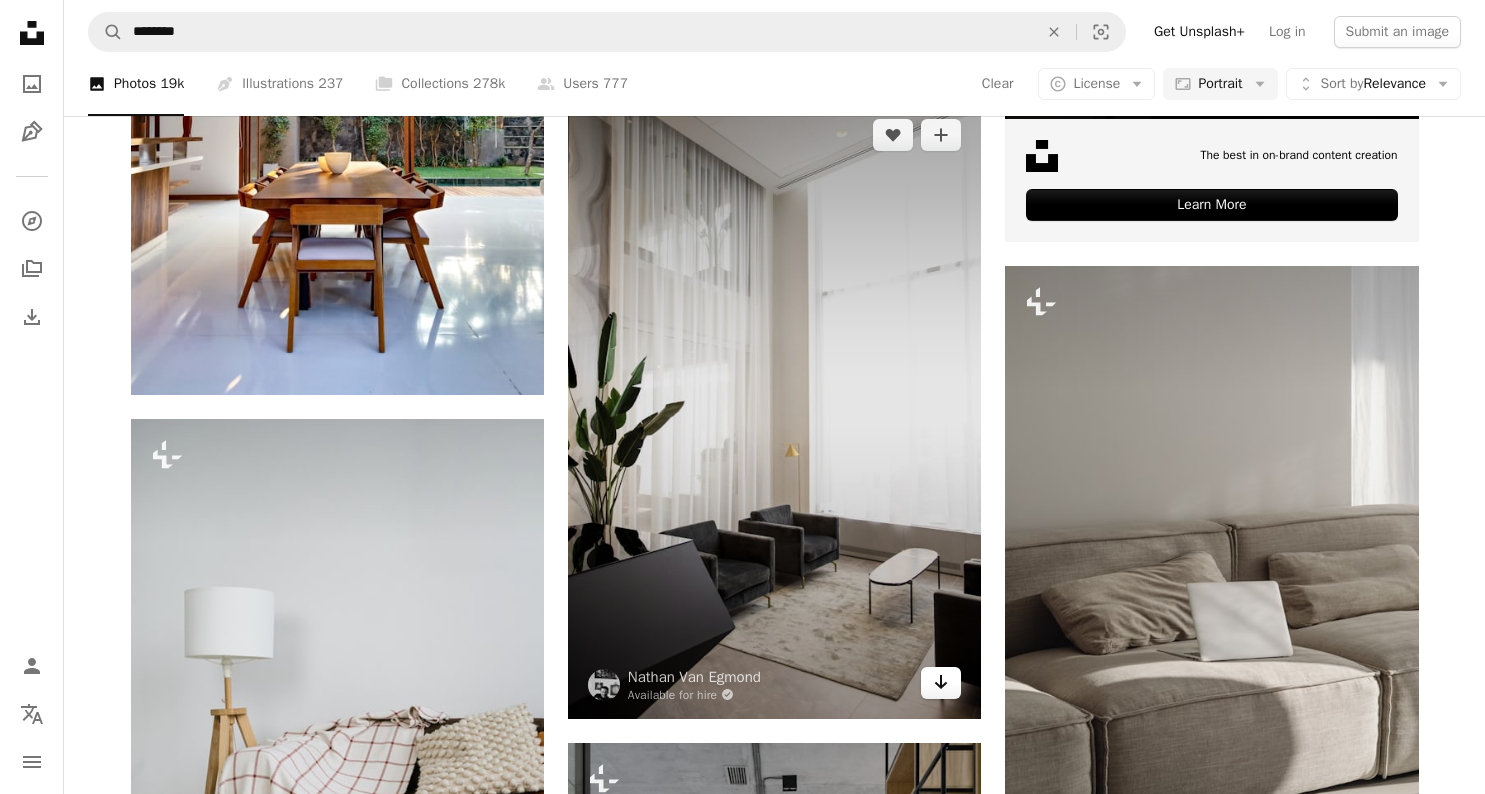 click on "Arrow pointing down" 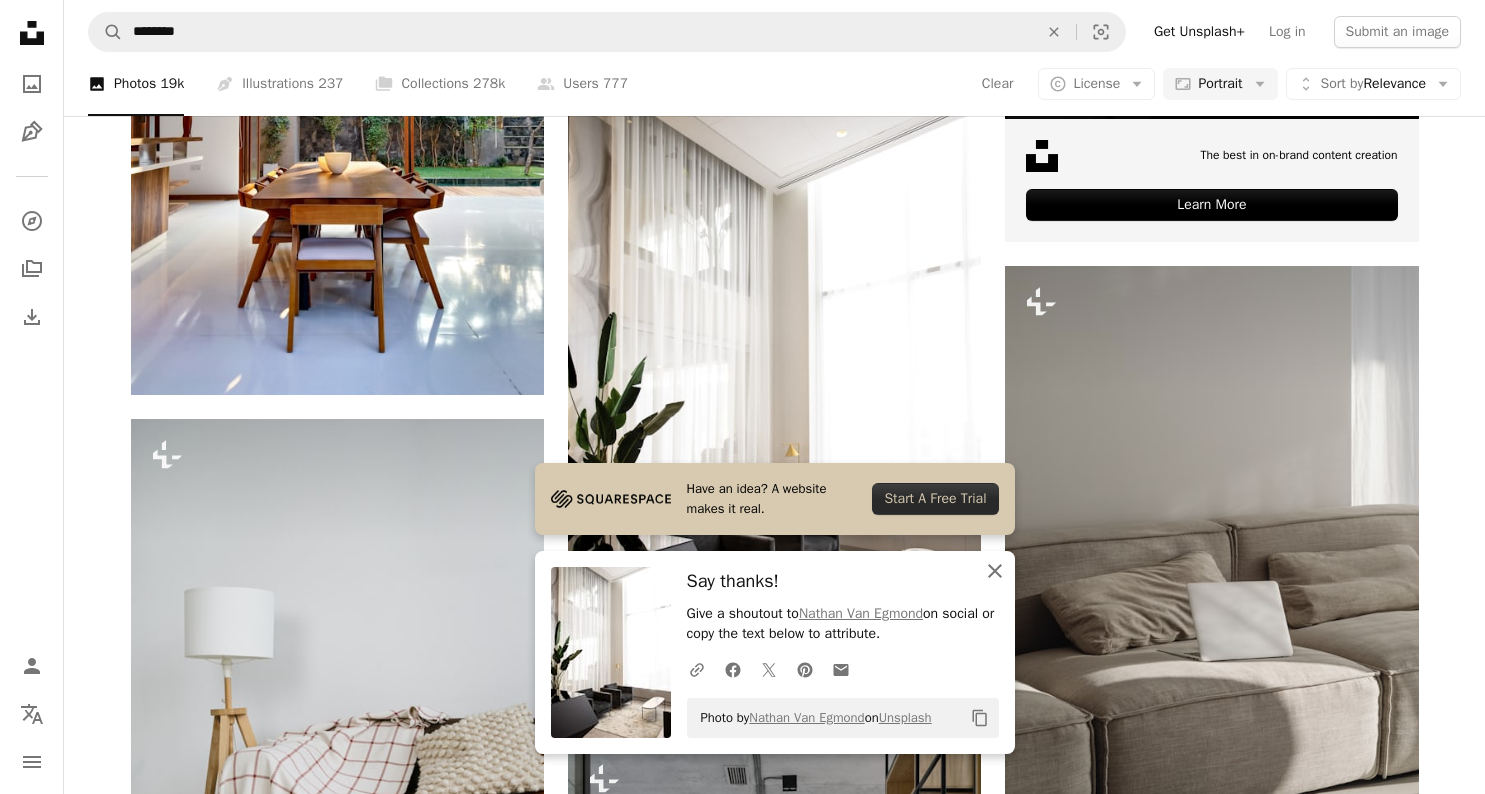 click on "An X shape" 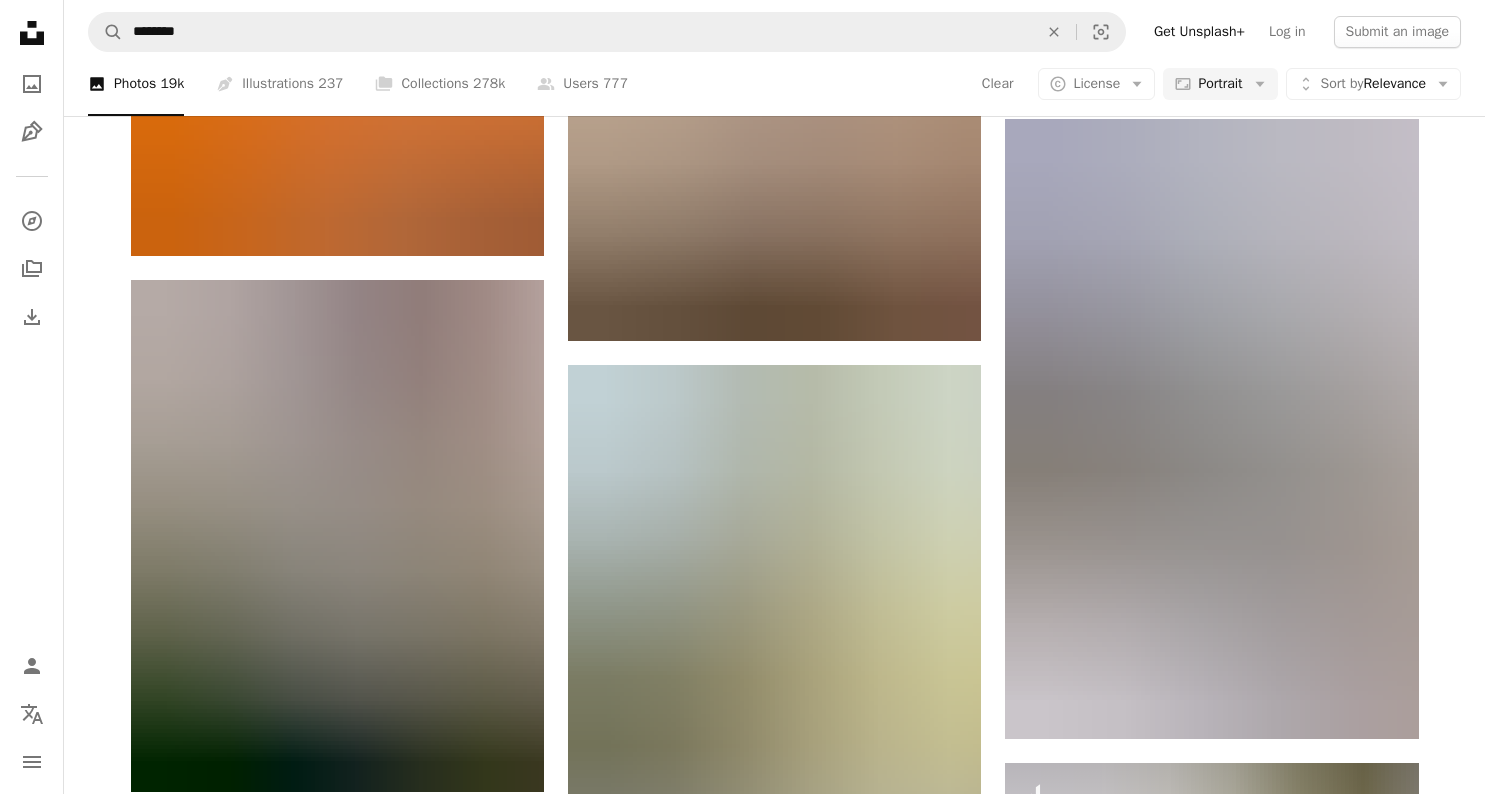 scroll, scrollTop: 15012, scrollLeft: 0, axis: vertical 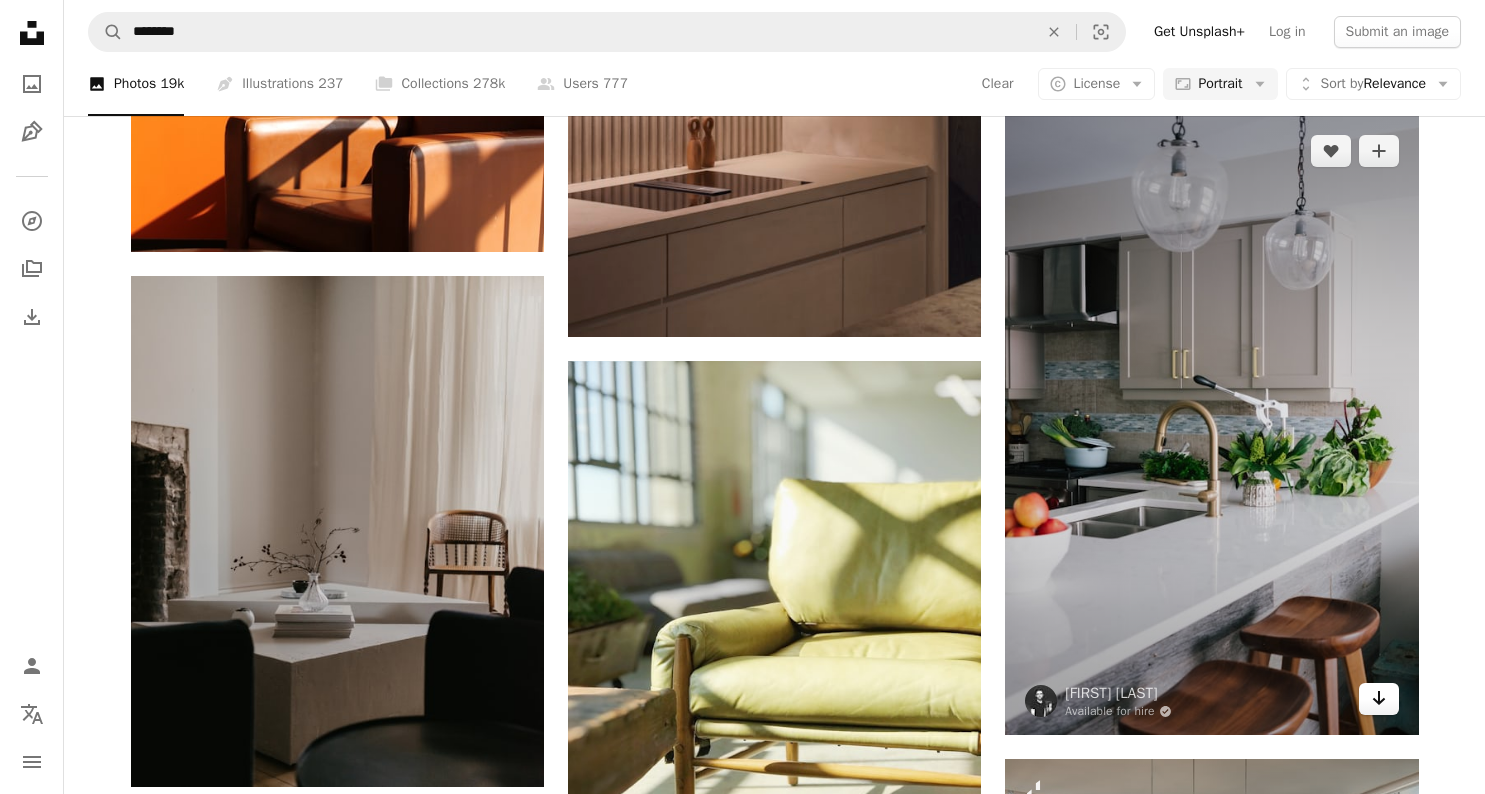 click 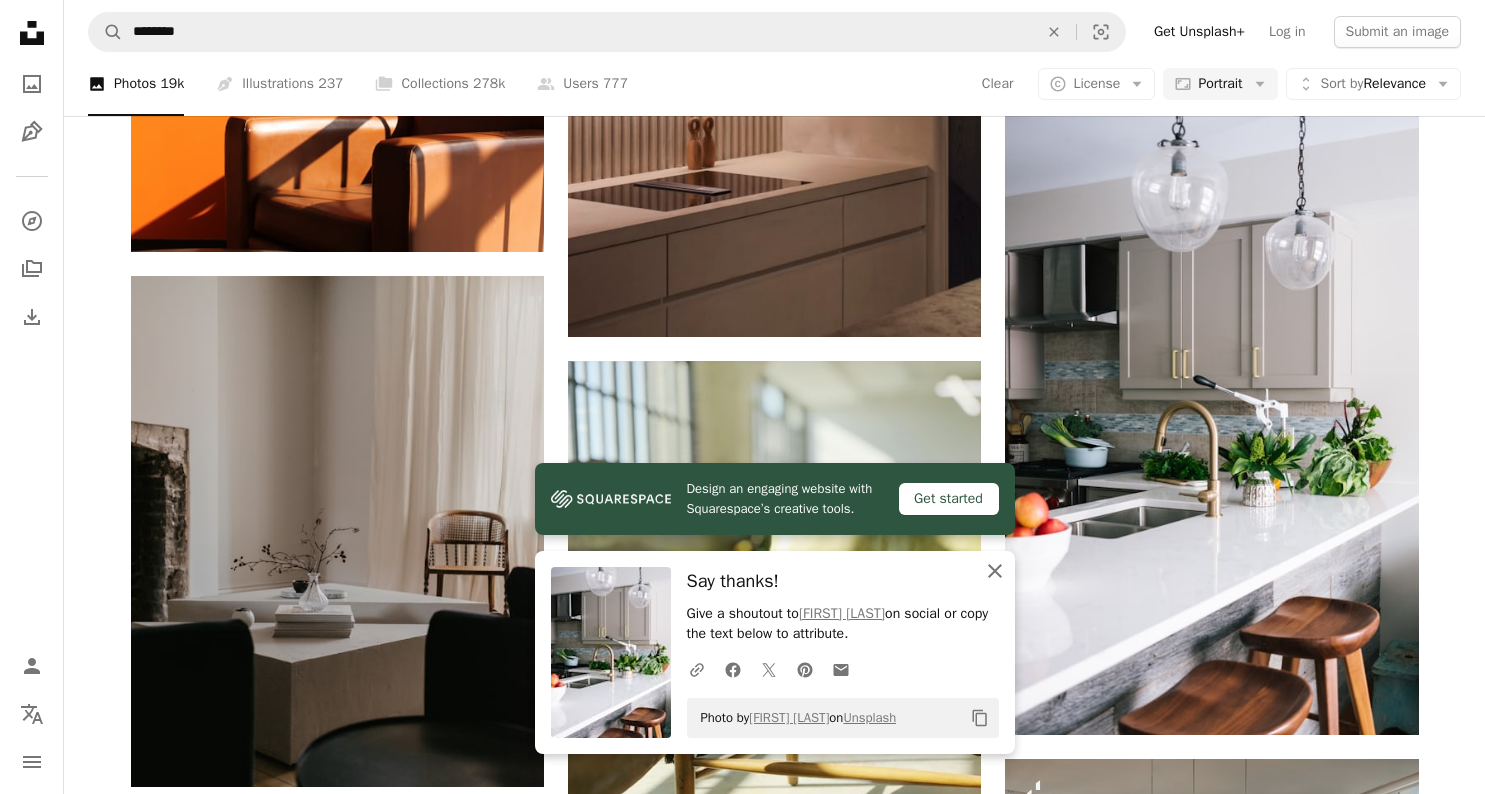 click on "An X shape" 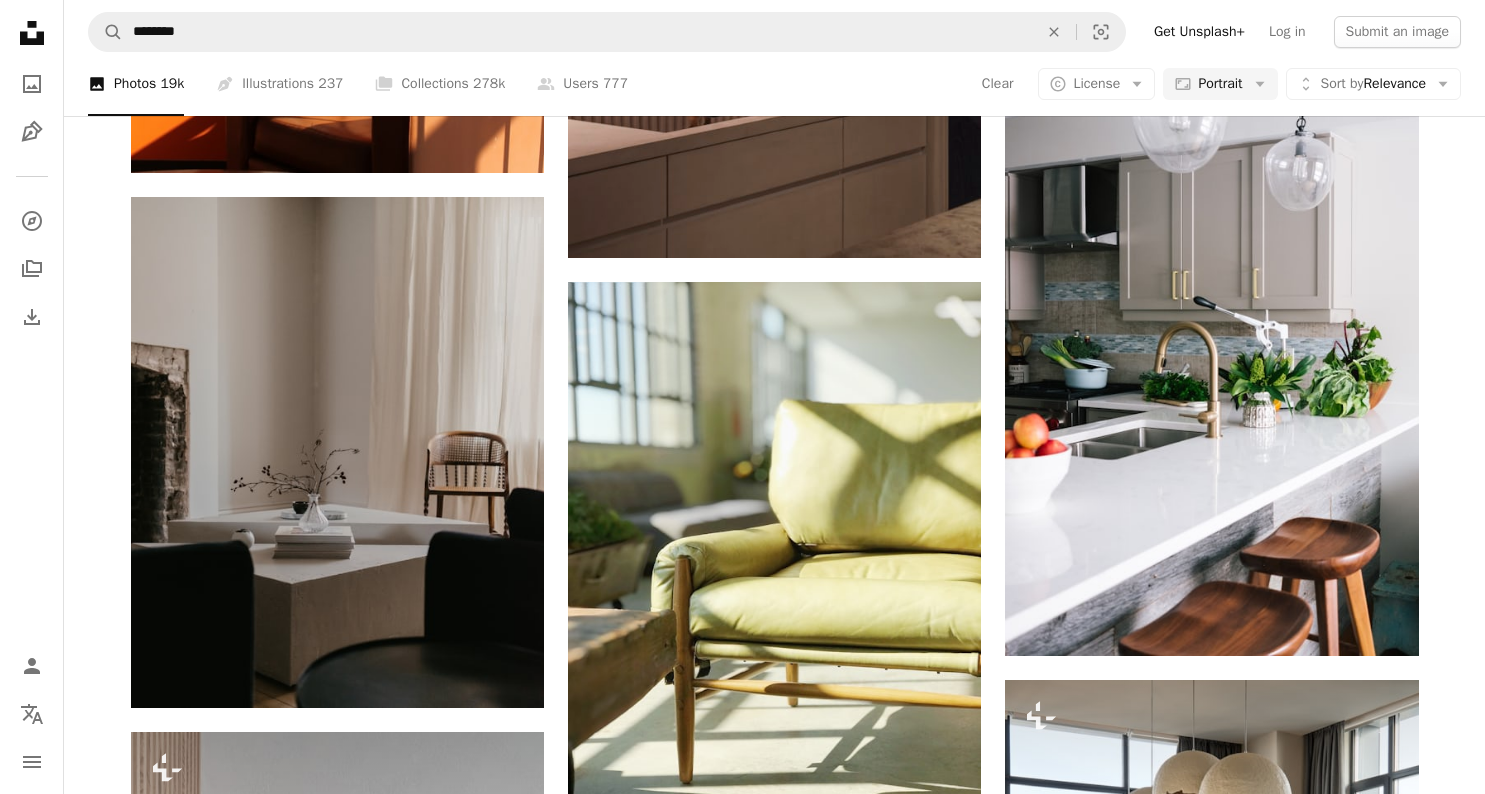 scroll, scrollTop: 15128, scrollLeft: 0, axis: vertical 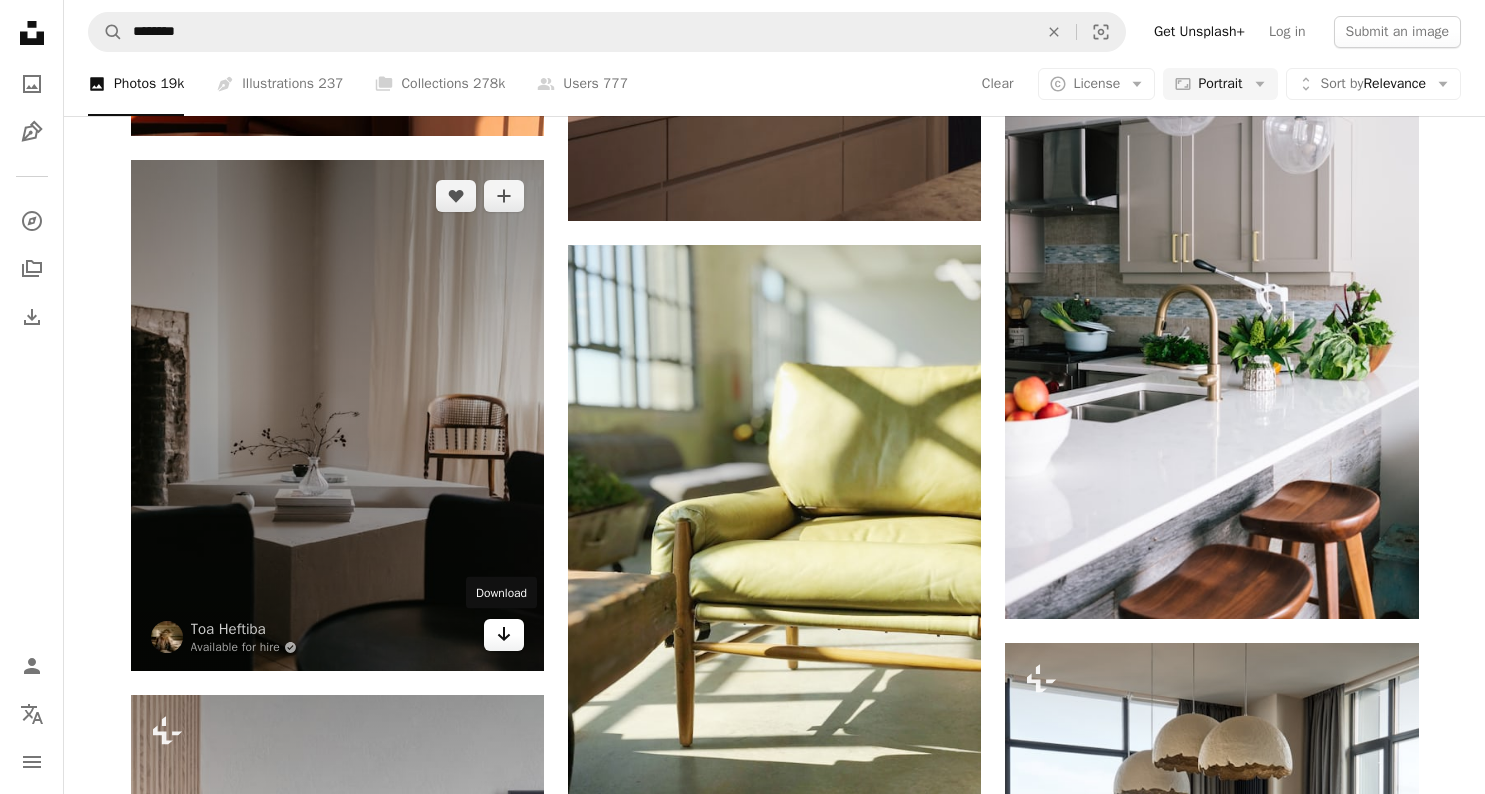 click on "Arrow pointing down" 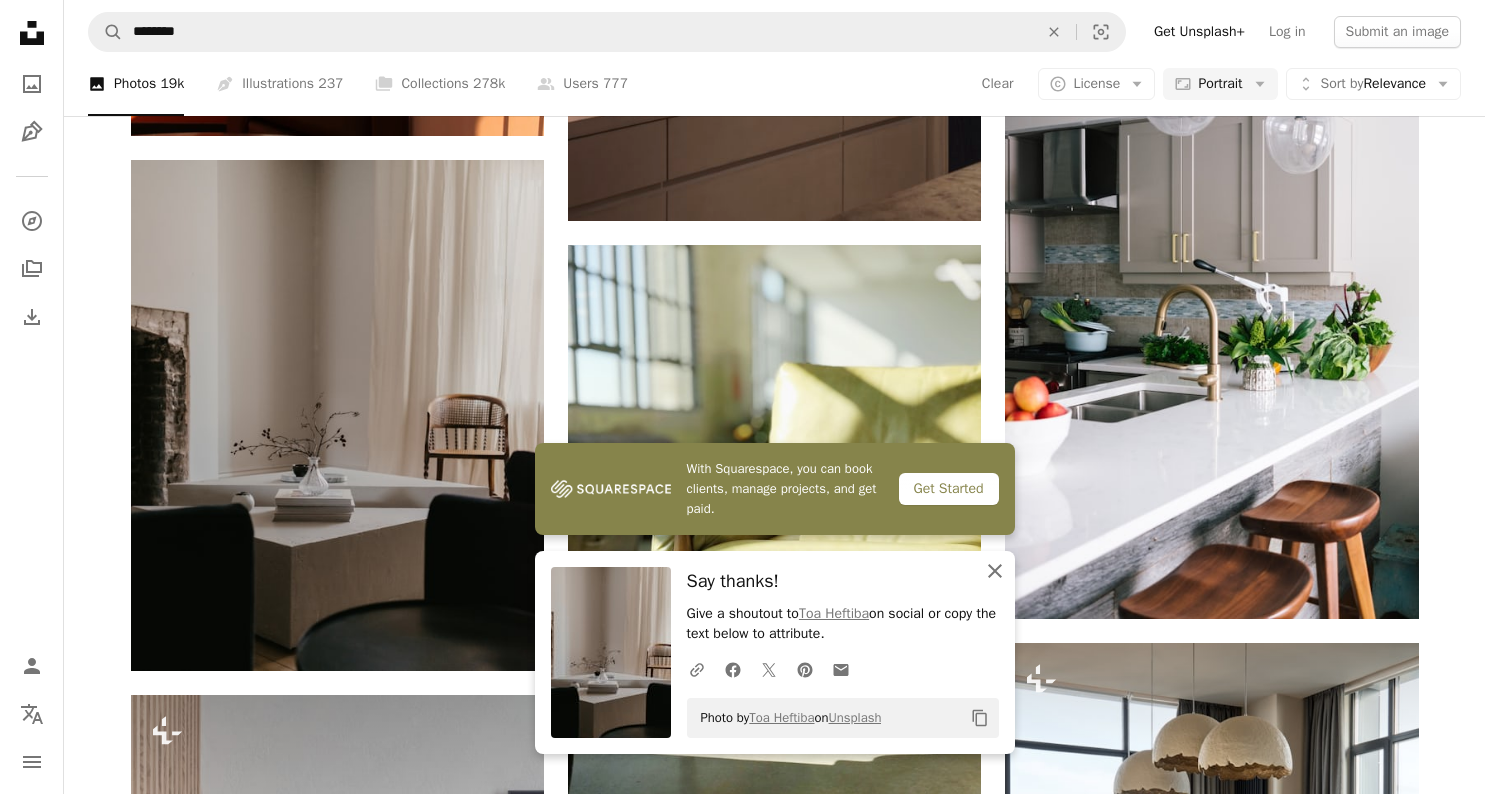 click 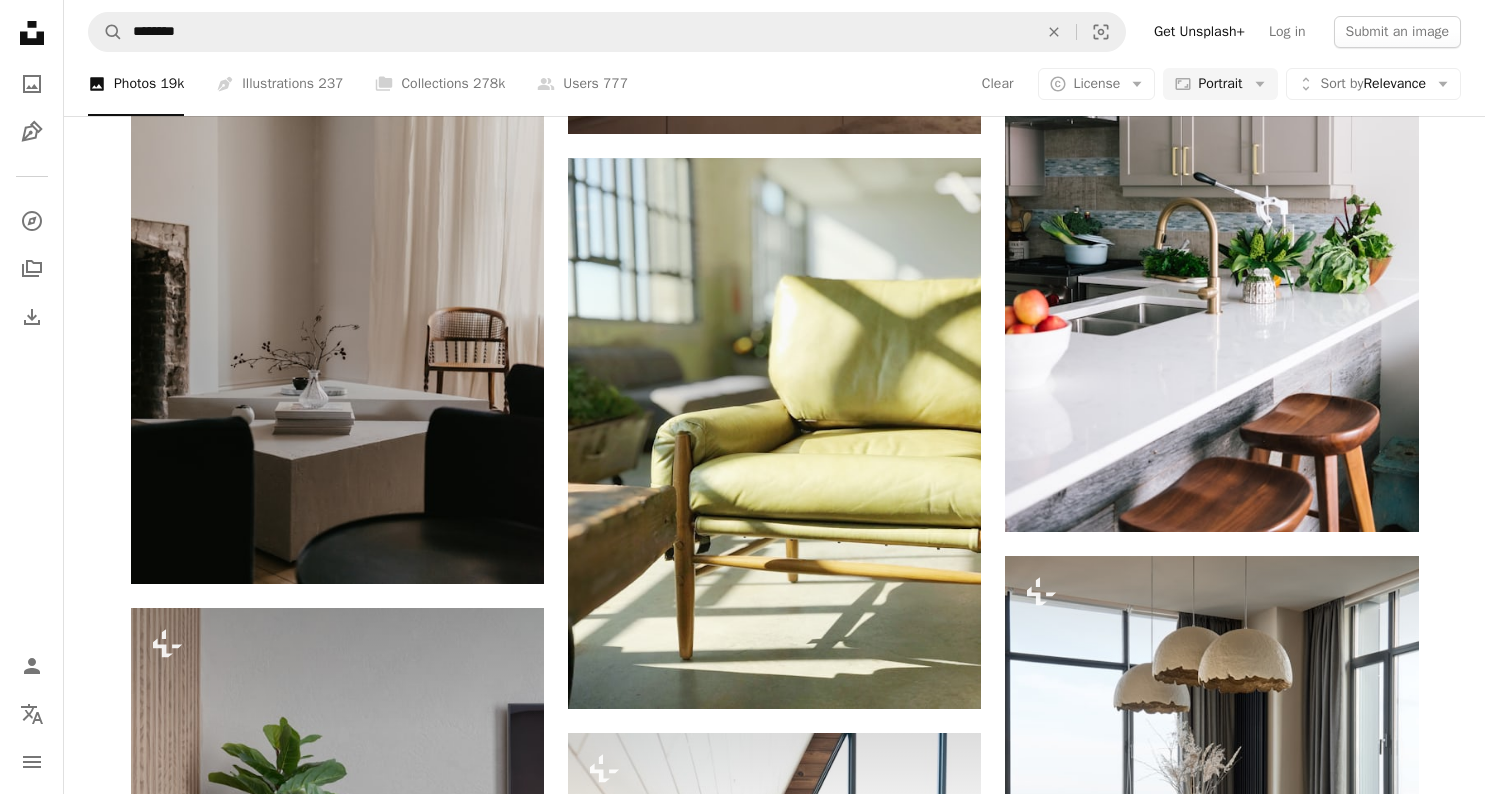 scroll, scrollTop: 15235, scrollLeft: 0, axis: vertical 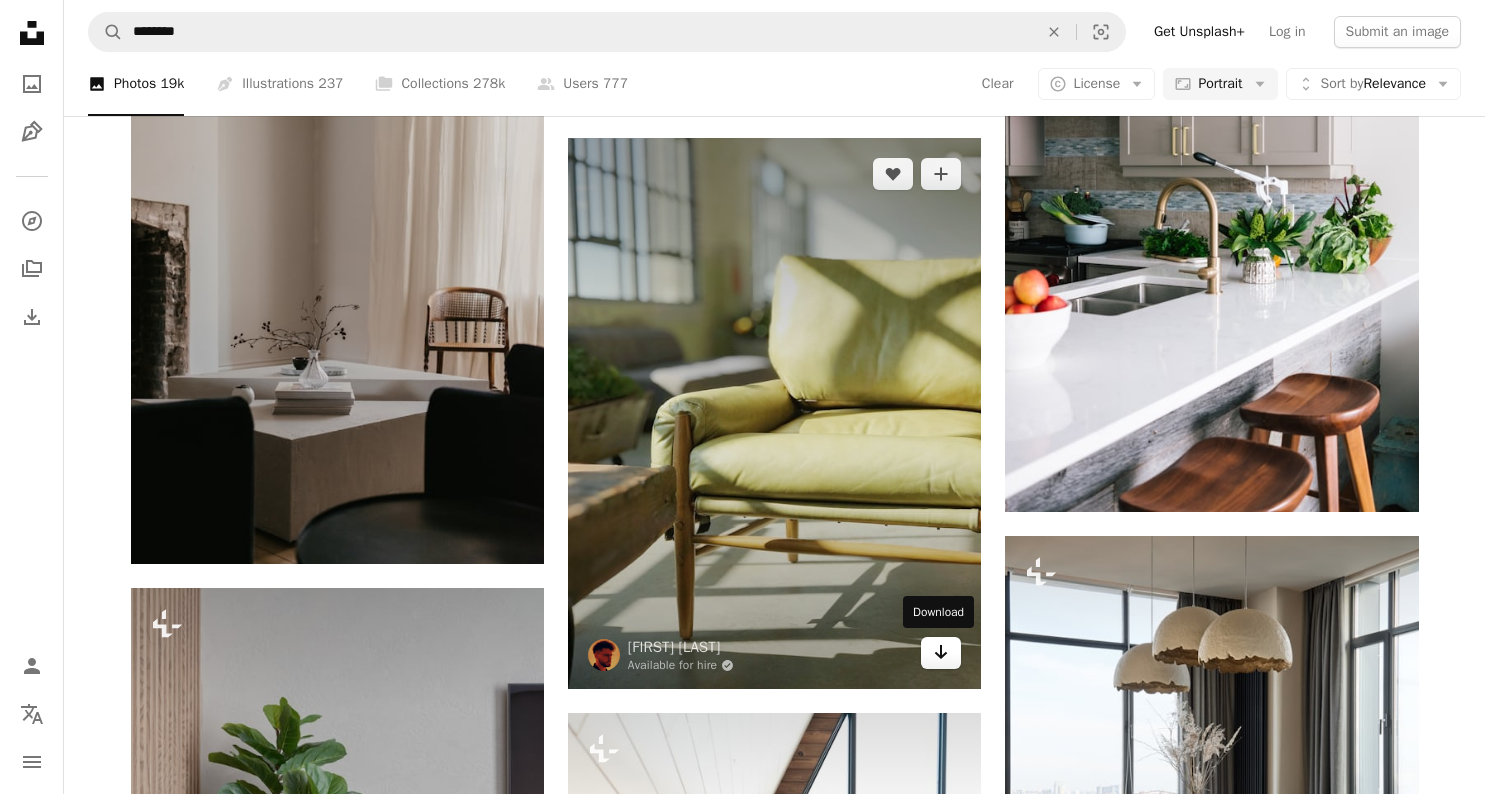 click on "Arrow pointing down" 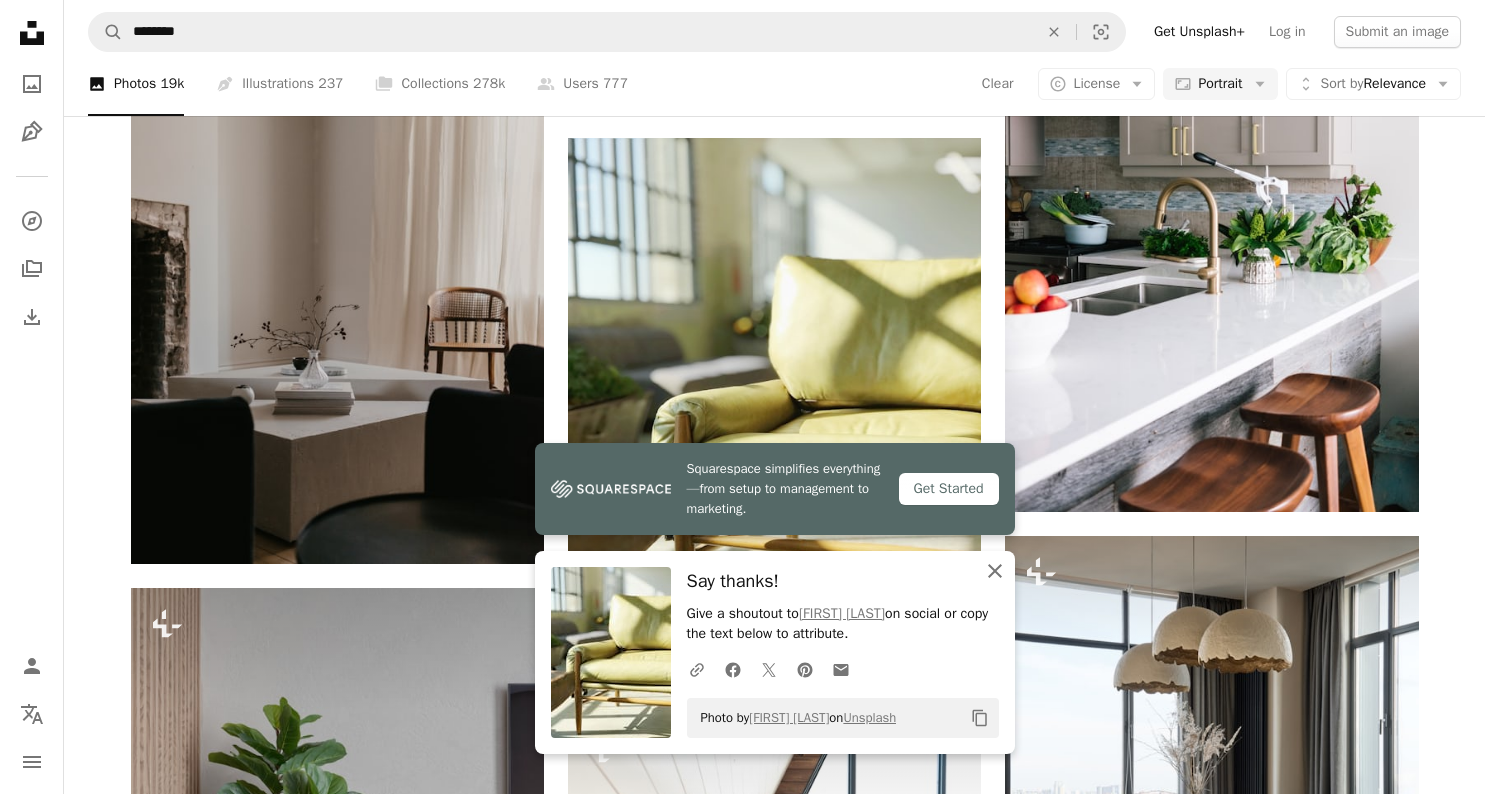 click on "An X shape" 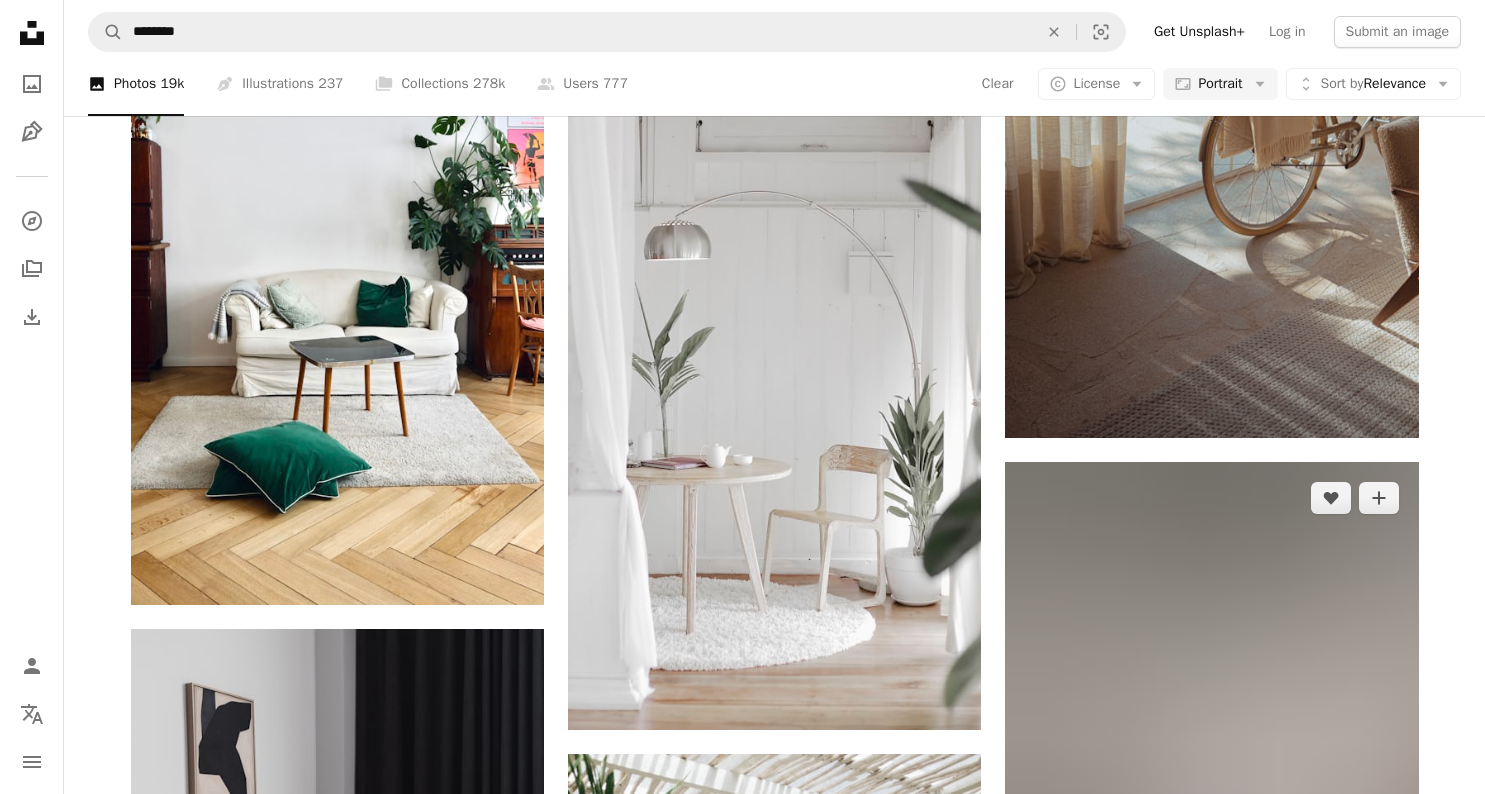 scroll, scrollTop: 16476, scrollLeft: 0, axis: vertical 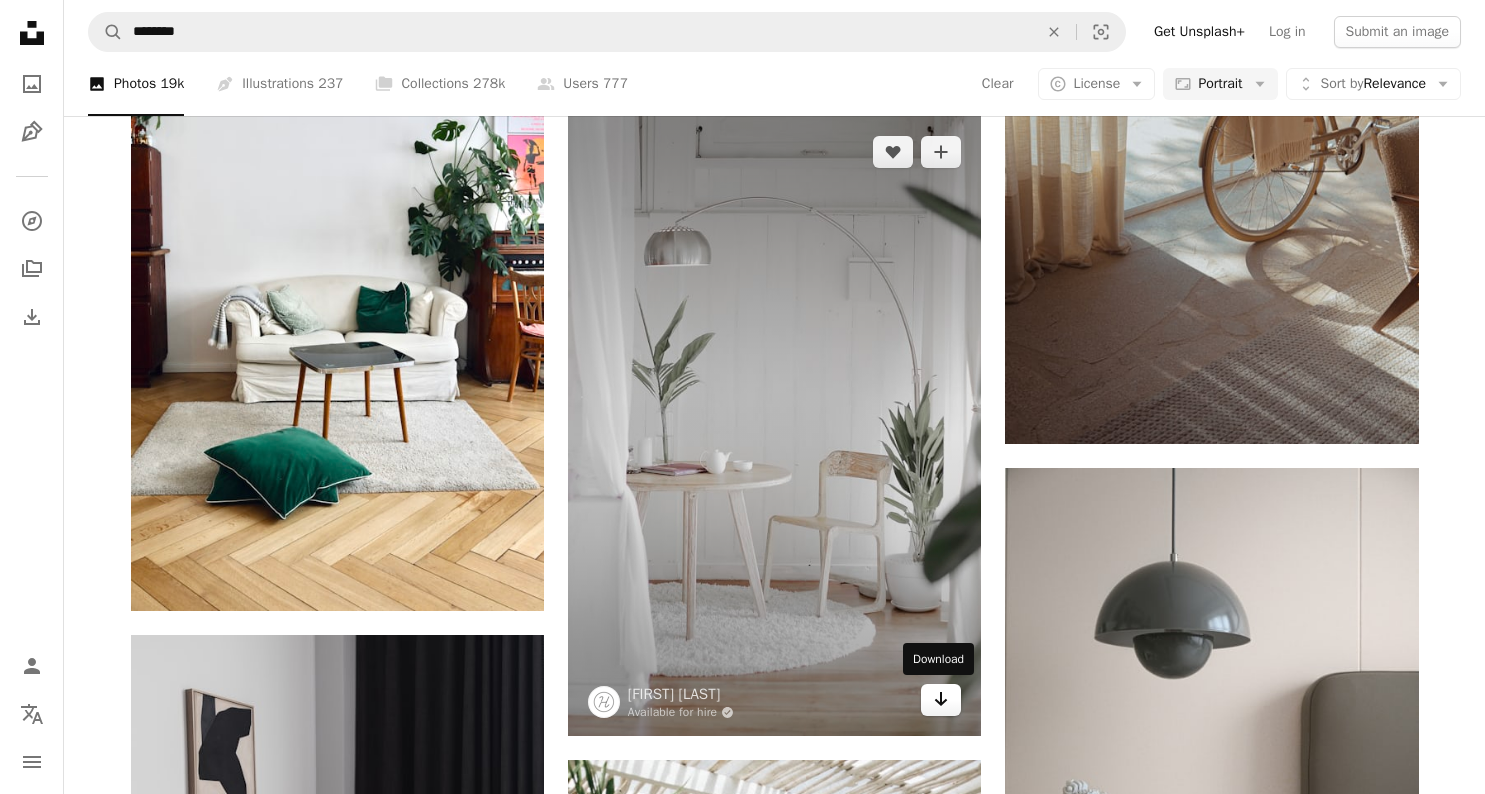 click 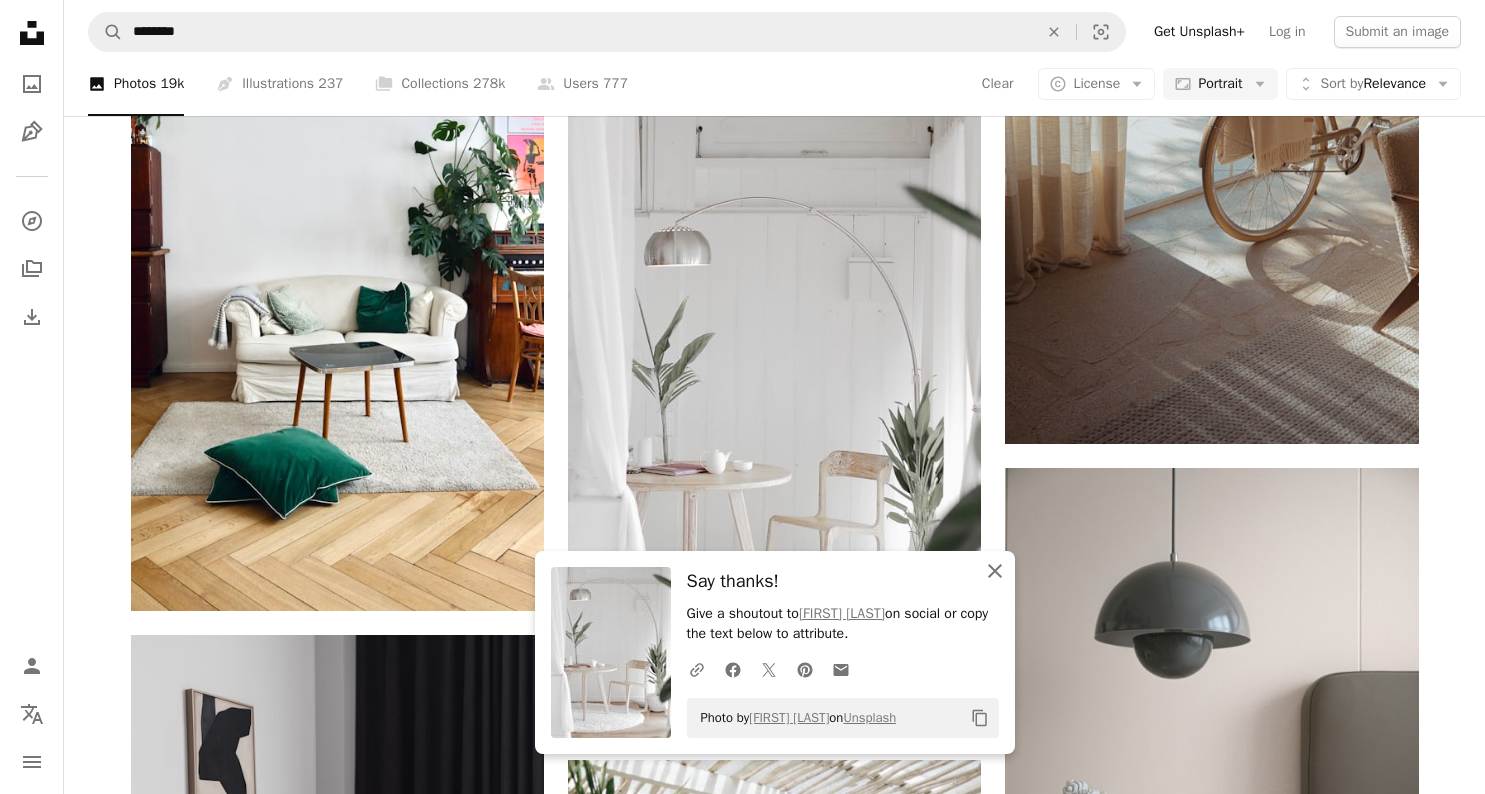 click on "An X shape" 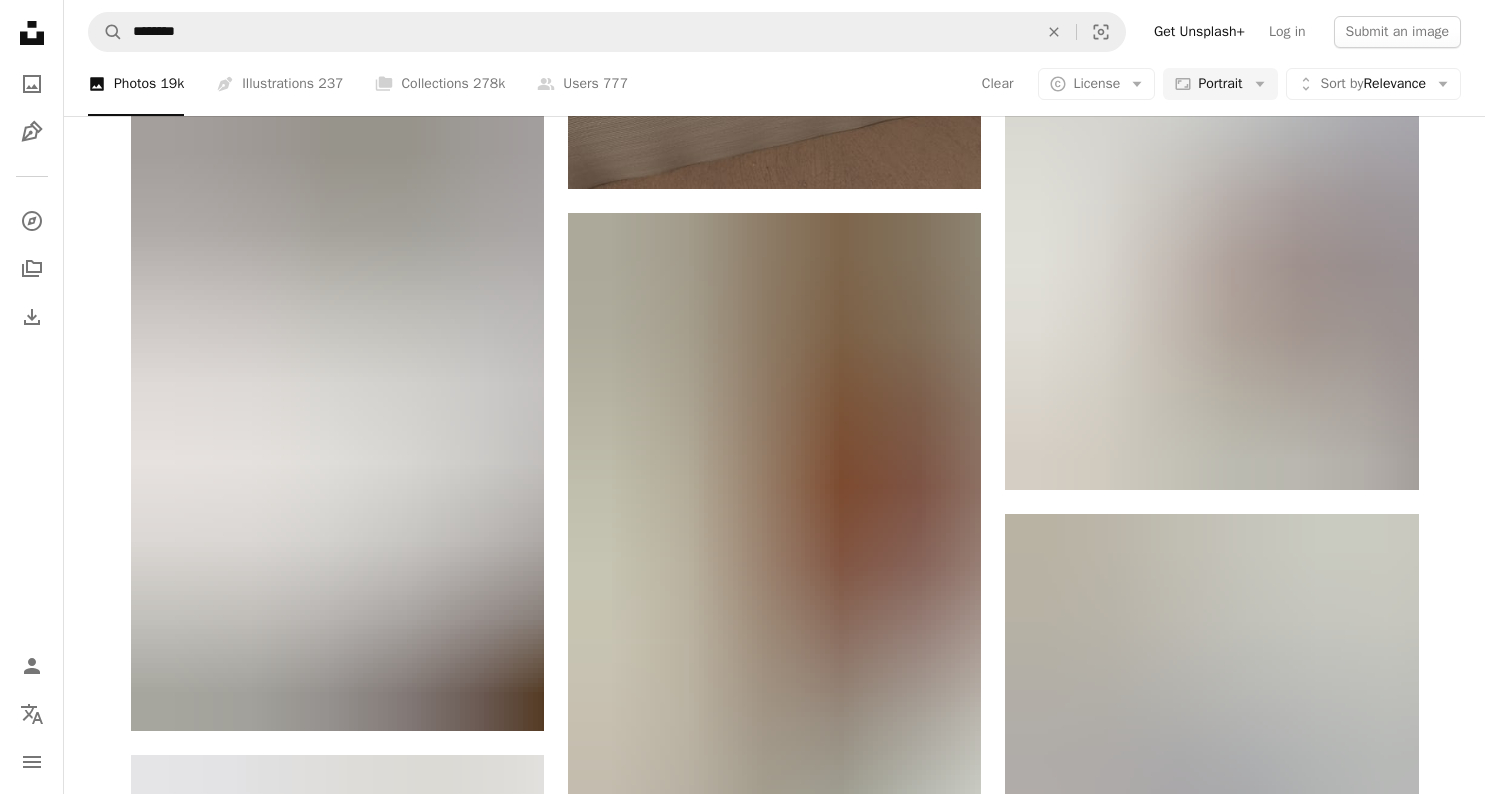 scroll, scrollTop: 18851, scrollLeft: 0, axis: vertical 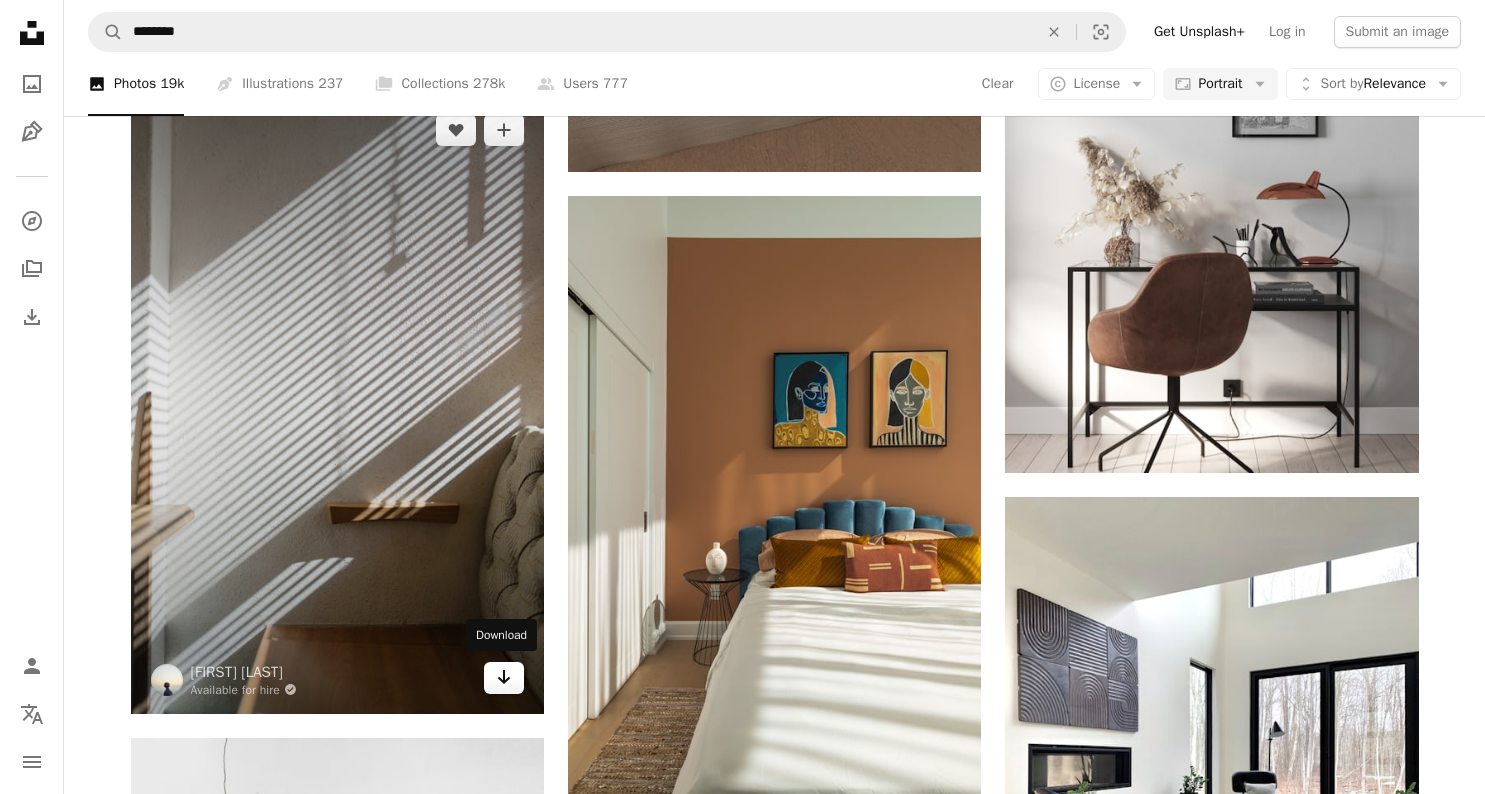 click on "Arrow pointing down" 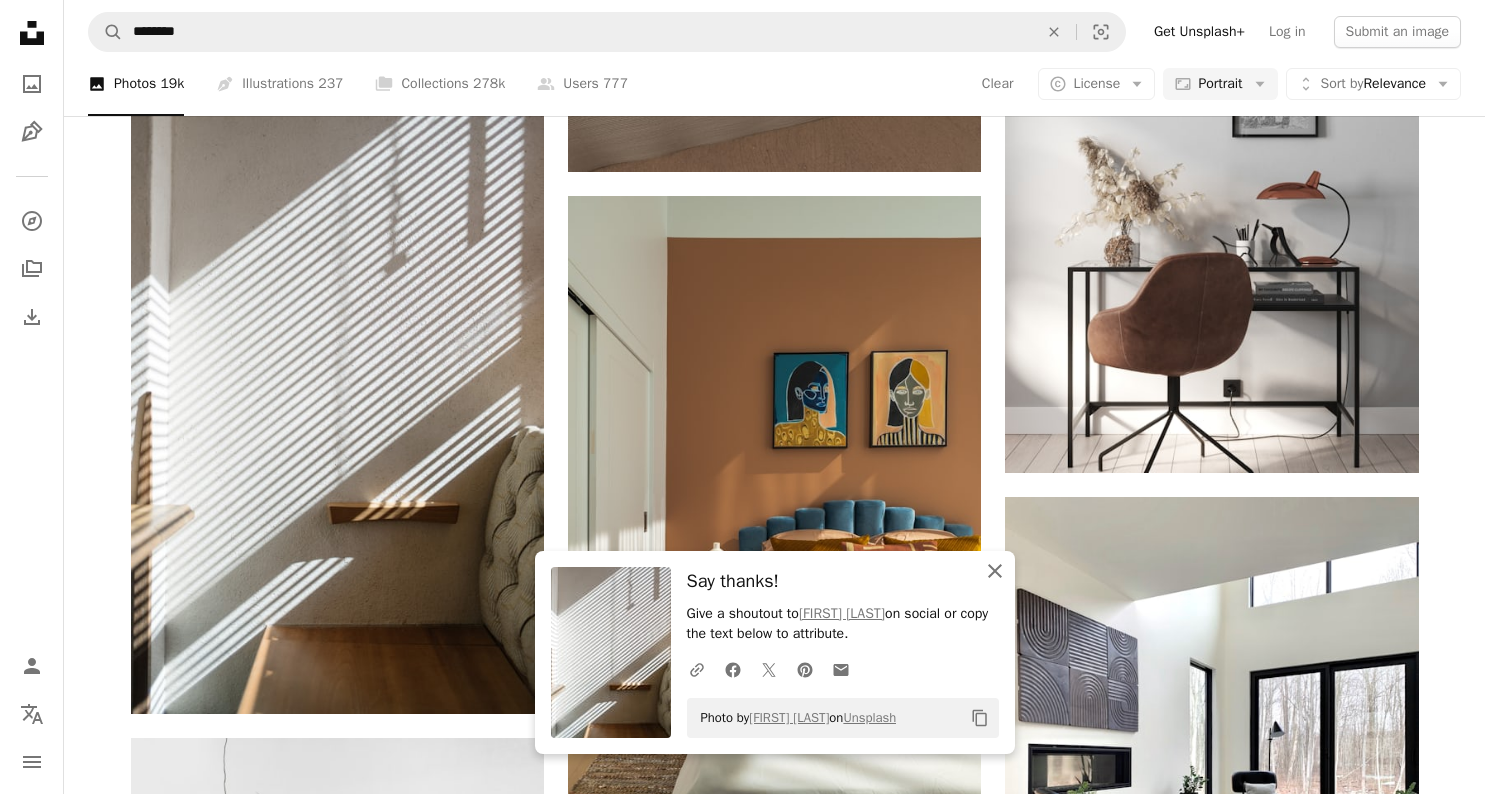 click 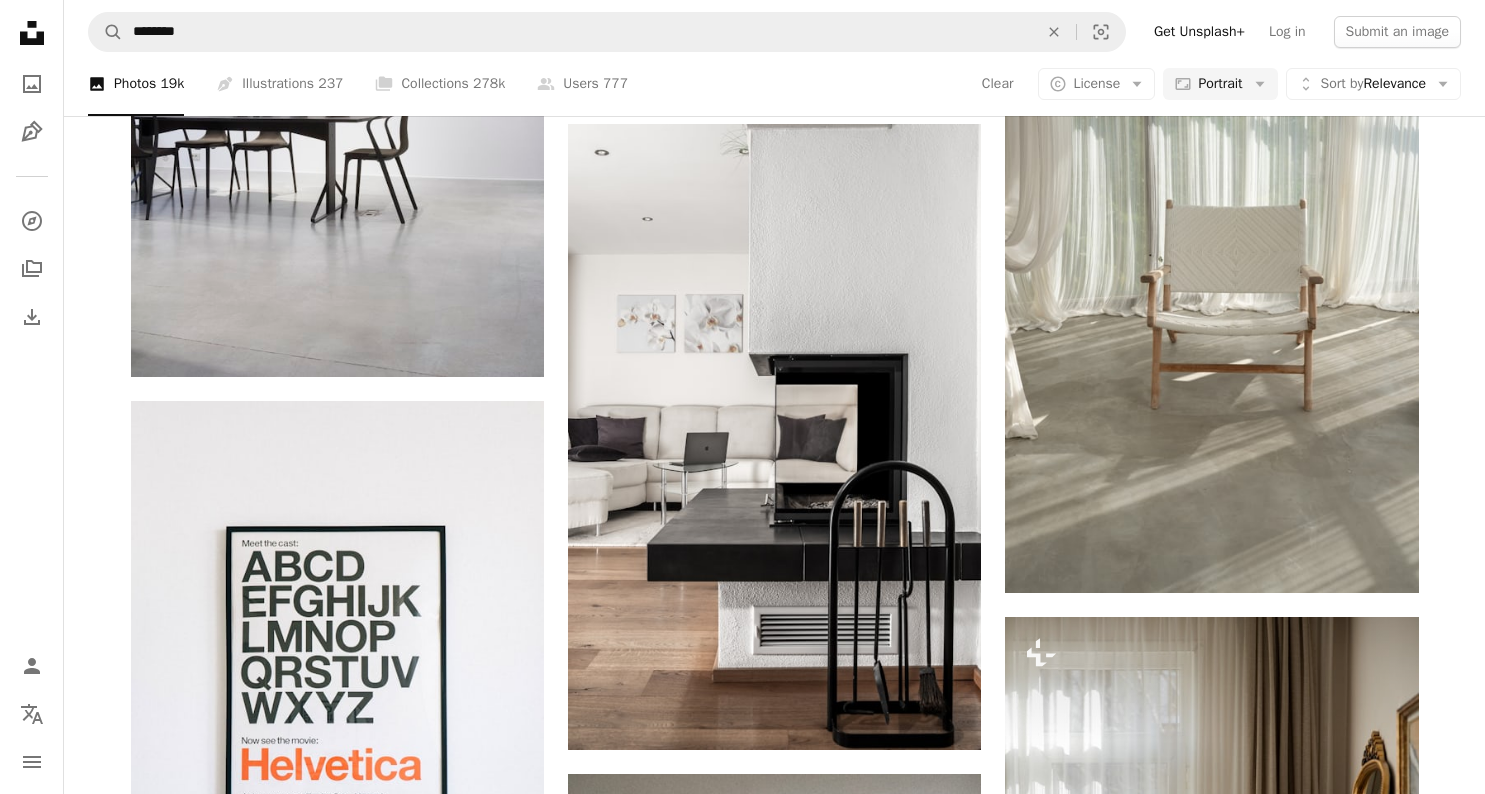 scroll, scrollTop: 29830, scrollLeft: 0, axis: vertical 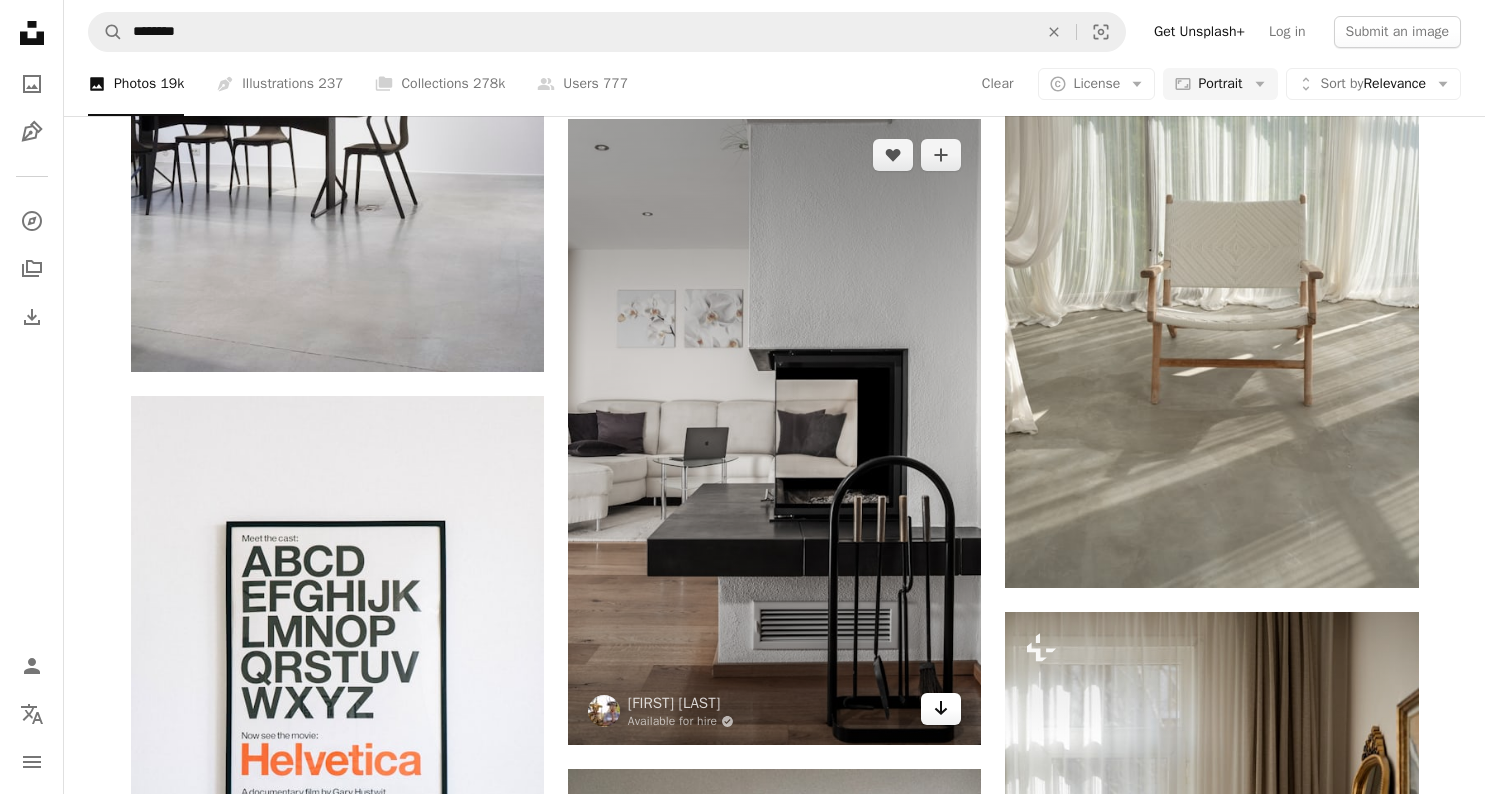 click on "Arrow pointing down" 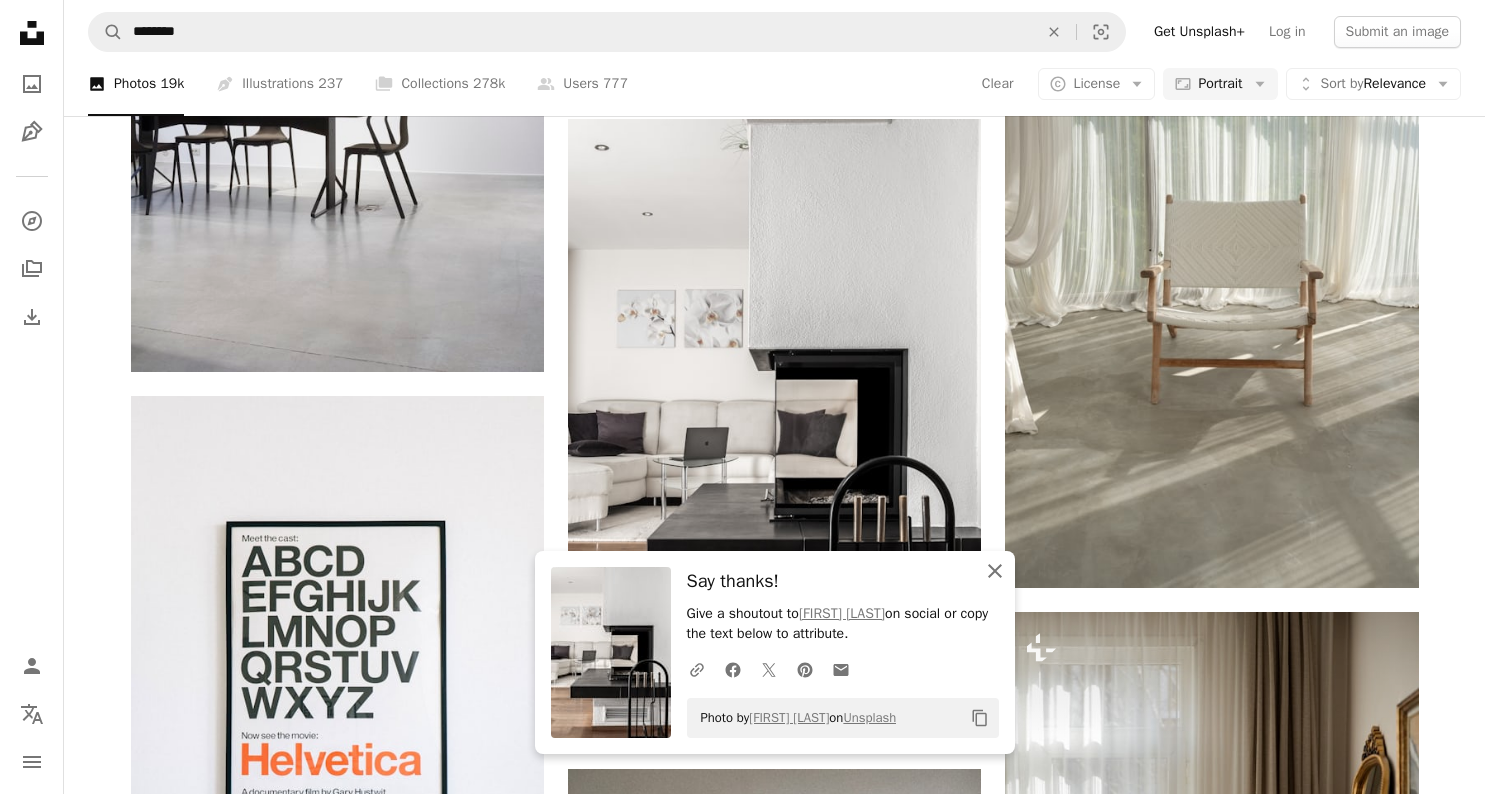 click 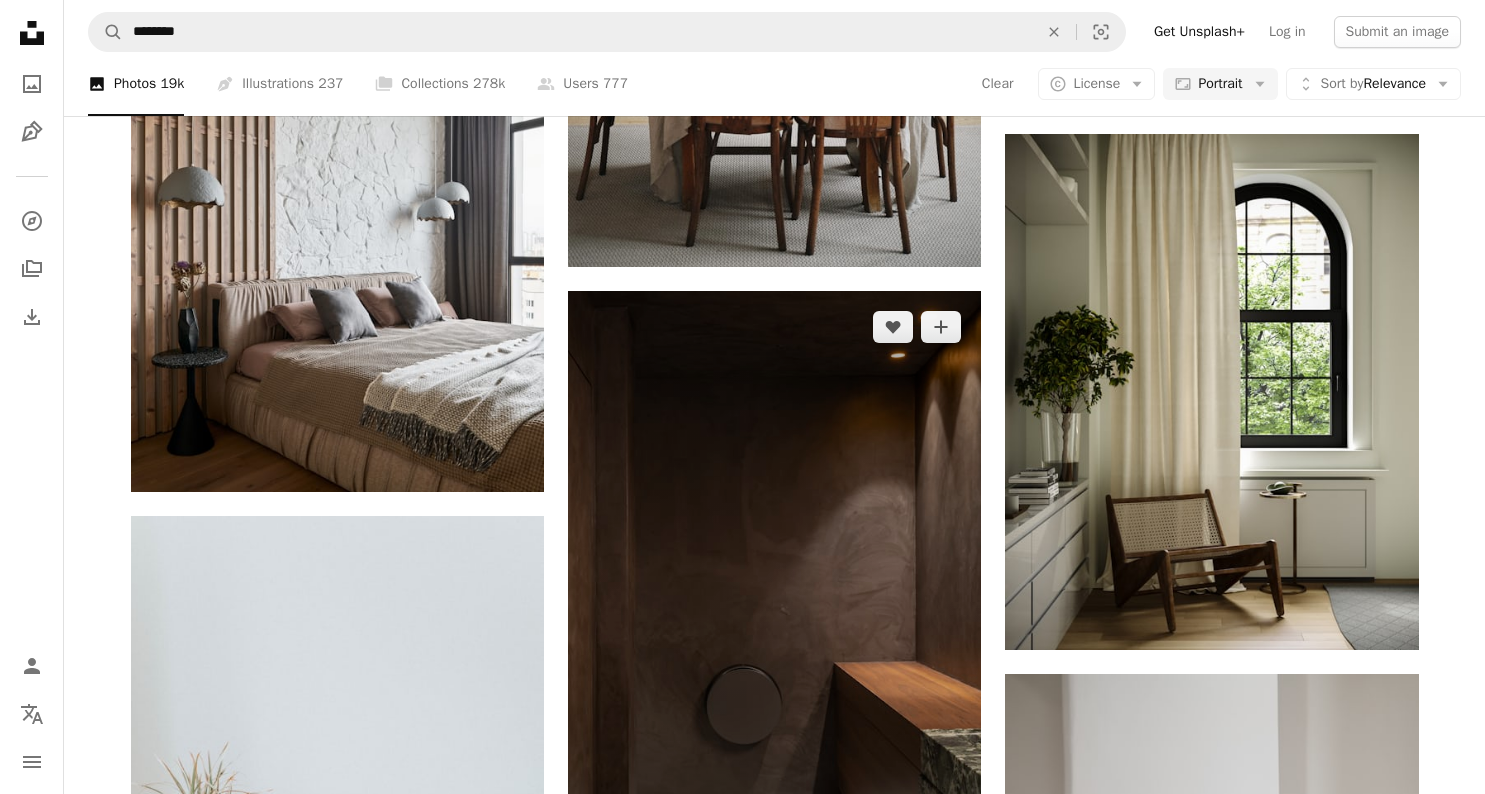 scroll, scrollTop: 30954, scrollLeft: 0, axis: vertical 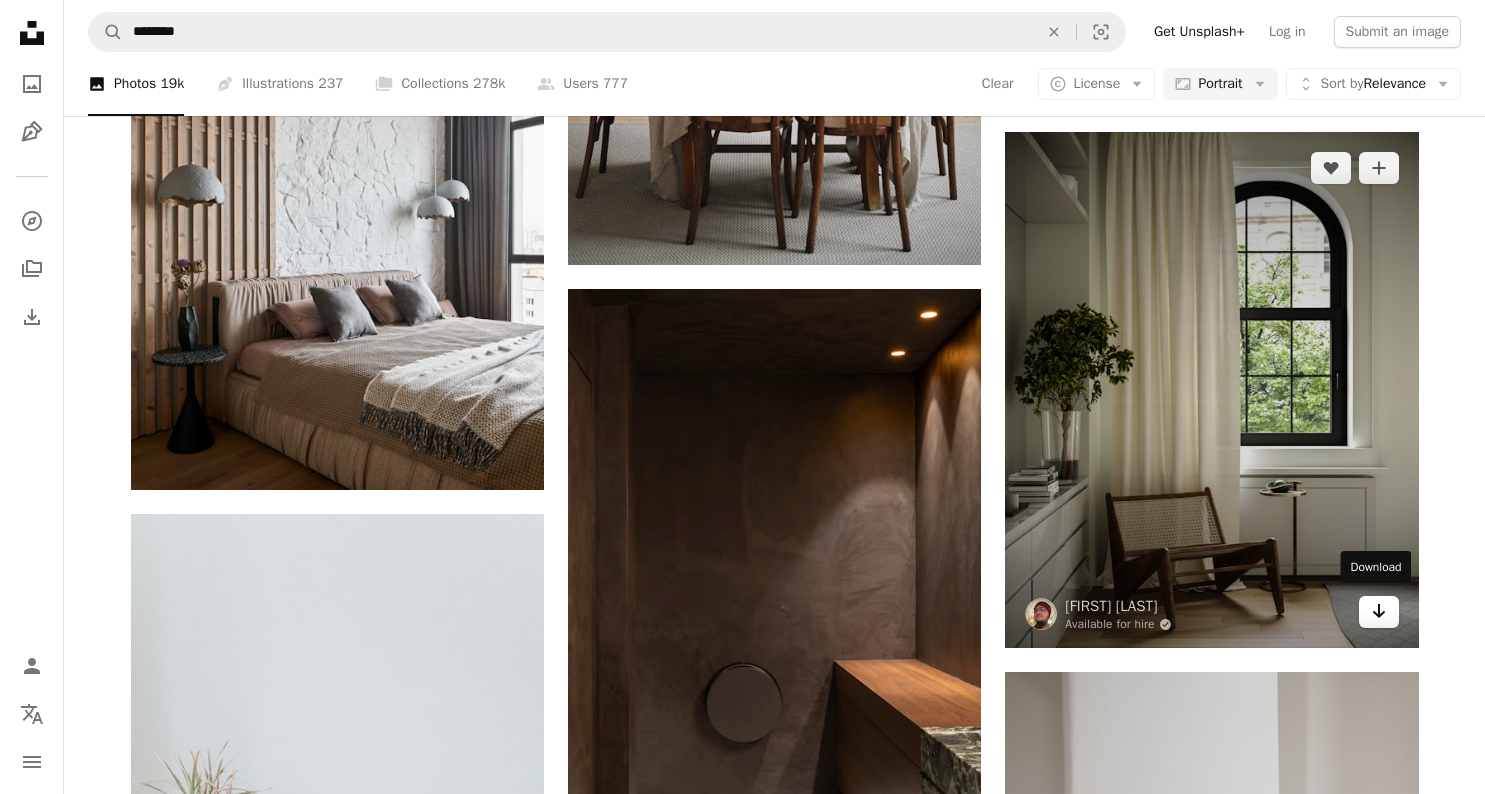 click 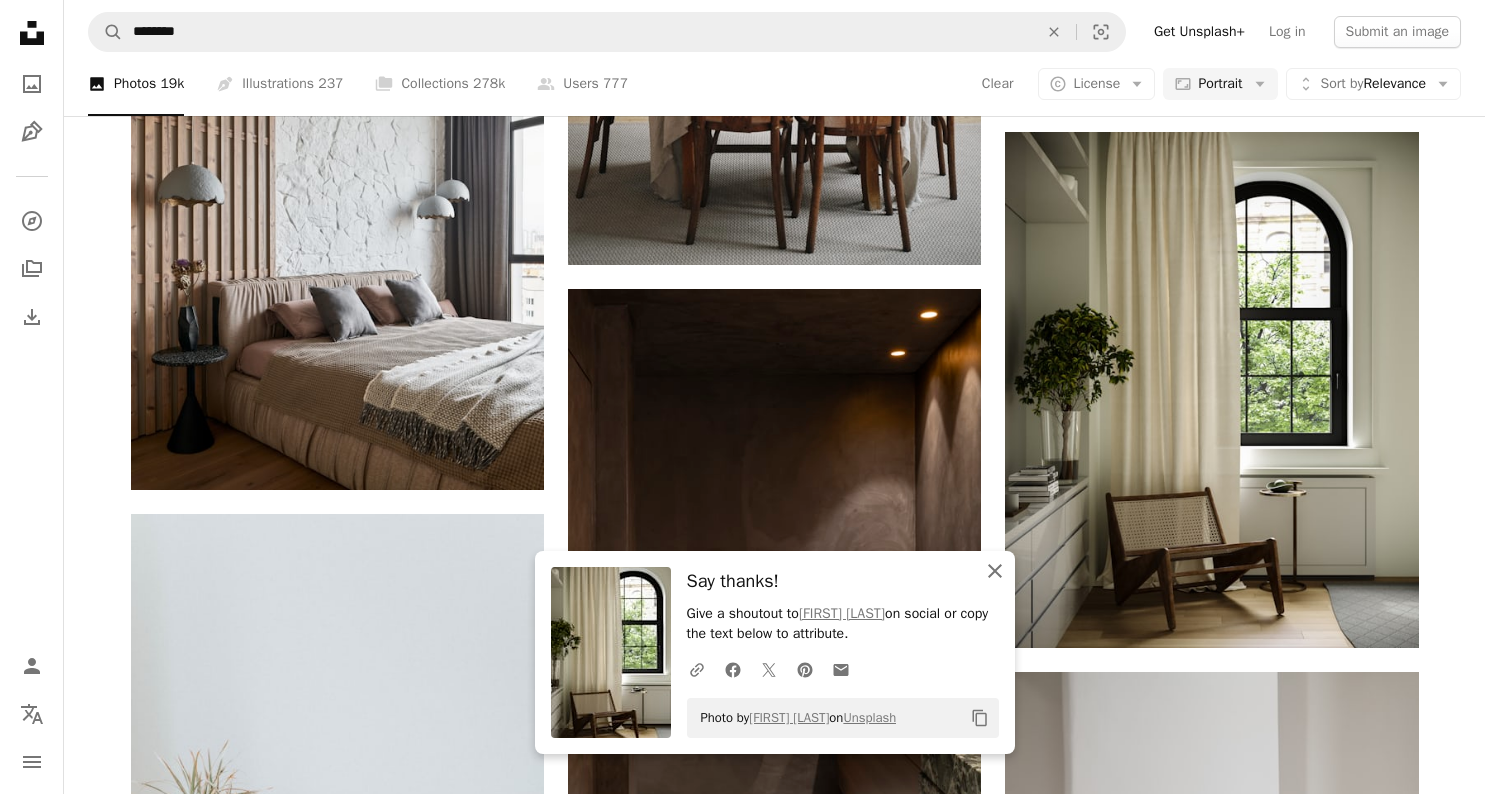 click on "An X shape" 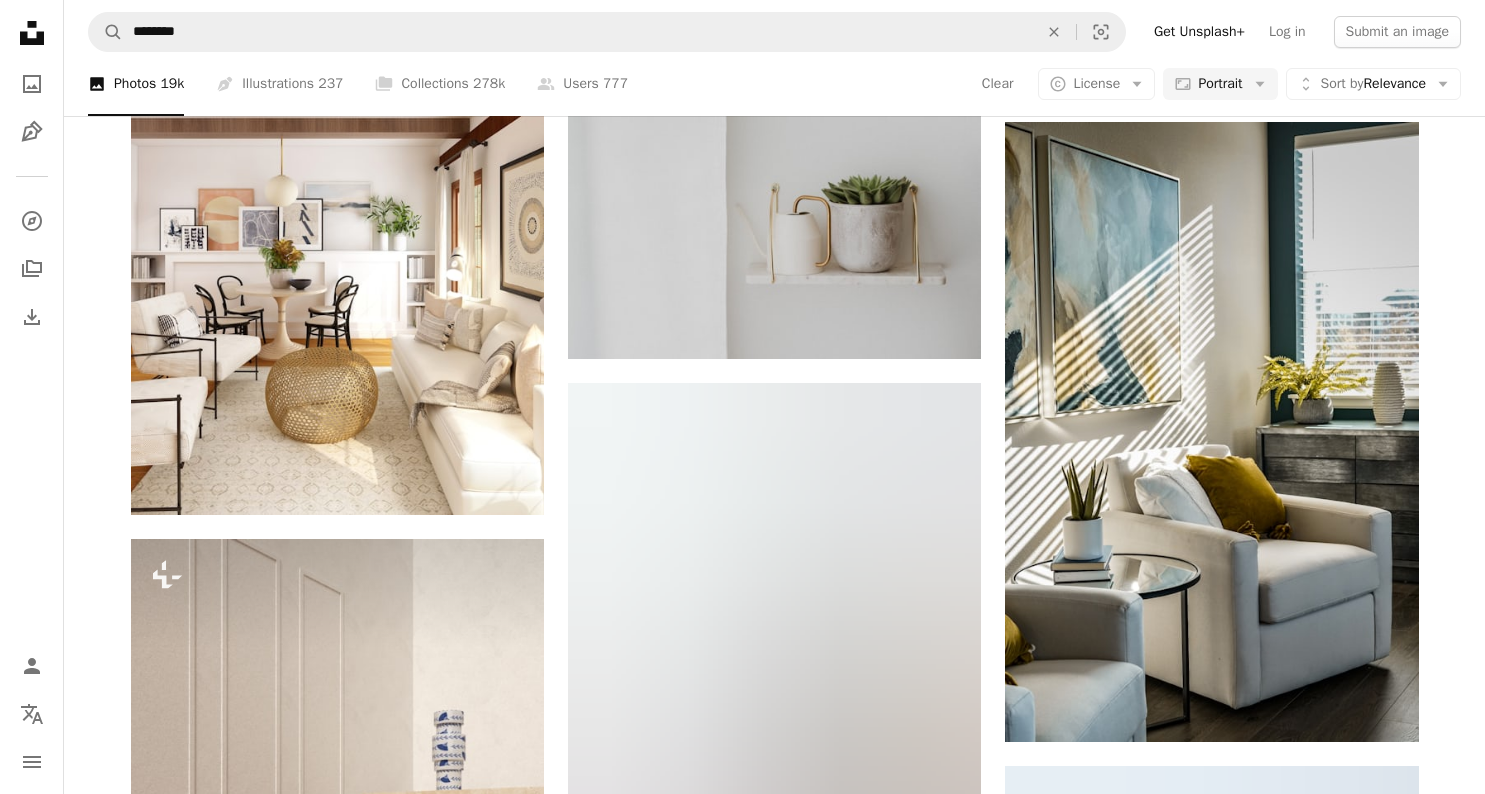 scroll, scrollTop: 32812, scrollLeft: 0, axis: vertical 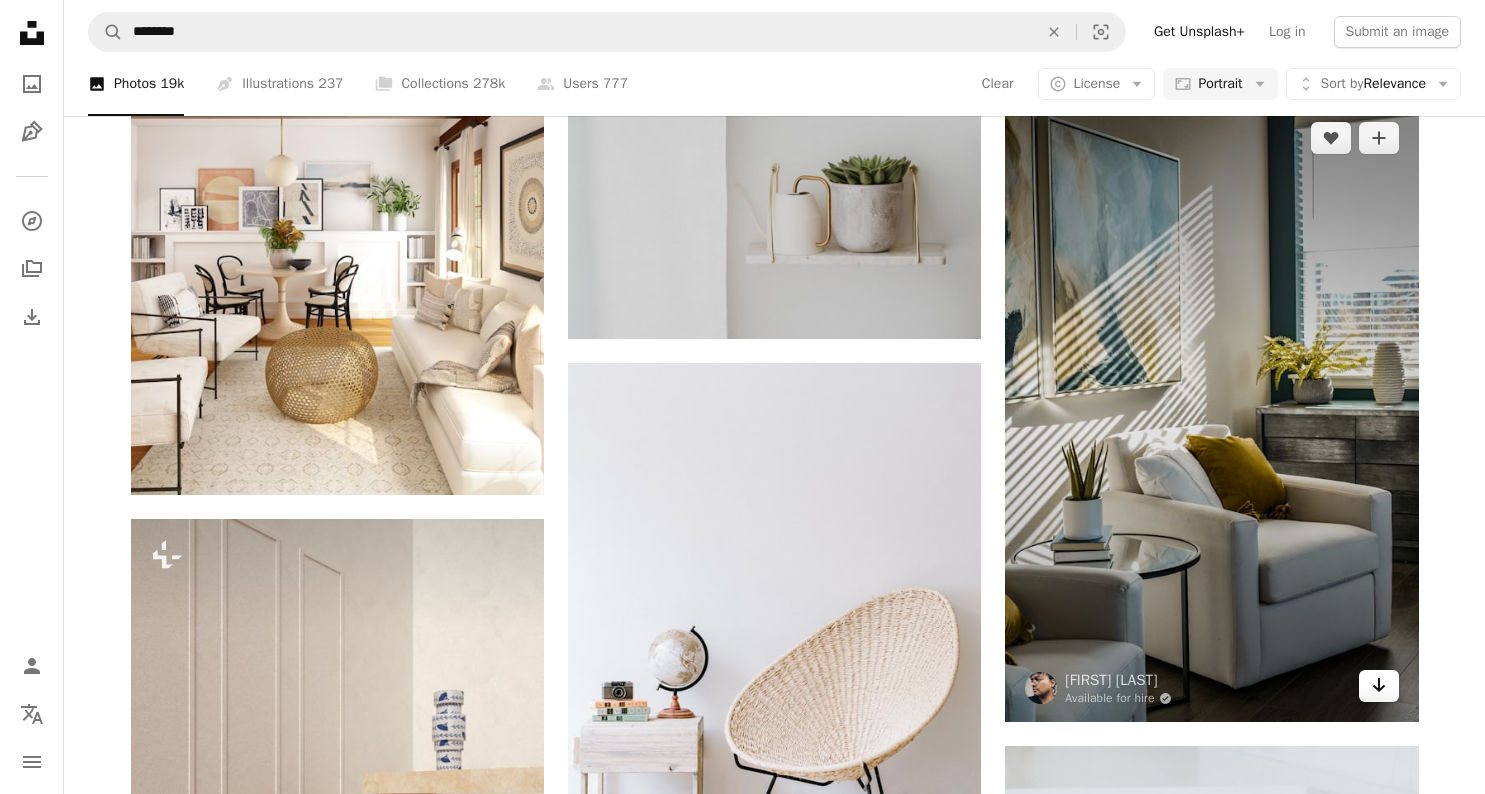 click 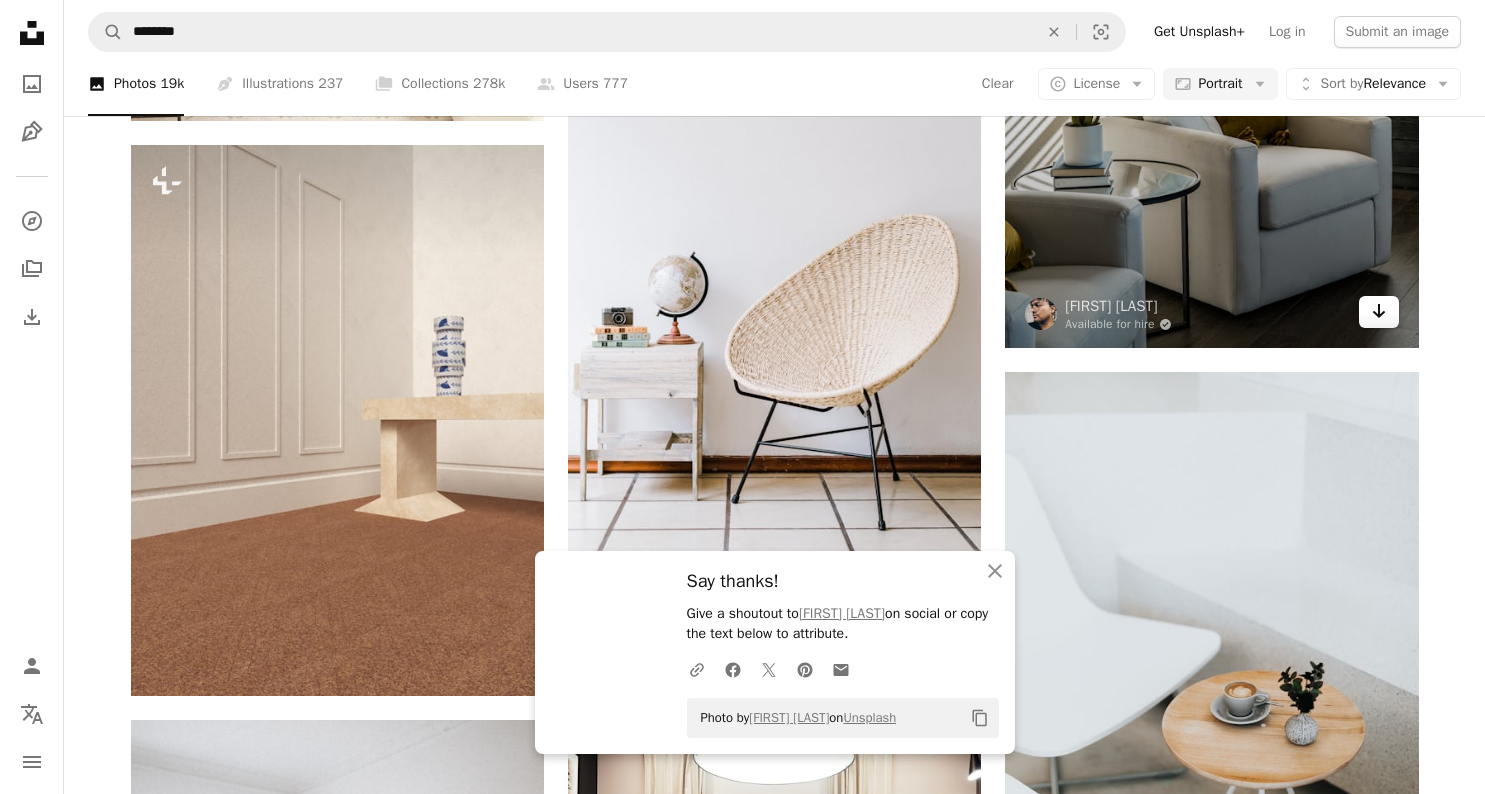 scroll, scrollTop: 33187, scrollLeft: 0, axis: vertical 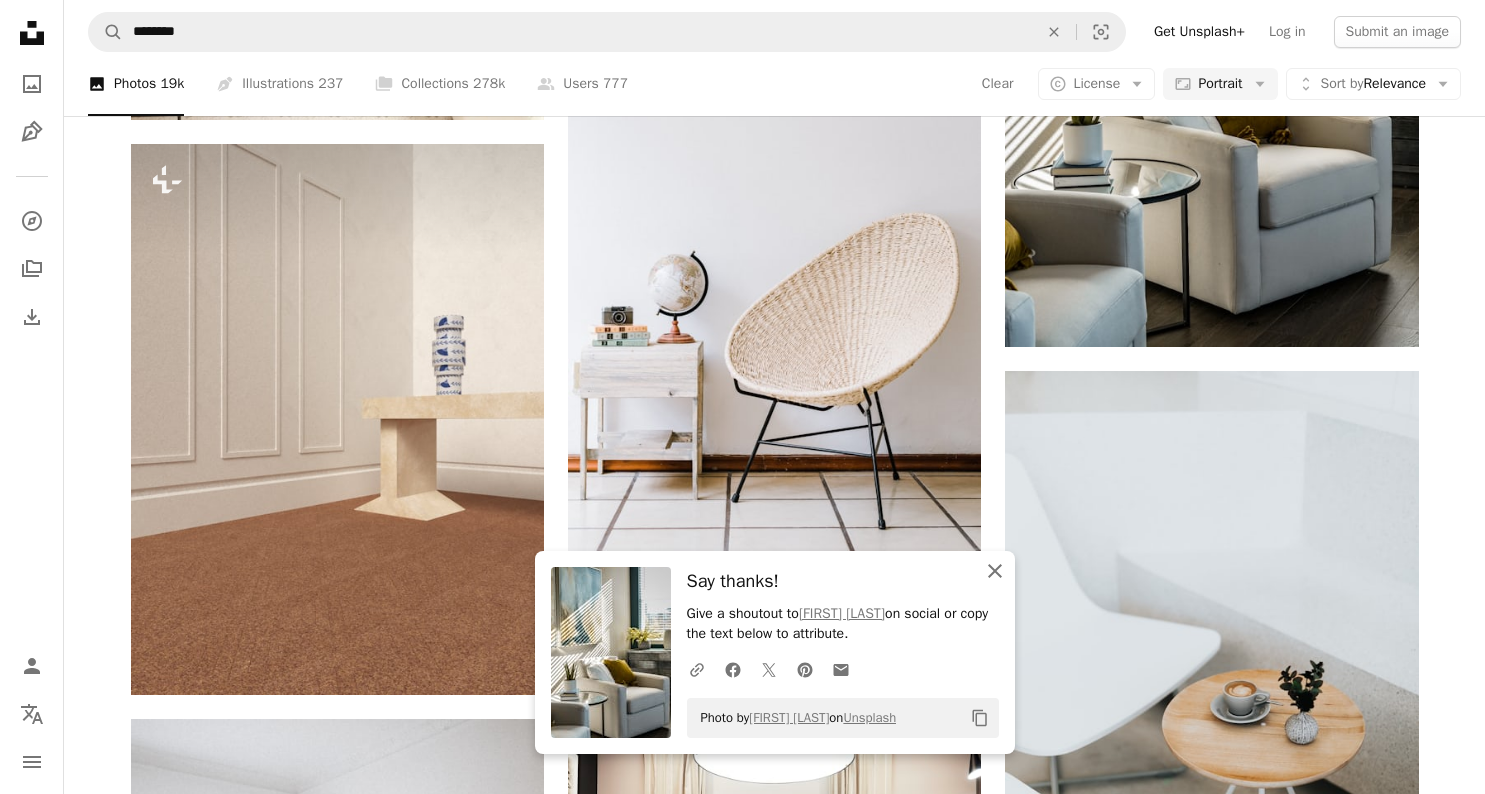 click on "An X shape" 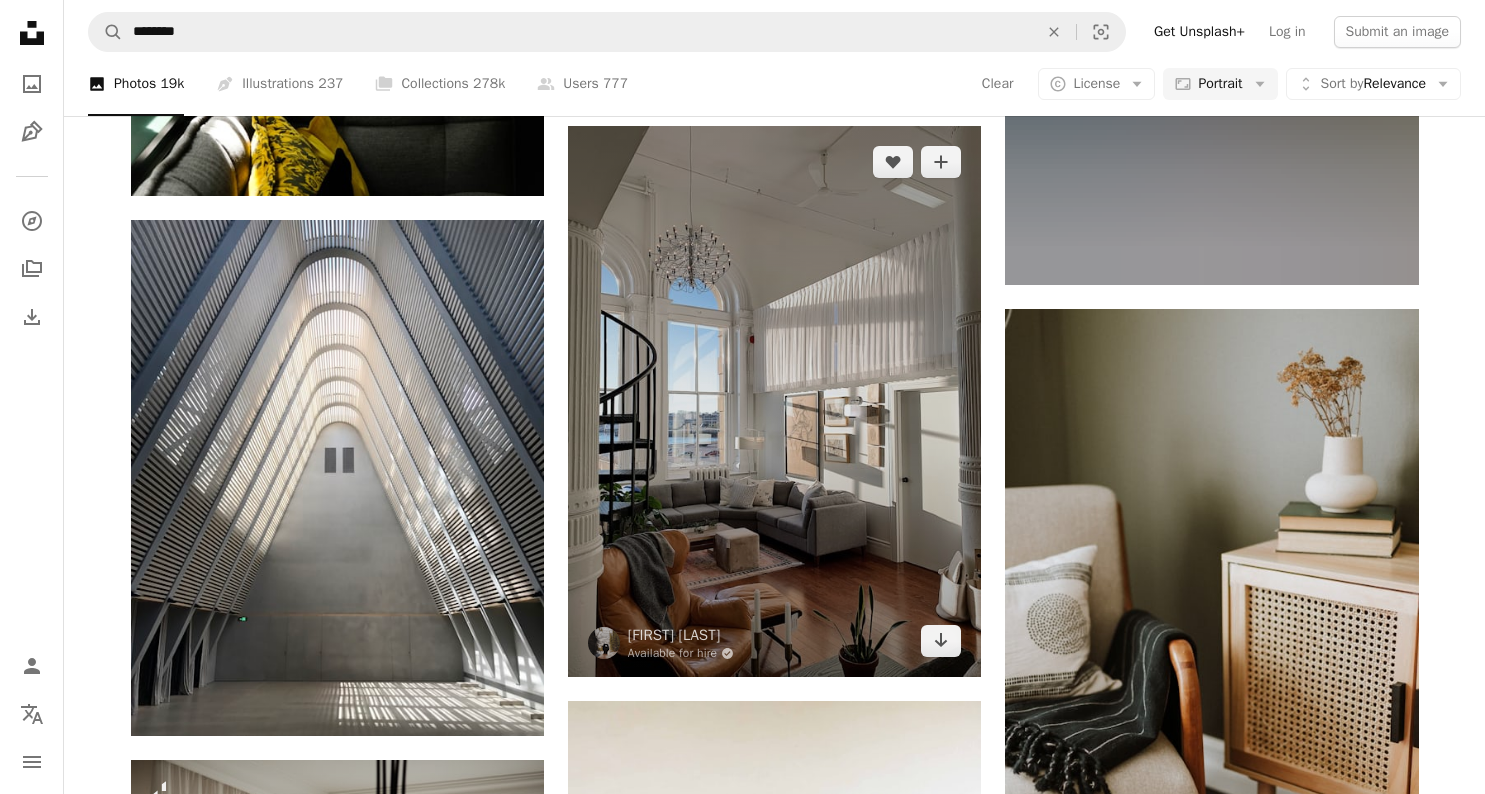 scroll, scrollTop: 49126, scrollLeft: 0, axis: vertical 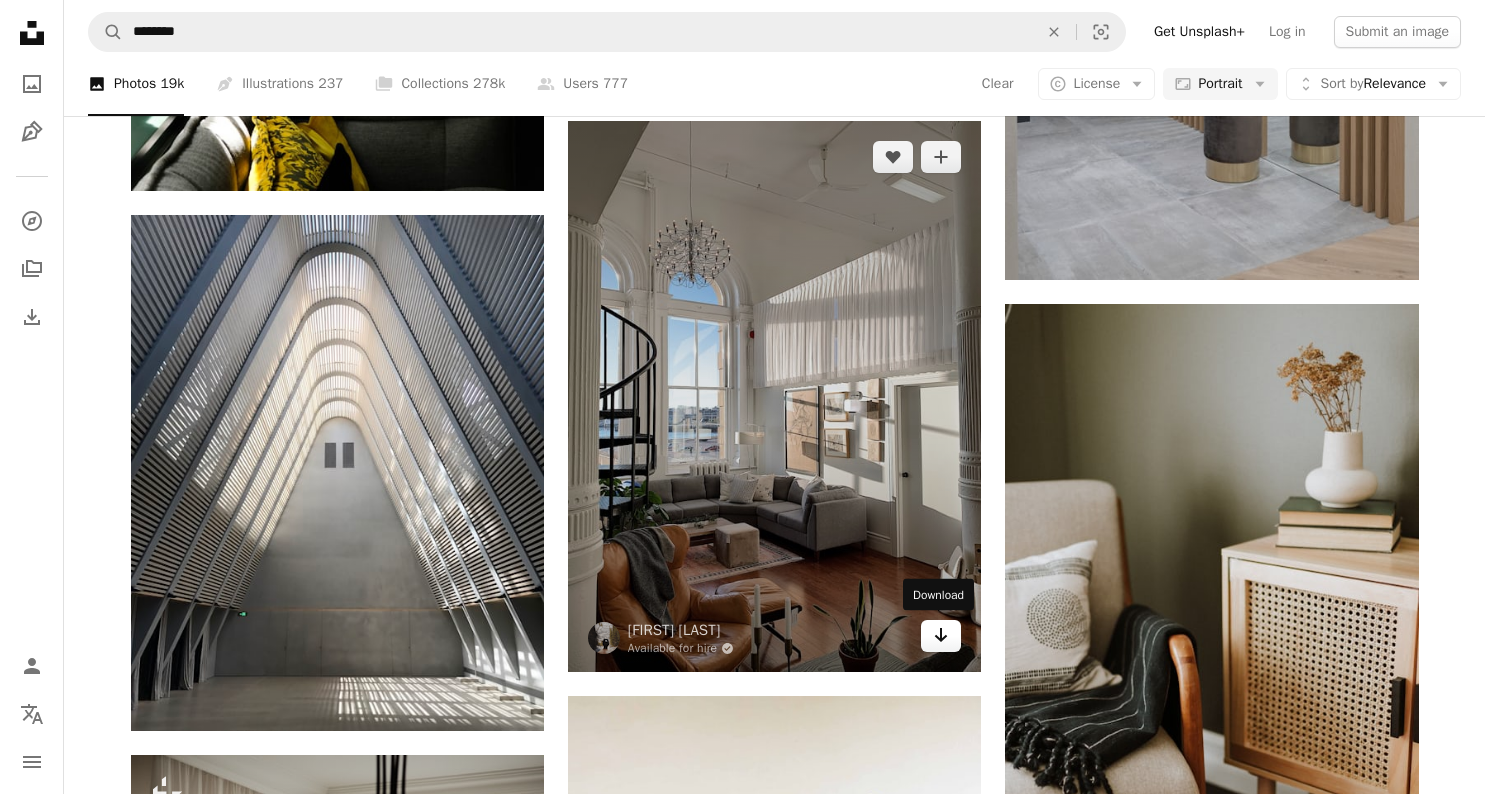 click 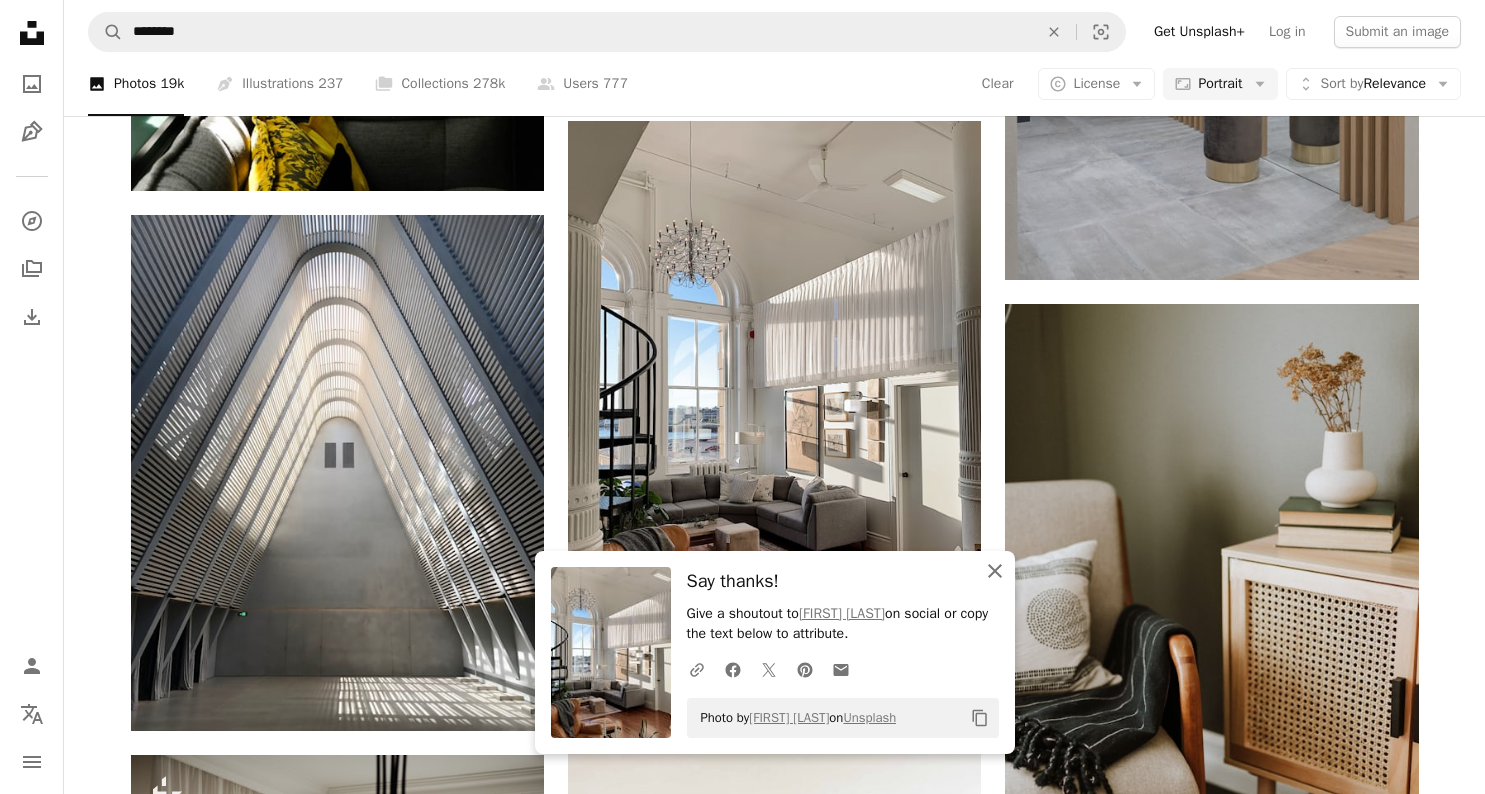 click on "An X shape" 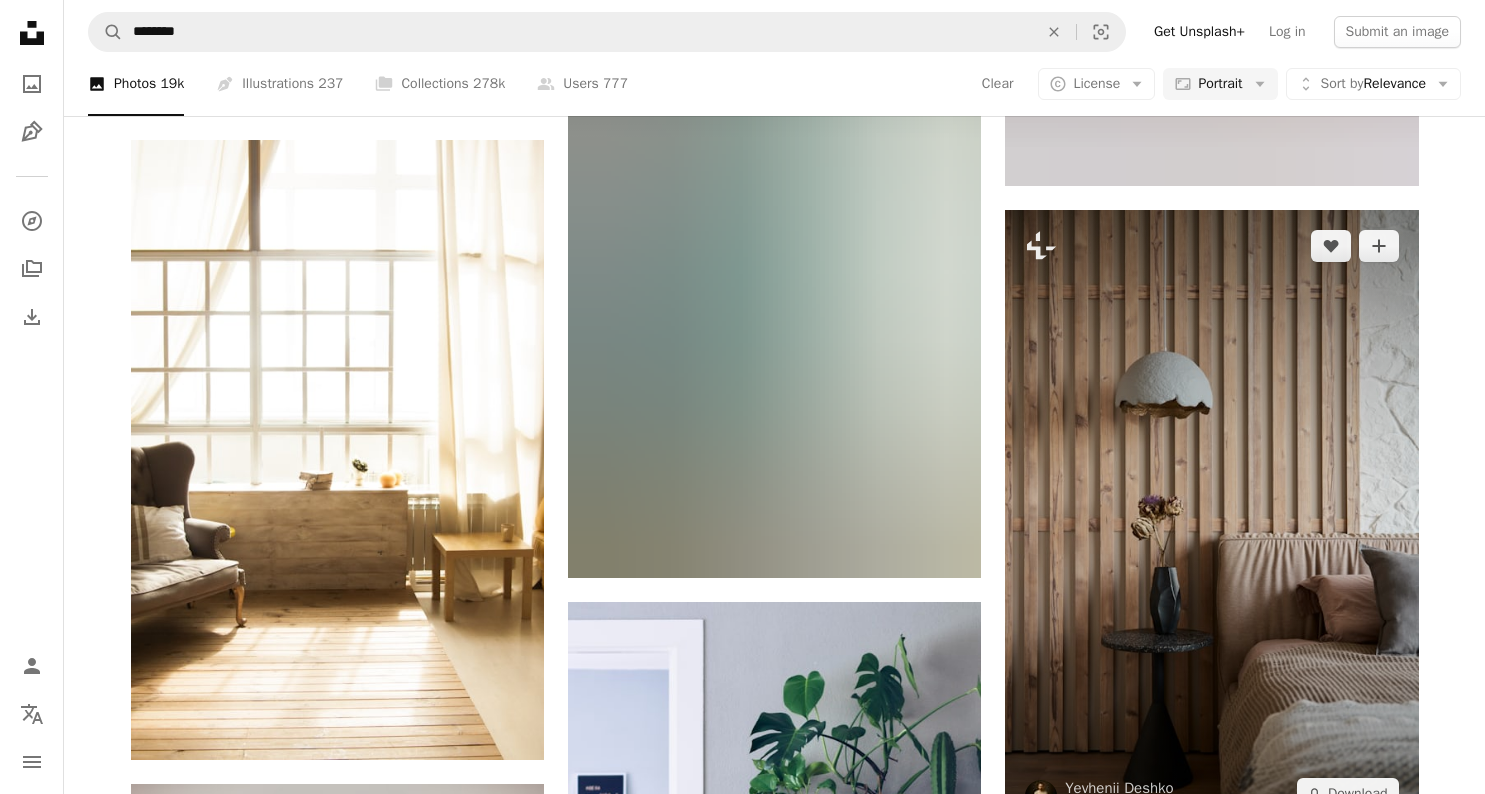 scroll, scrollTop: 65190, scrollLeft: 0, axis: vertical 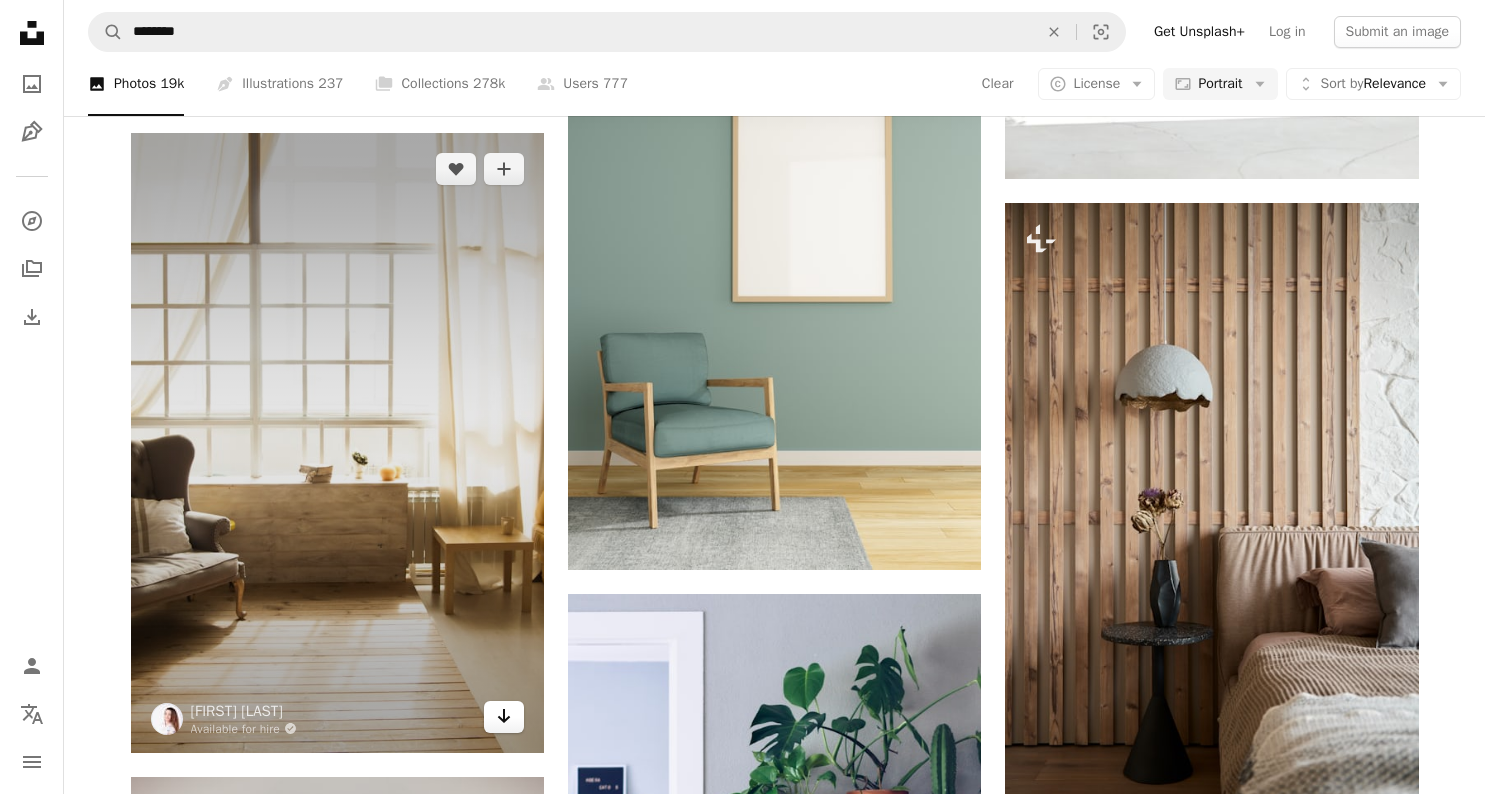 click on "Arrow pointing down" 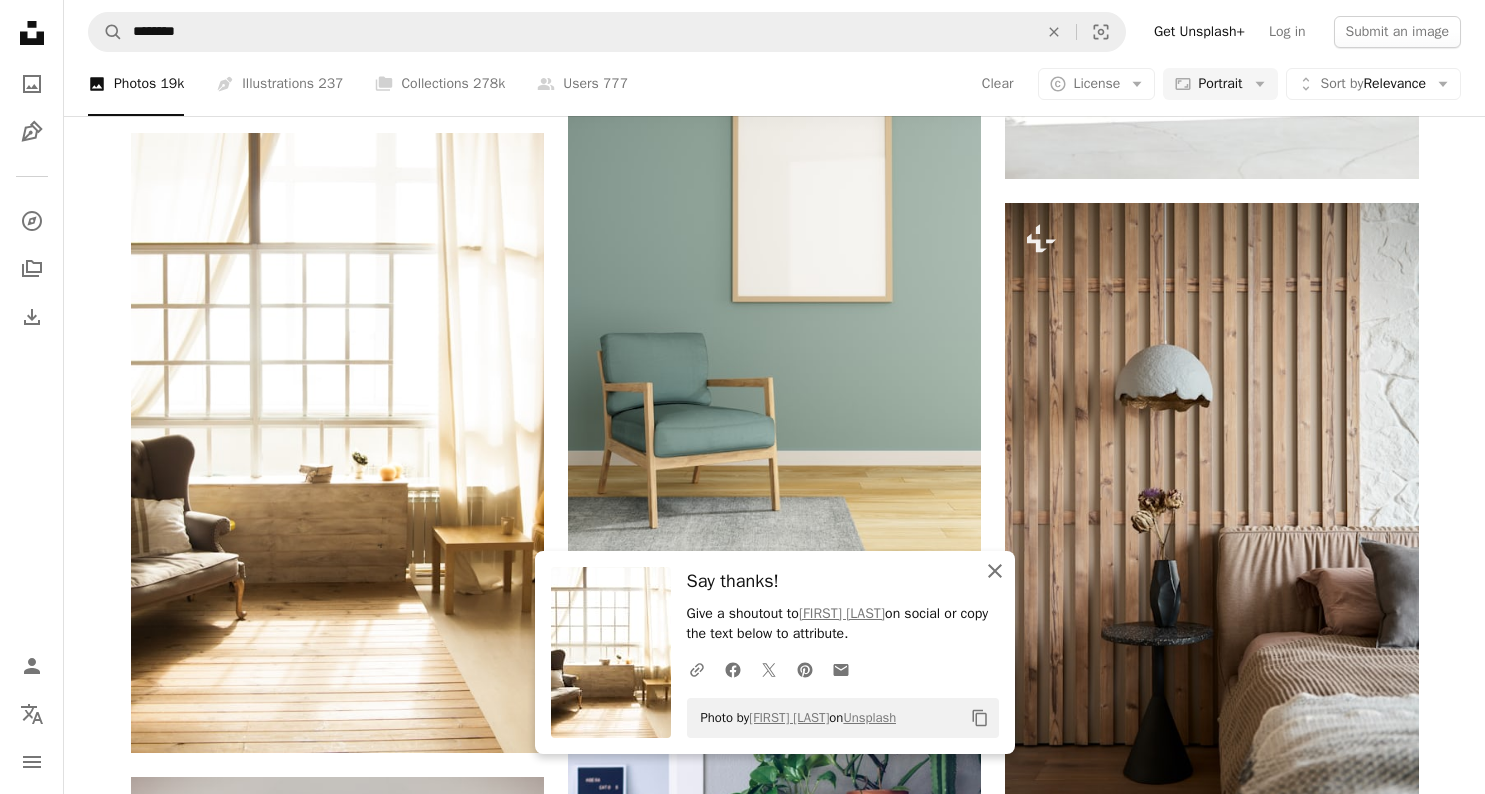 click on "An X shape" 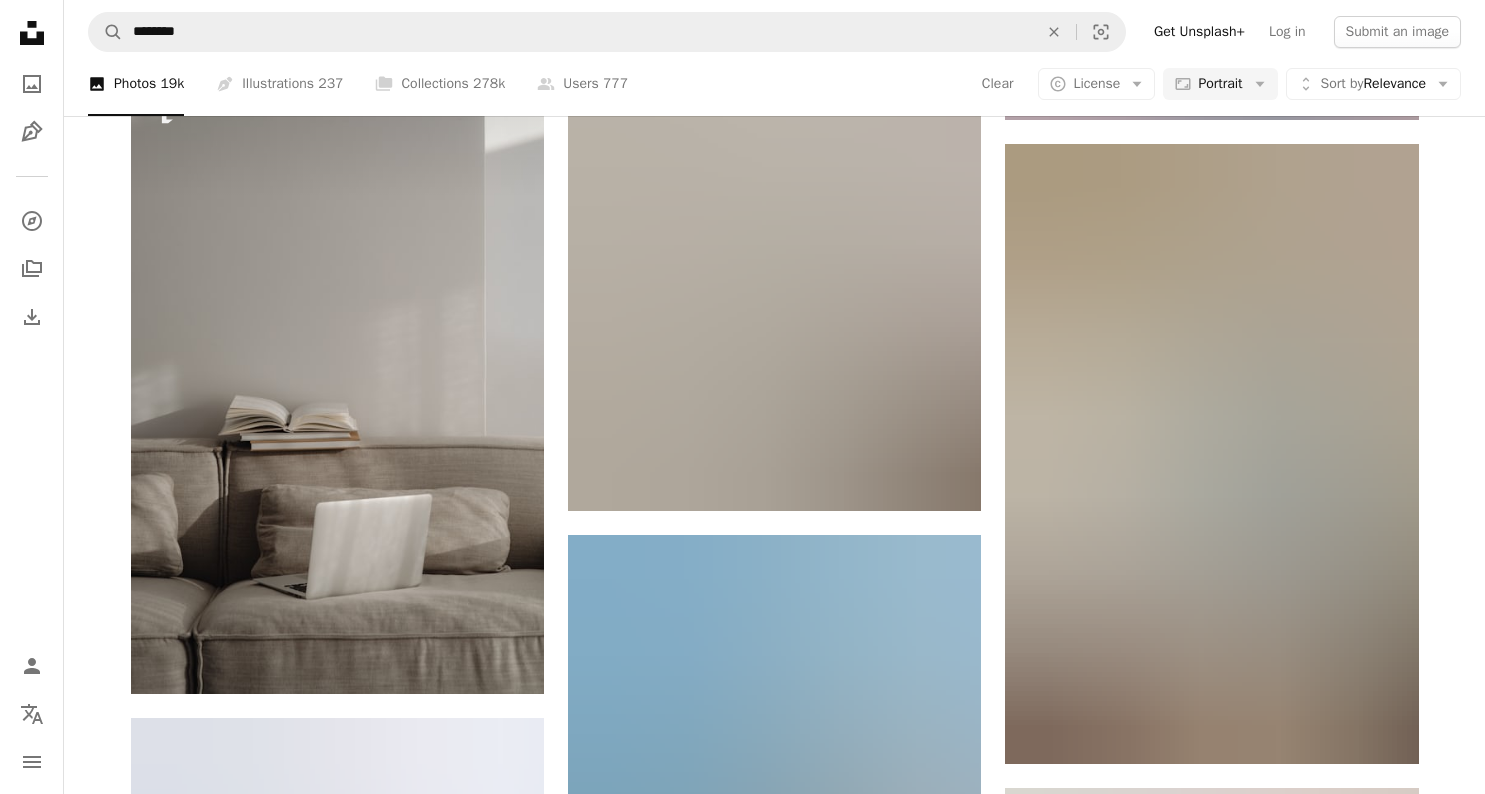 scroll, scrollTop: 66550, scrollLeft: 0, axis: vertical 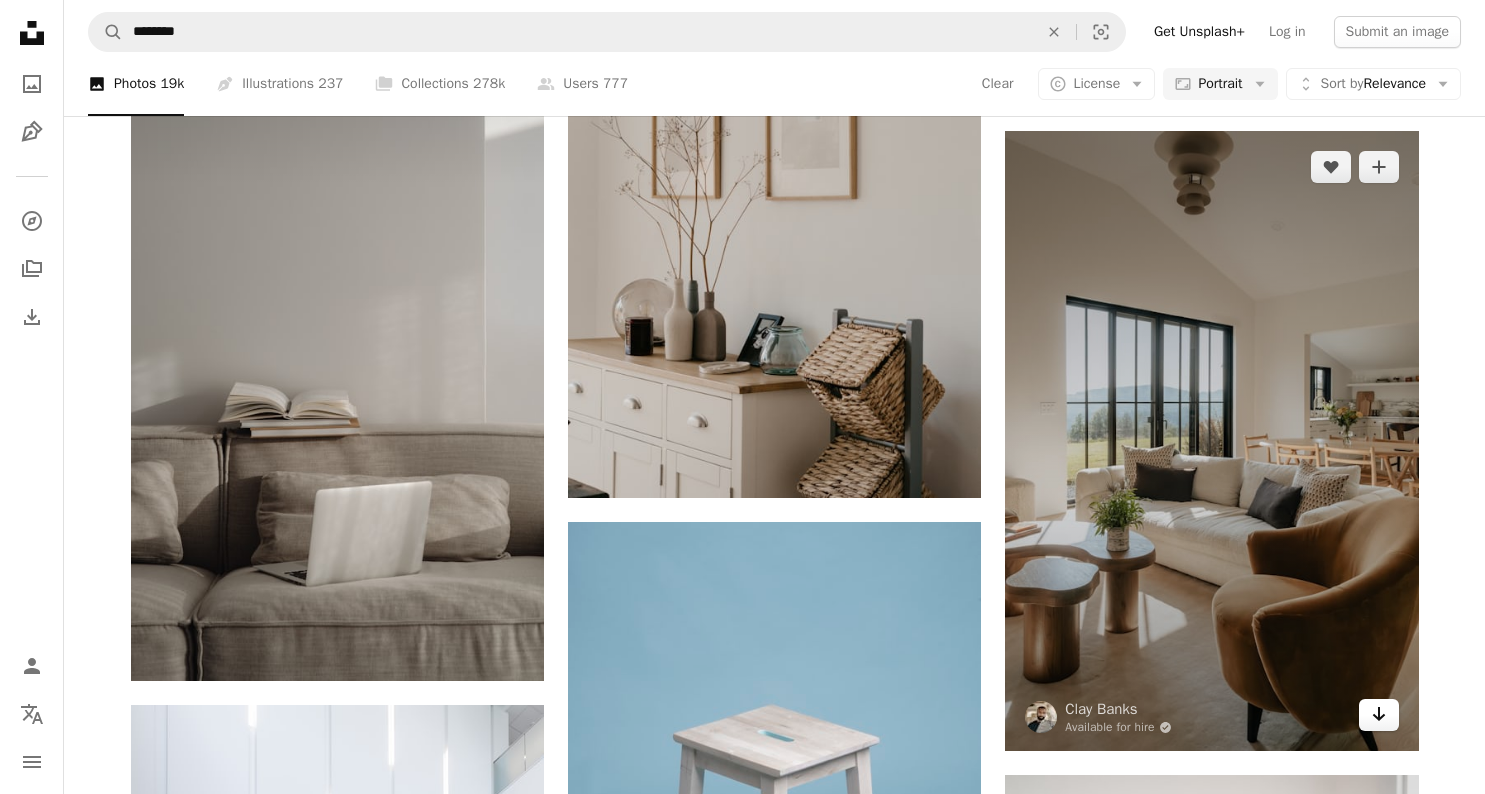 click on "Arrow pointing down" 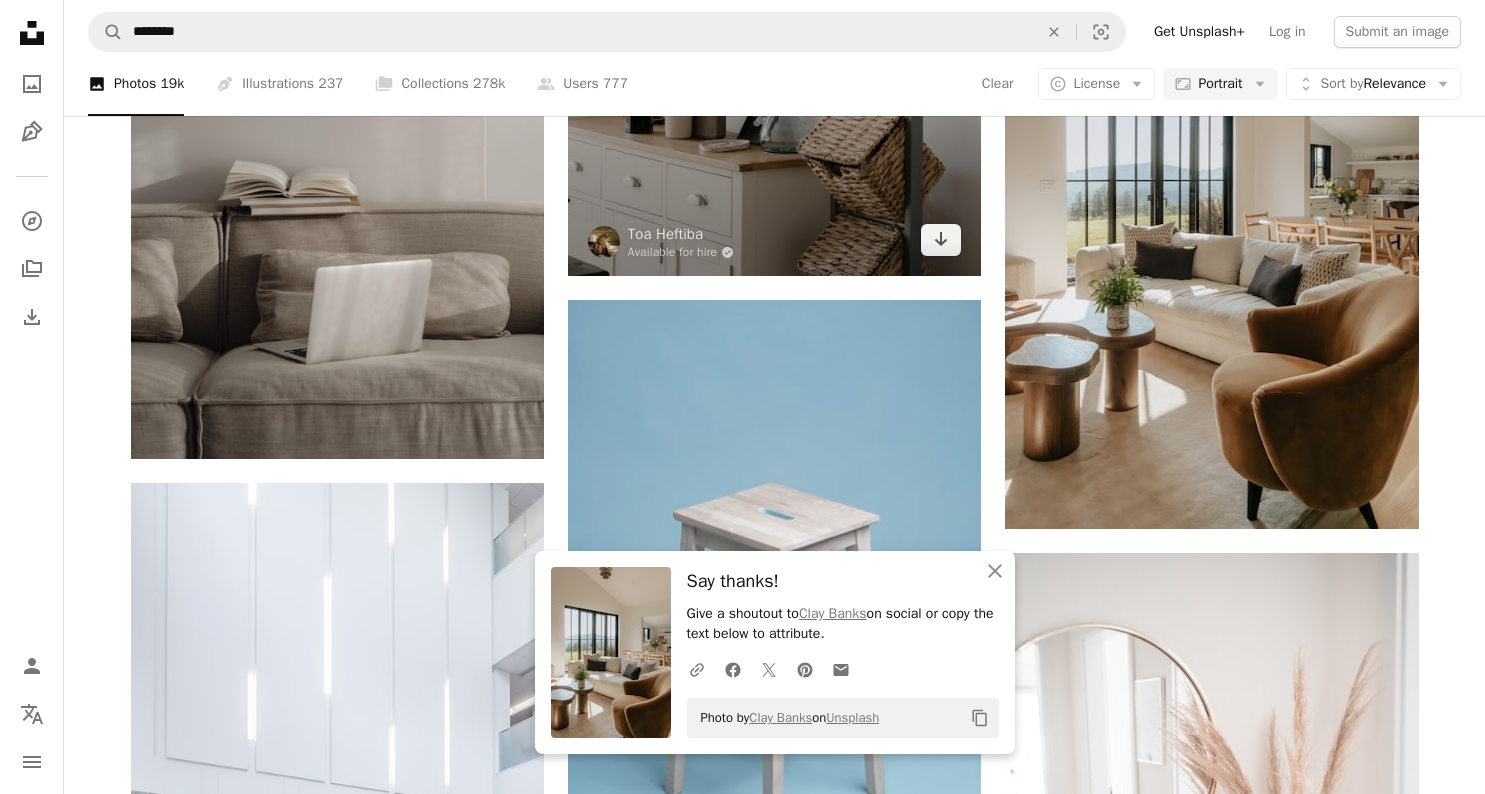 scroll, scrollTop: 66839, scrollLeft: 0, axis: vertical 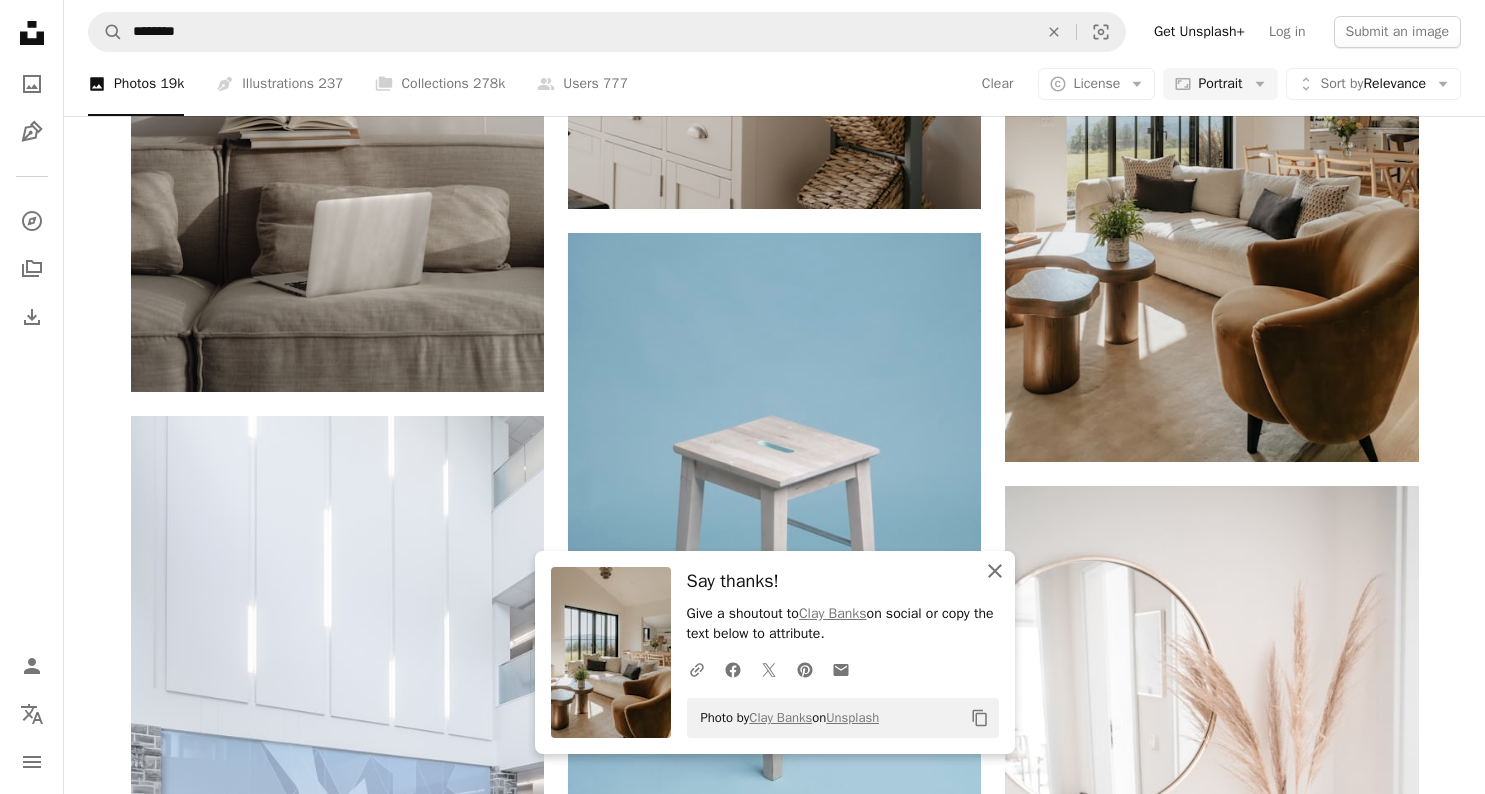 click on "An X shape" 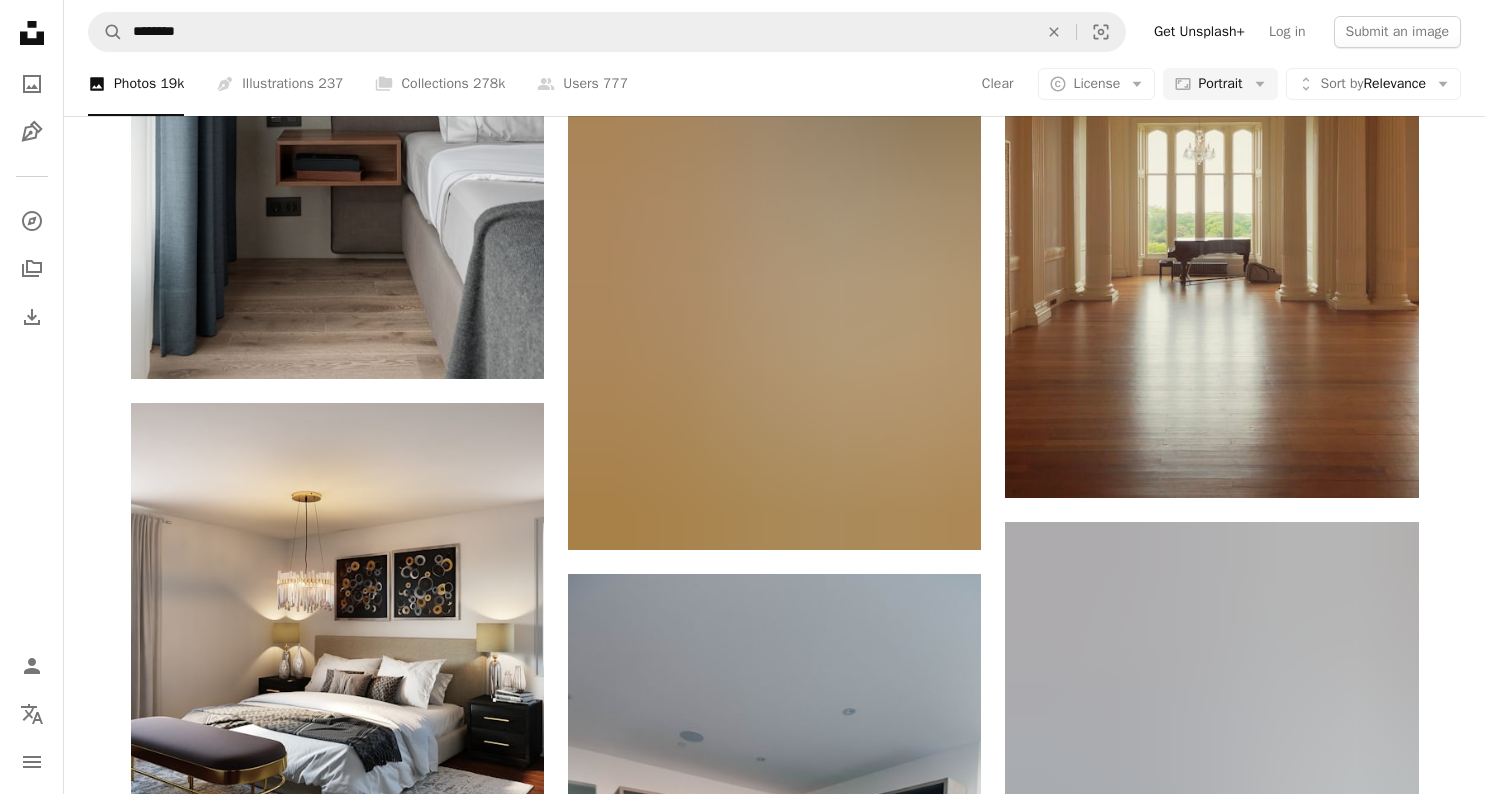 scroll, scrollTop: 81925, scrollLeft: 0, axis: vertical 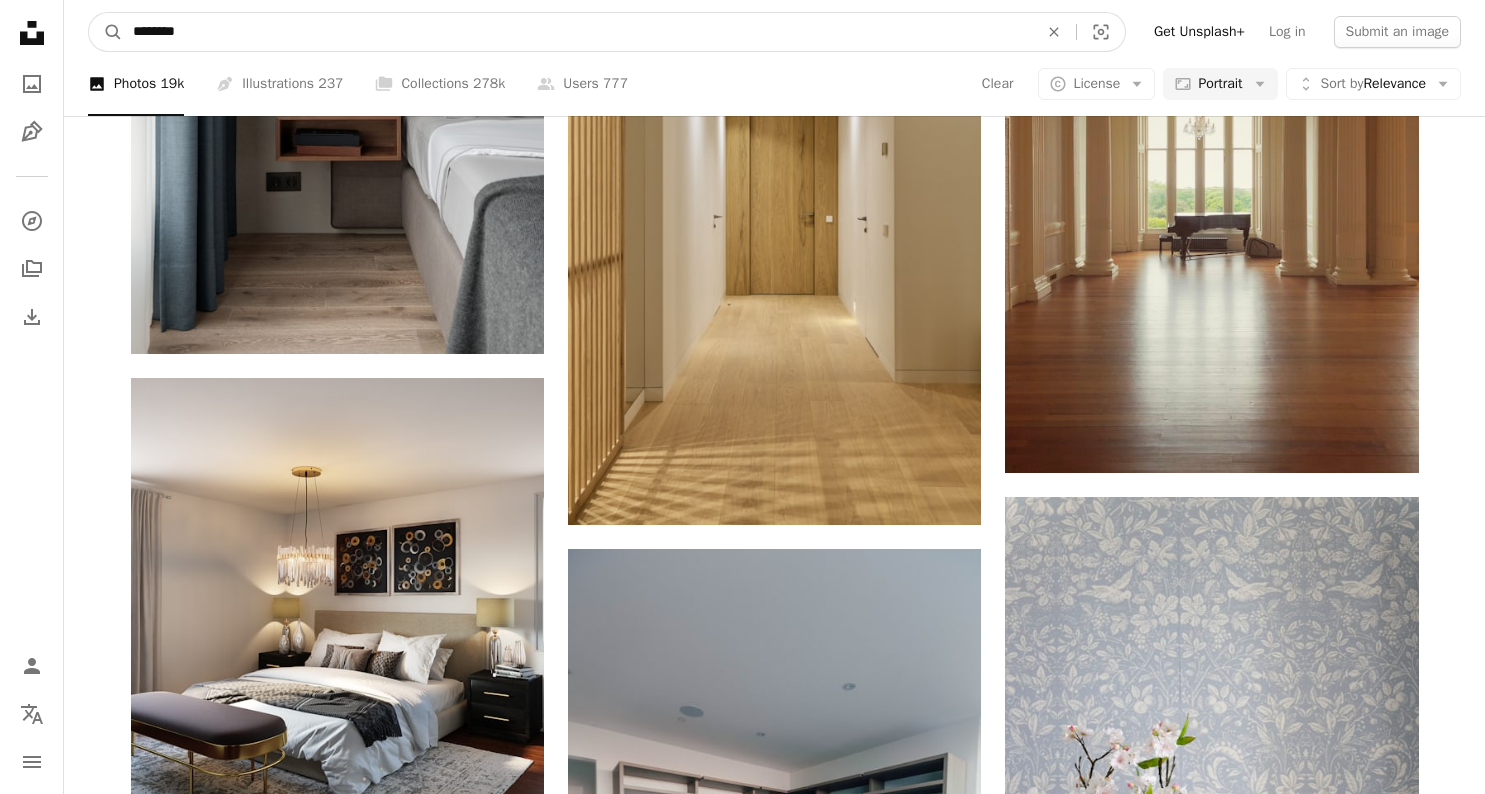 click on "********" at bounding box center (577, 32) 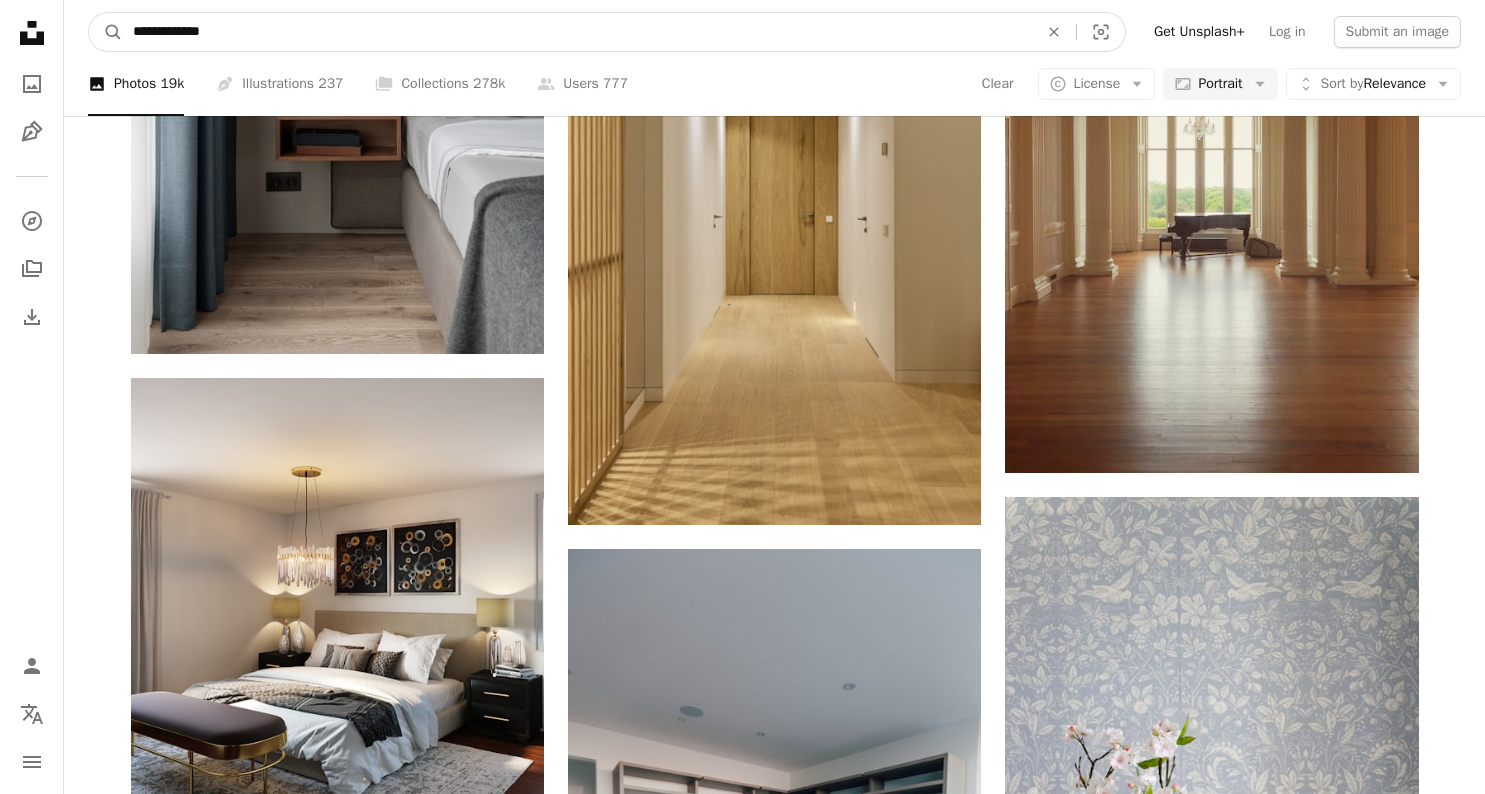 type on "**********" 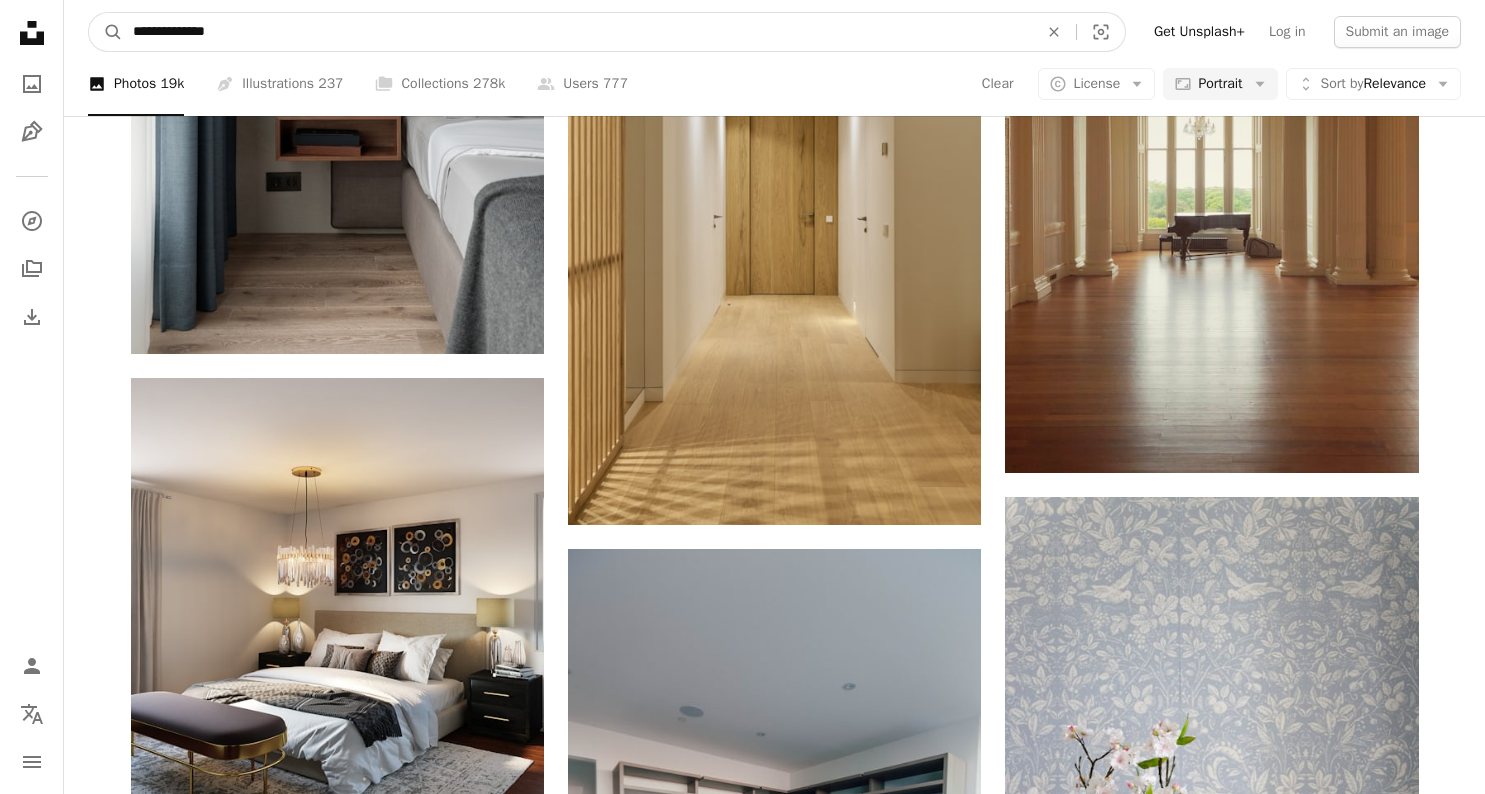 click on "A magnifying glass" at bounding box center [106, 32] 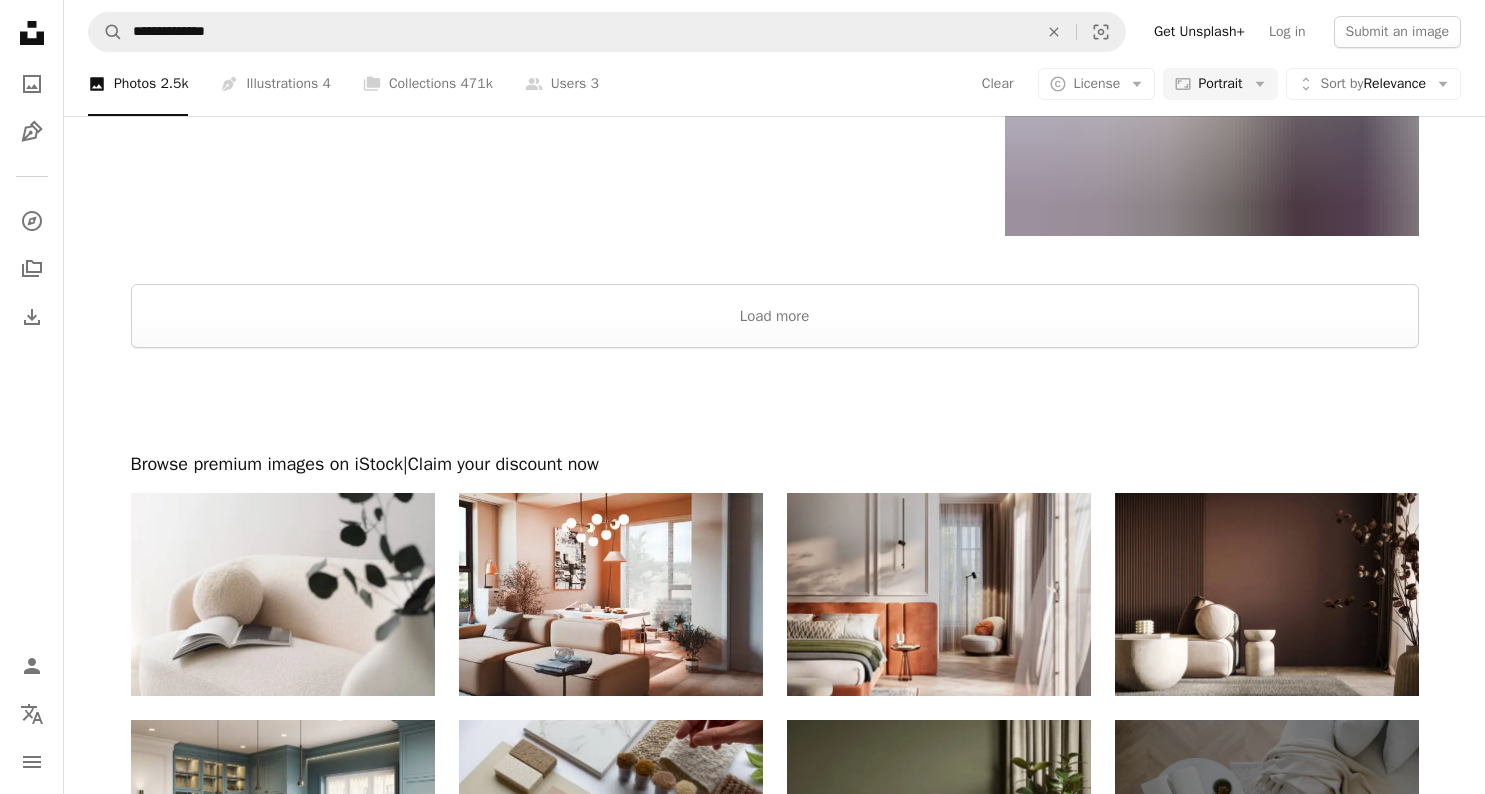 scroll, scrollTop: 5039, scrollLeft: 0, axis: vertical 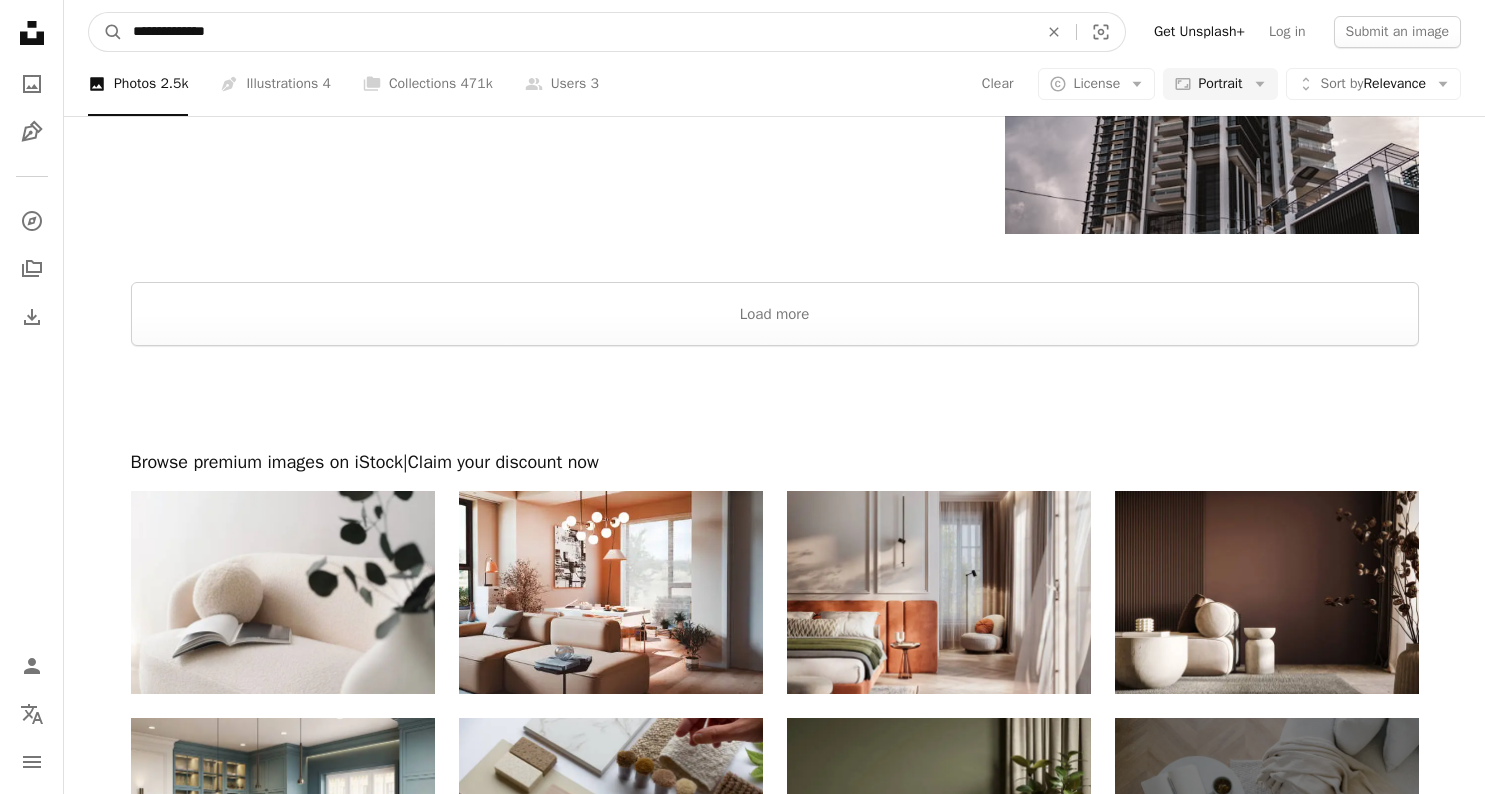 drag, startPoint x: 240, startPoint y: 30, endPoint x: 30, endPoint y: 16, distance: 210.46616 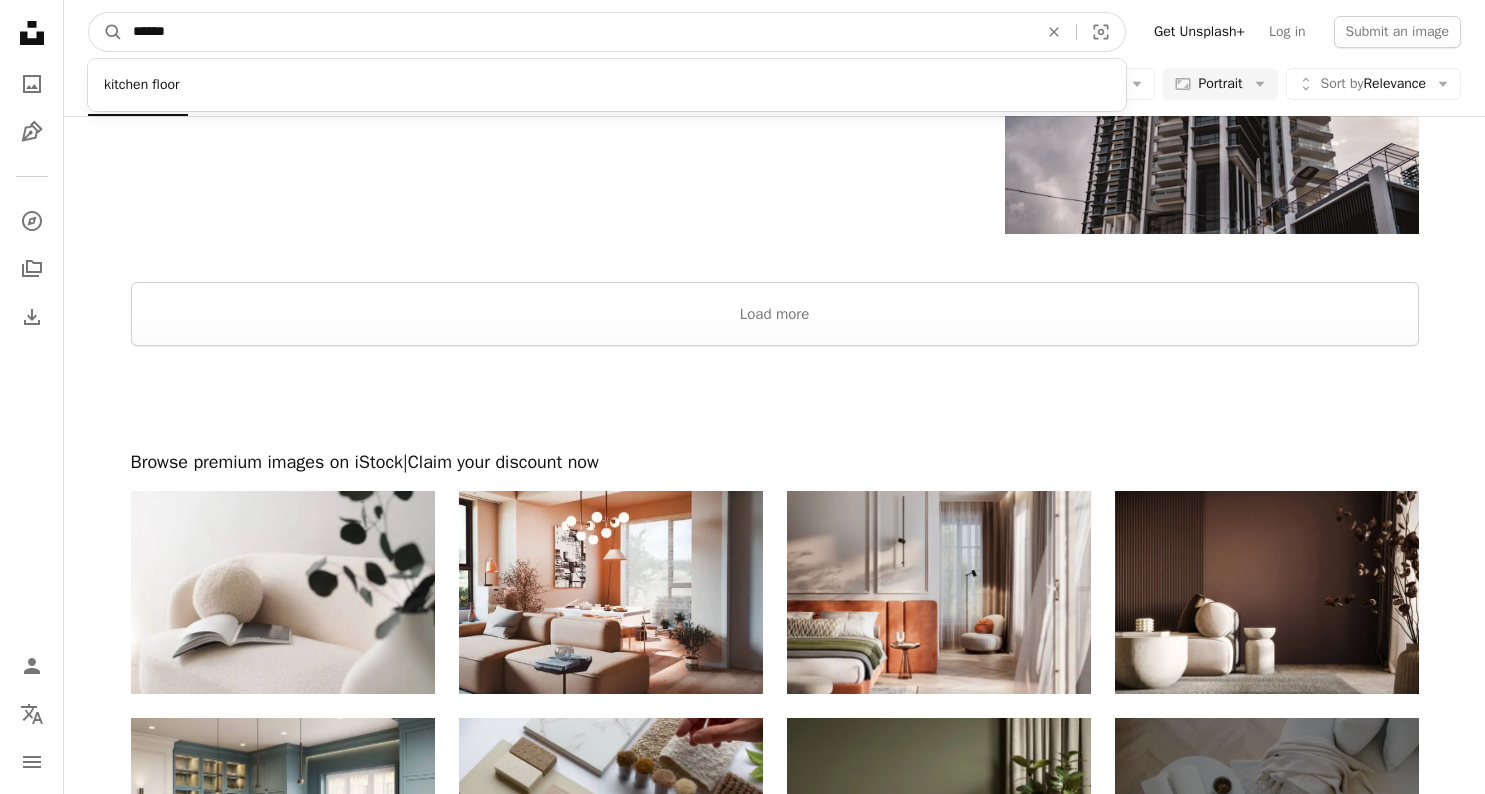 type on "*******" 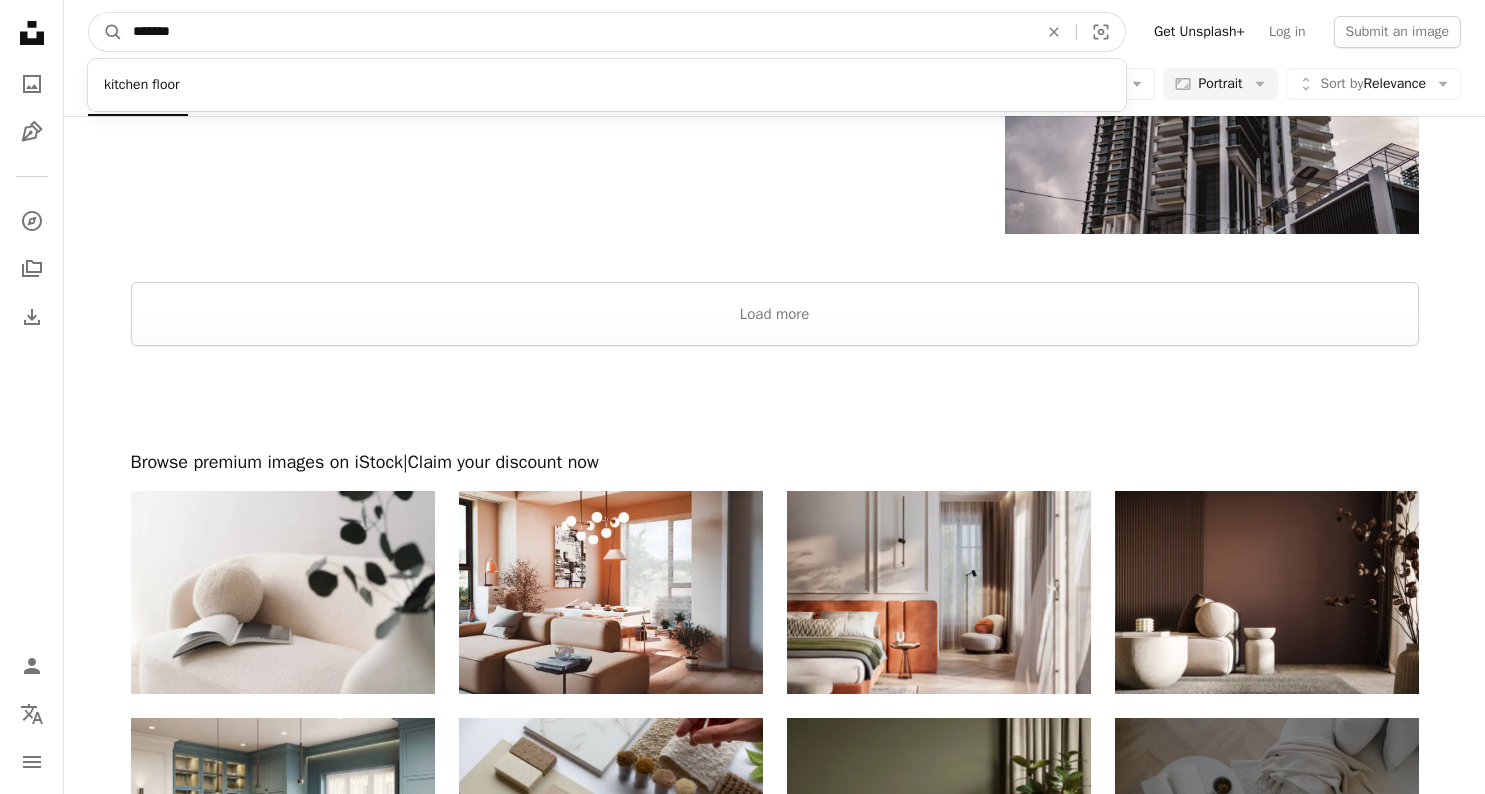click on "A magnifying glass" at bounding box center [106, 32] 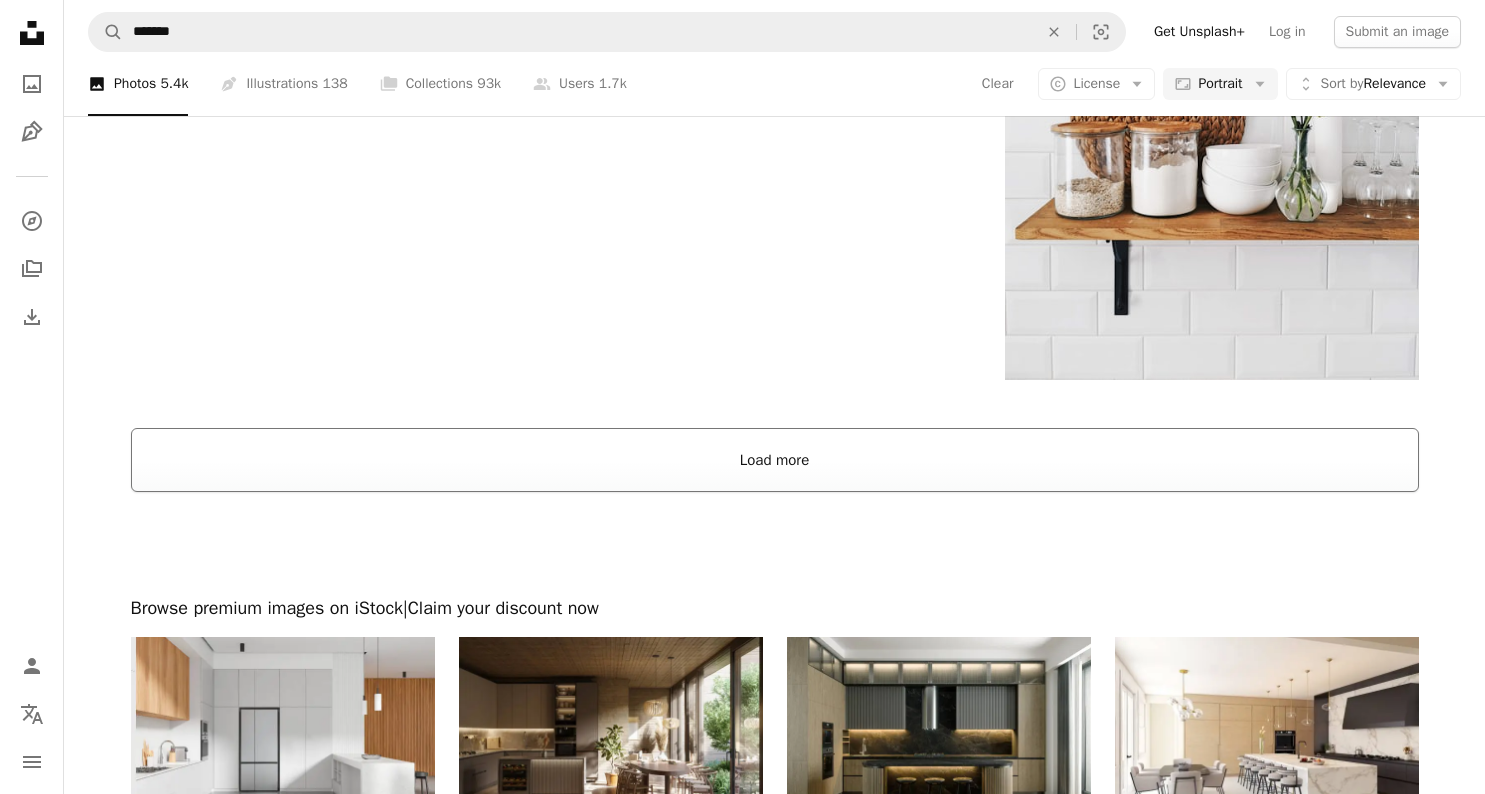 scroll, scrollTop: 4978, scrollLeft: 0, axis: vertical 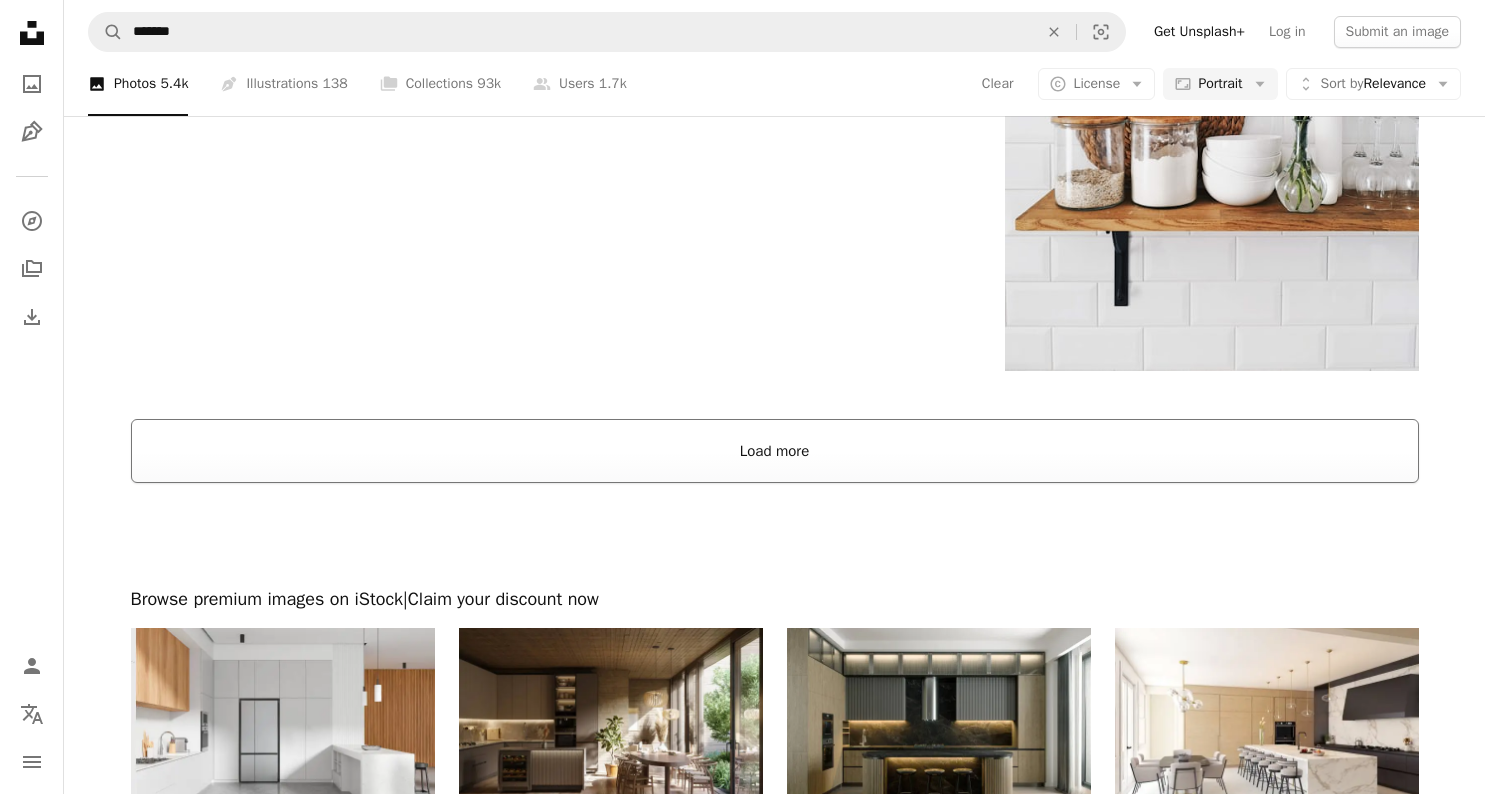 click on "Load more" at bounding box center (775, 451) 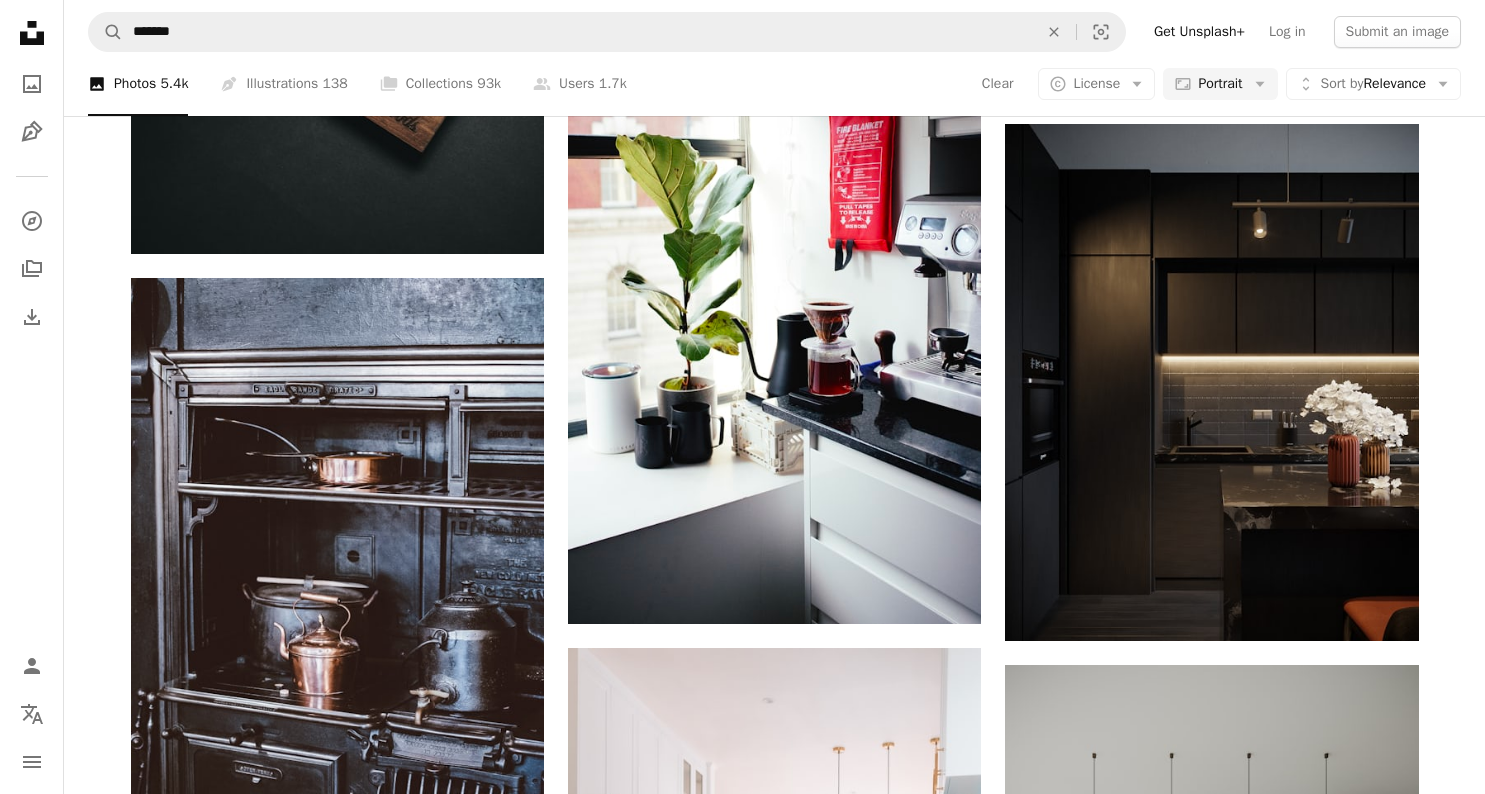 scroll, scrollTop: 40034, scrollLeft: 0, axis: vertical 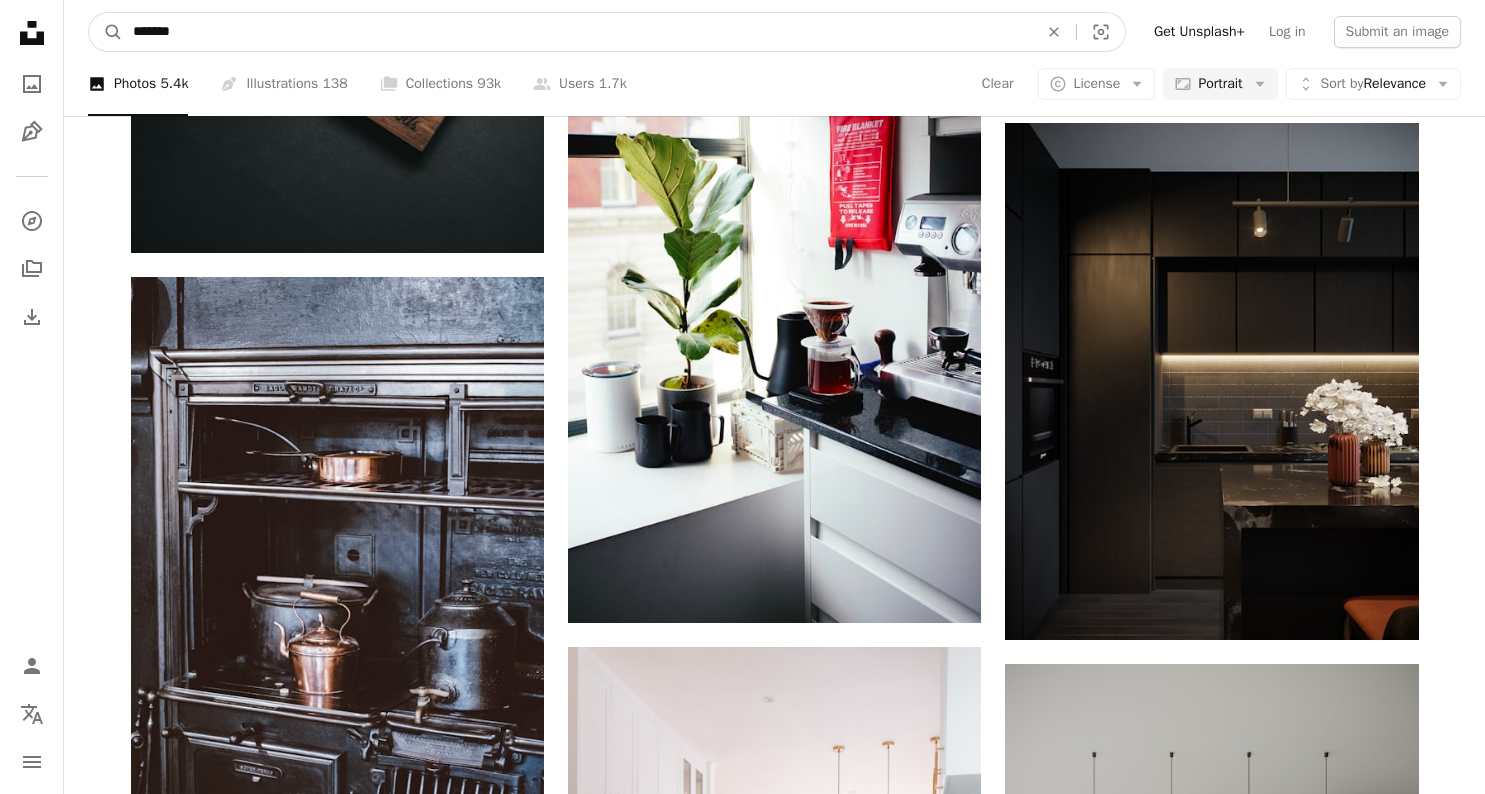 drag, startPoint x: 217, startPoint y: 28, endPoint x: 55, endPoint y: 23, distance: 162.07715 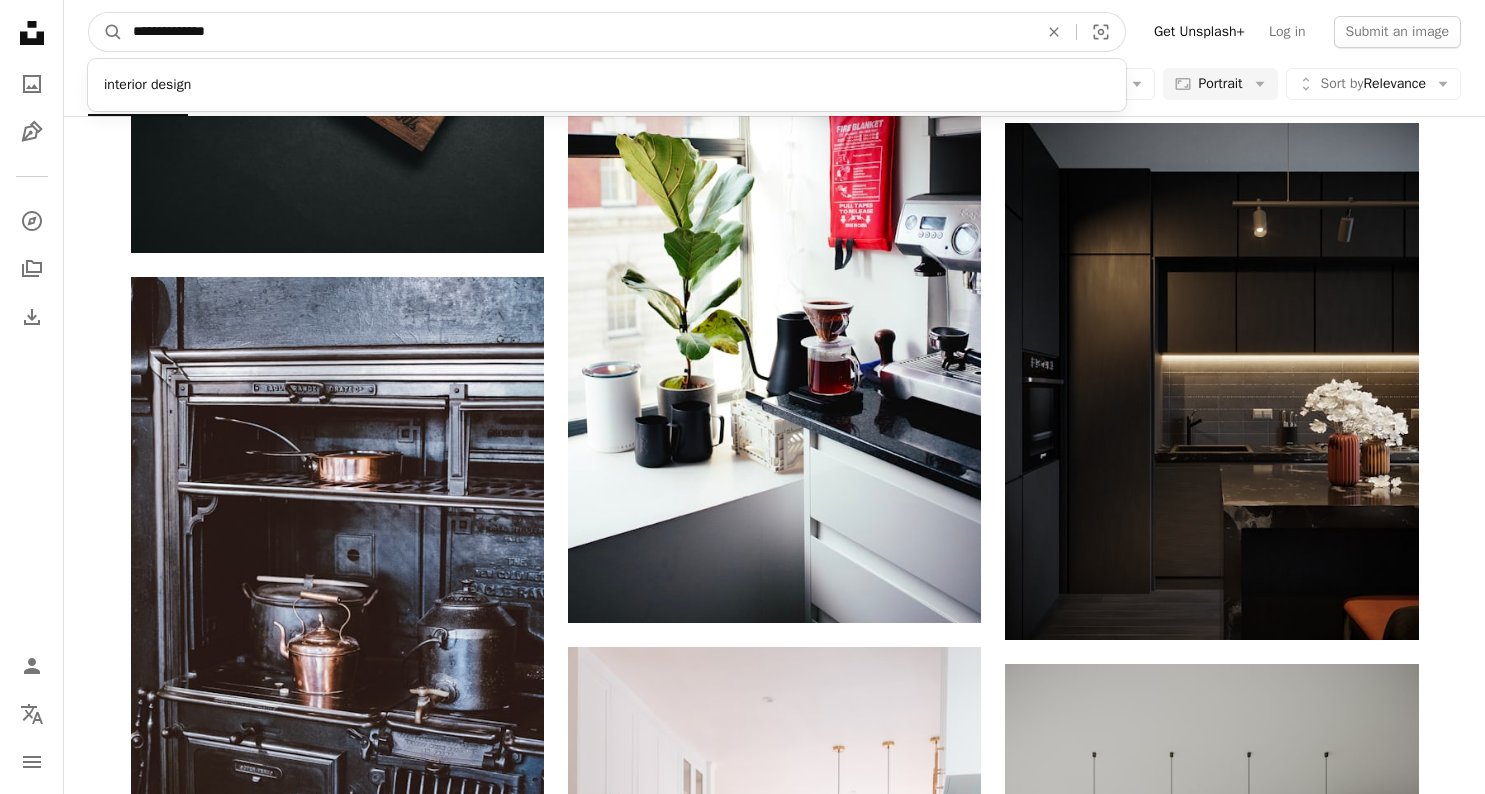 type on "**********" 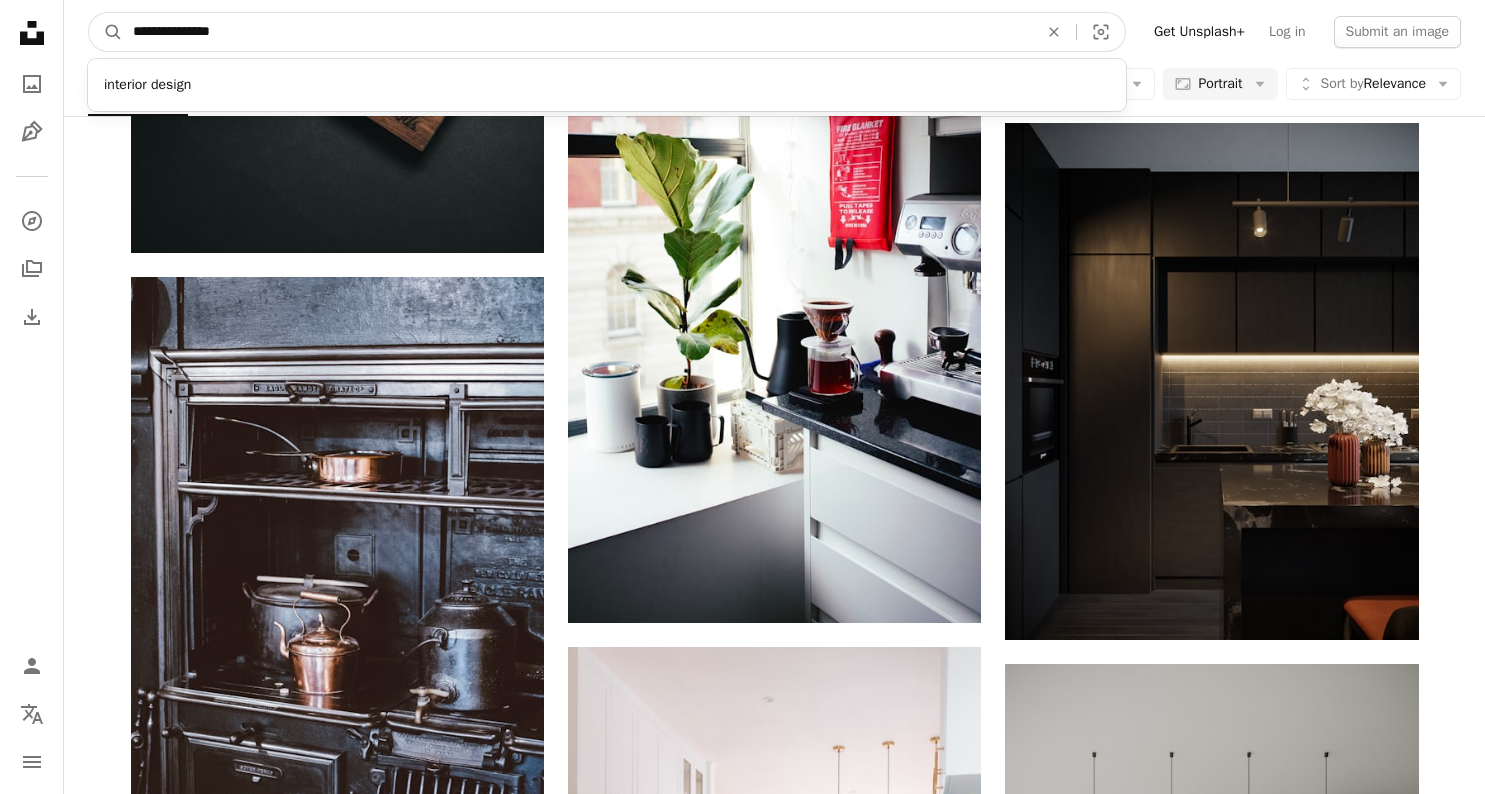 click on "A magnifying glass" at bounding box center (106, 32) 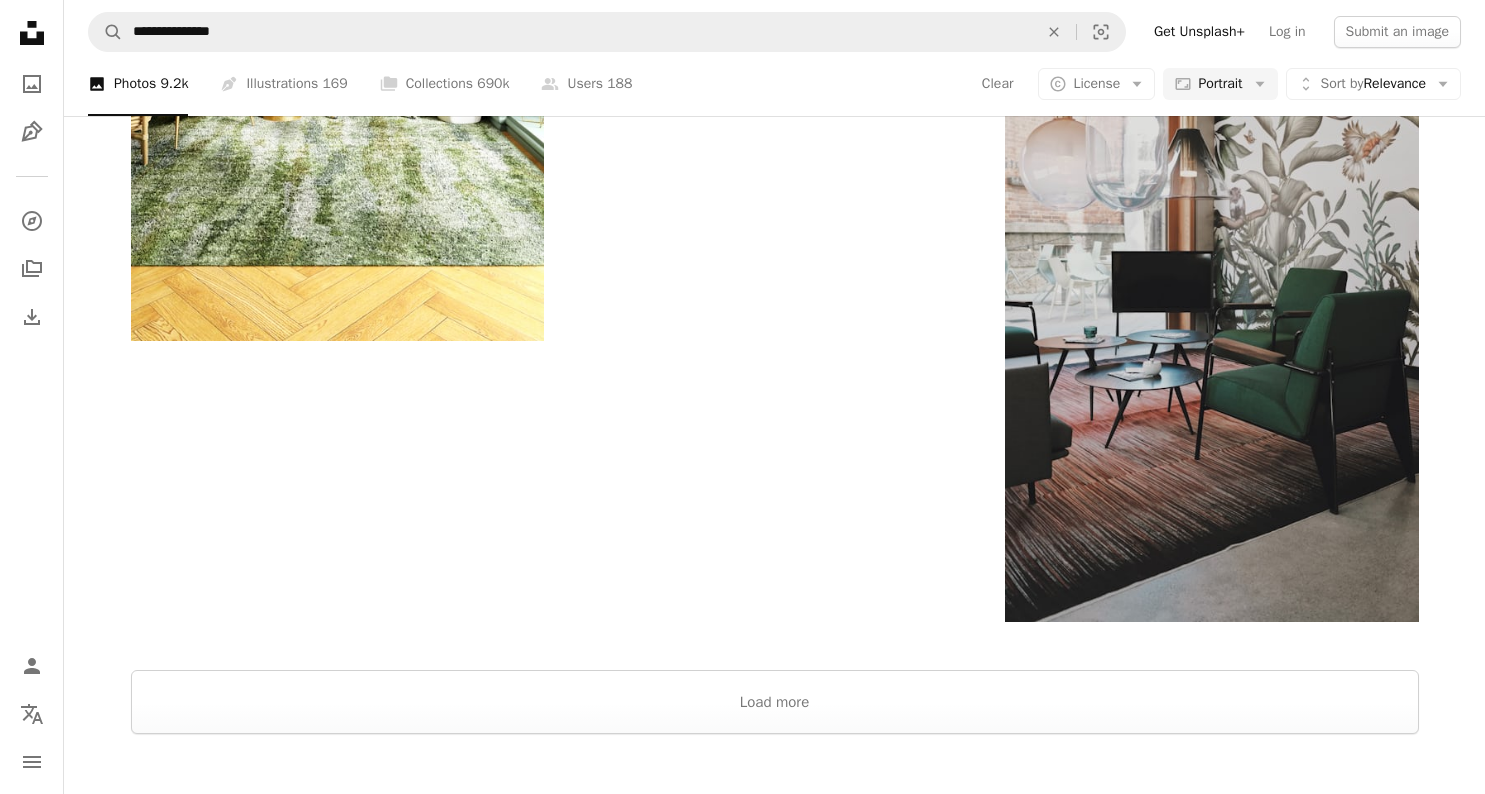 scroll, scrollTop: 4670, scrollLeft: 0, axis: vertical 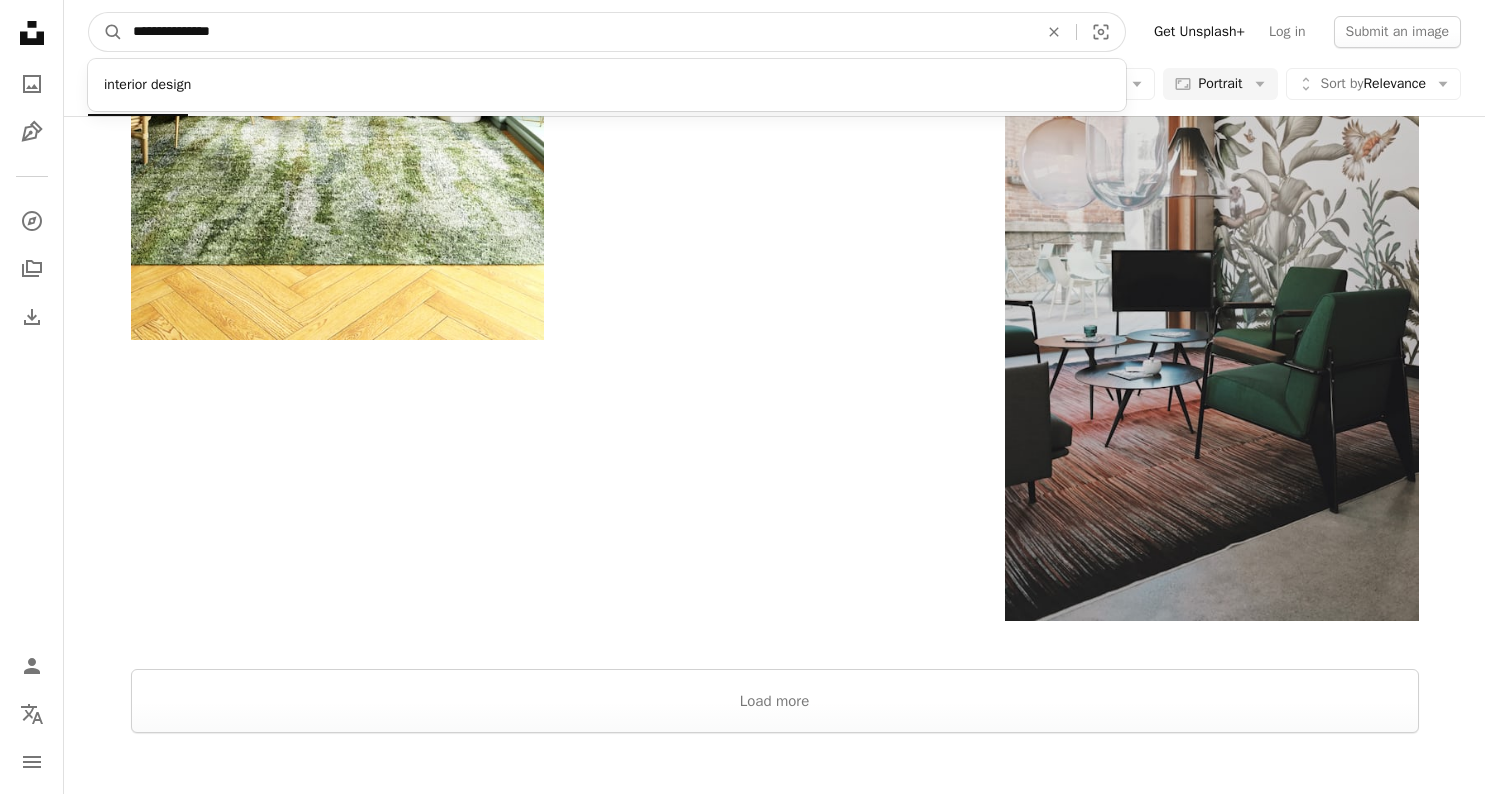 drag, startPoint x: 186, startPoint y: 31, endPoint x: 334, endPoint y: 47, distance: 148.86235 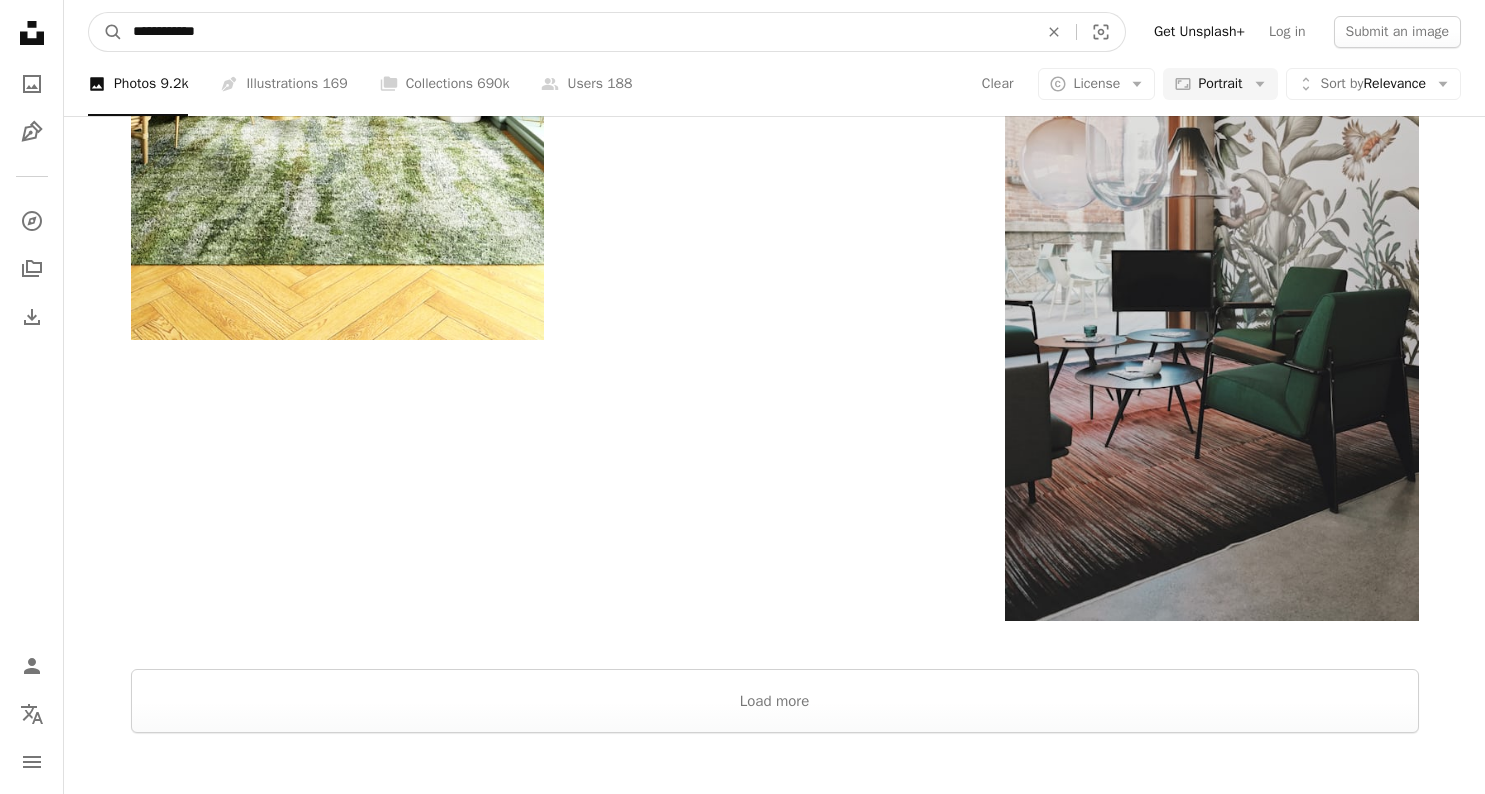type on "**********" 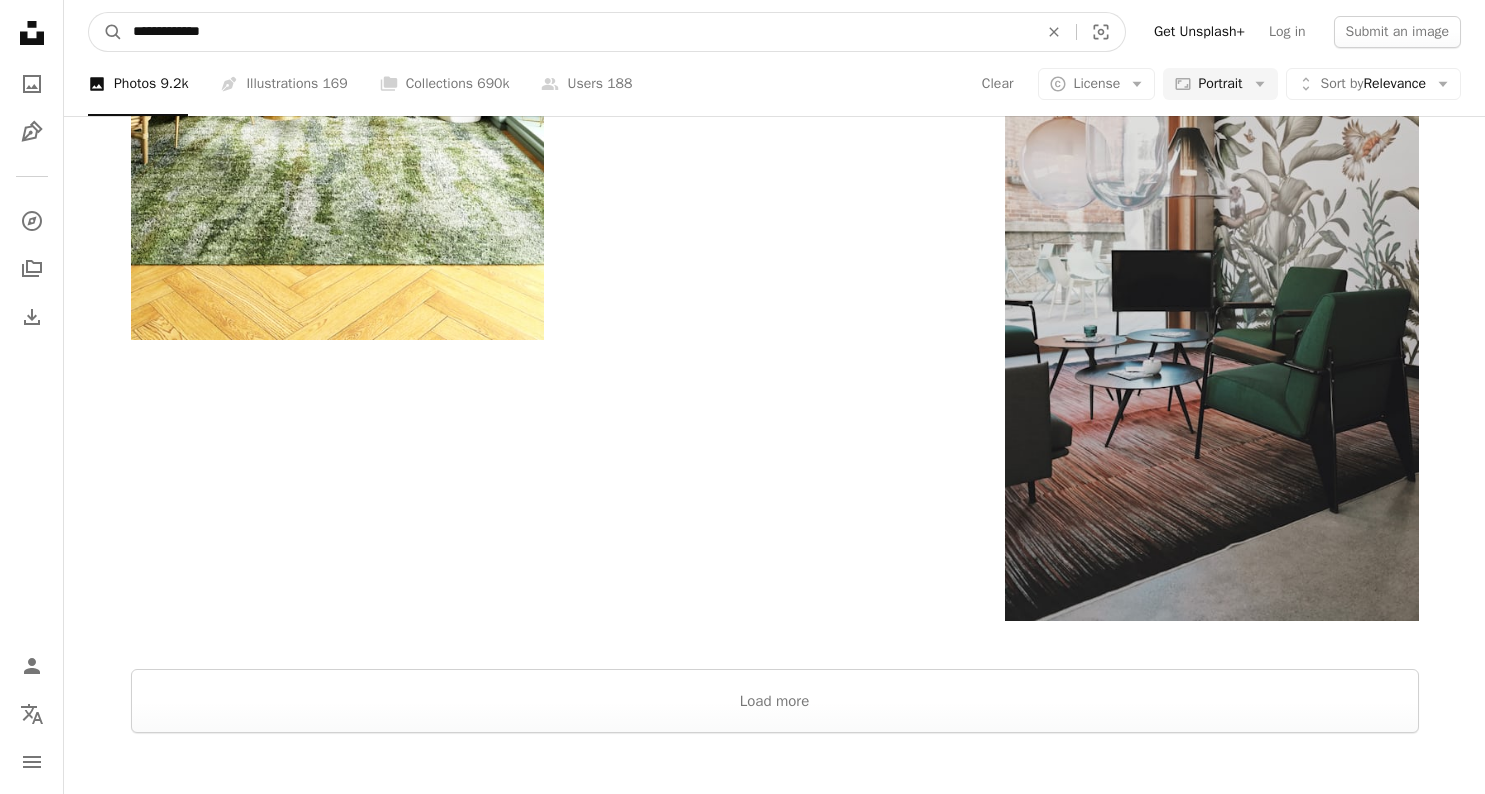 click on "A magnifying glass" at bounding box center (106, 32) 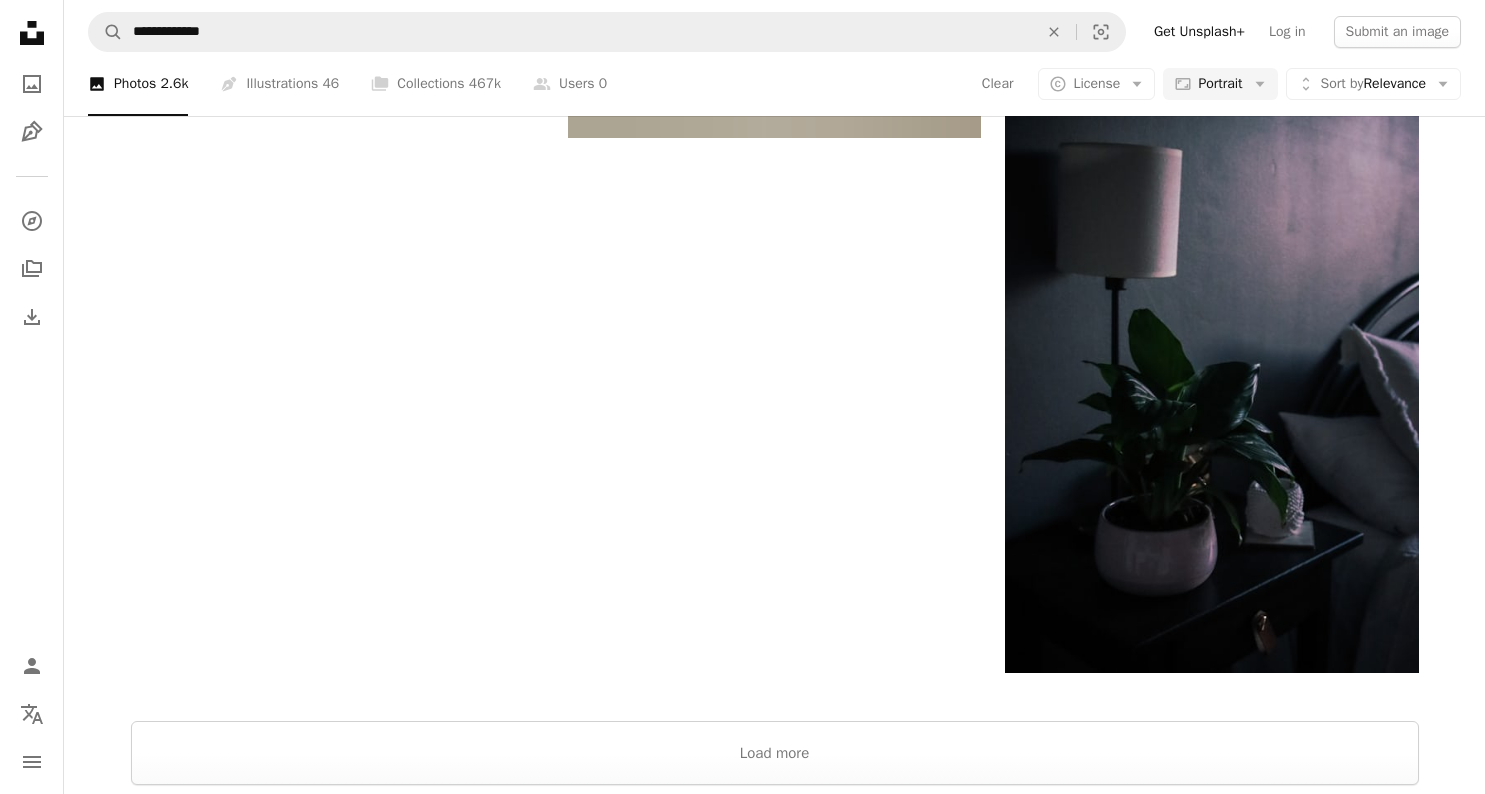scroll, scrollTop: 4645, scrollLeft: 0, axis: vertical 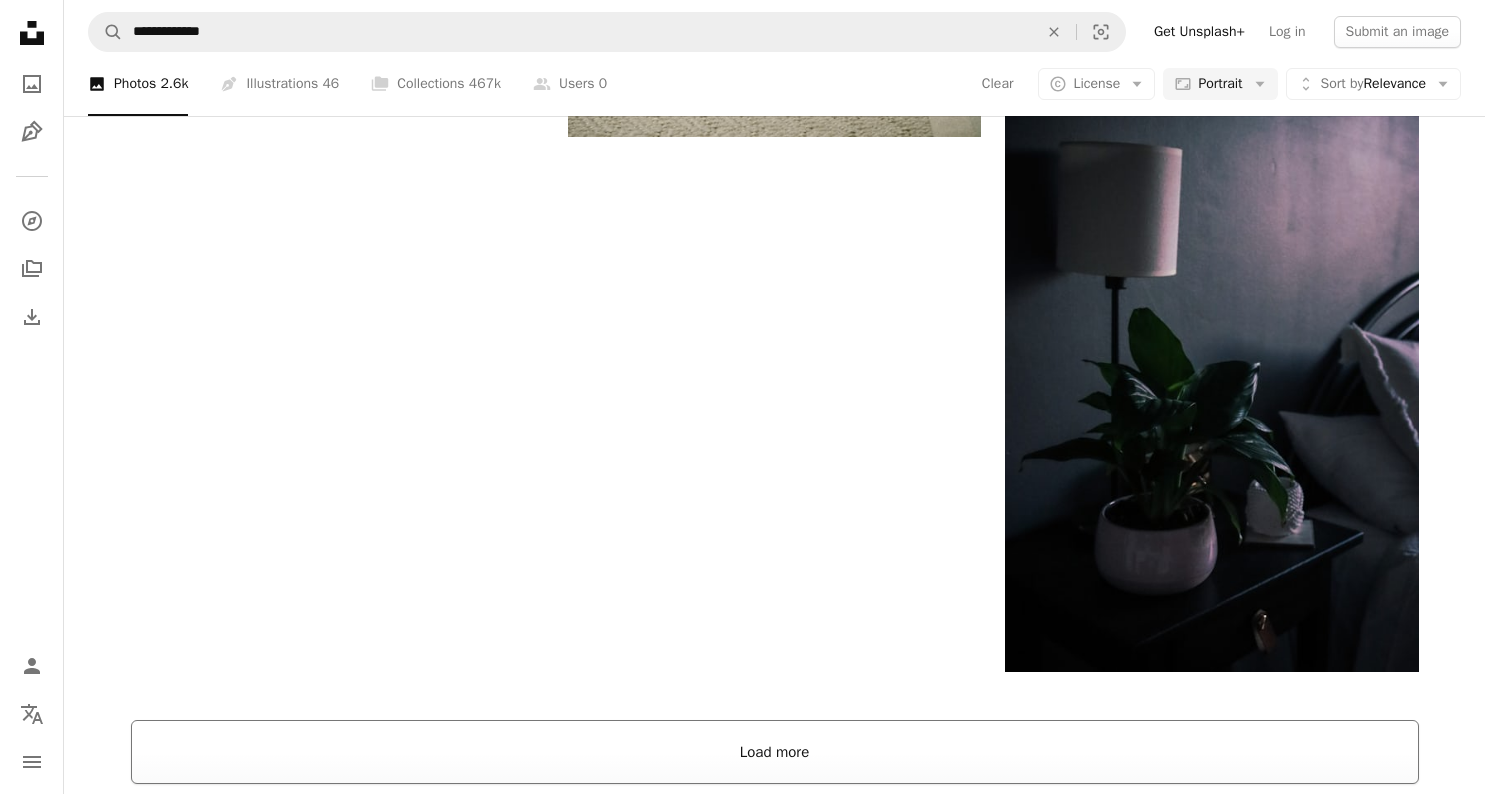 click on "Load more" at bounding box center [775, 752] 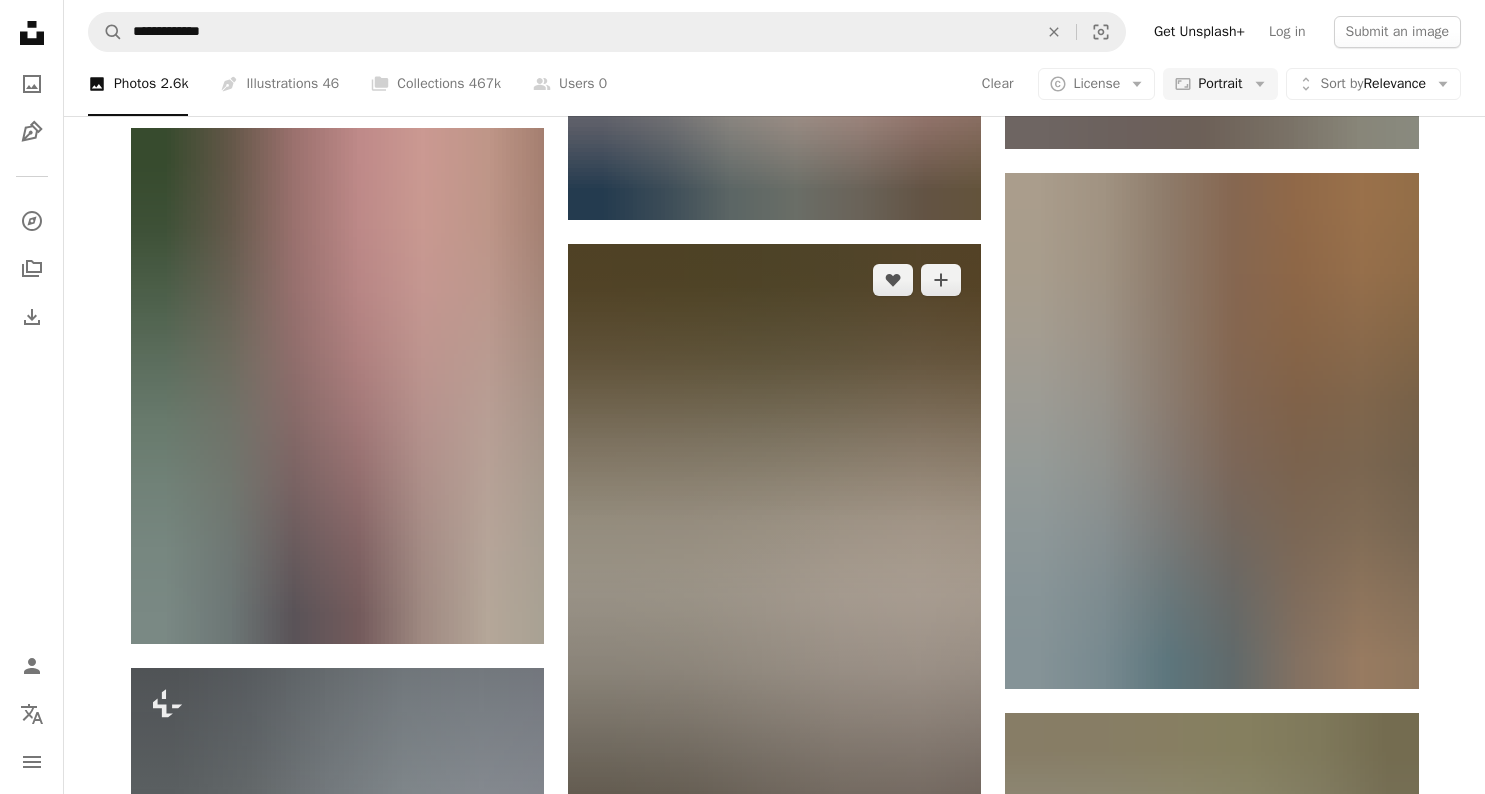 scroll, scrollTop: 10199, scrollLeft: 0, axis: vertical 